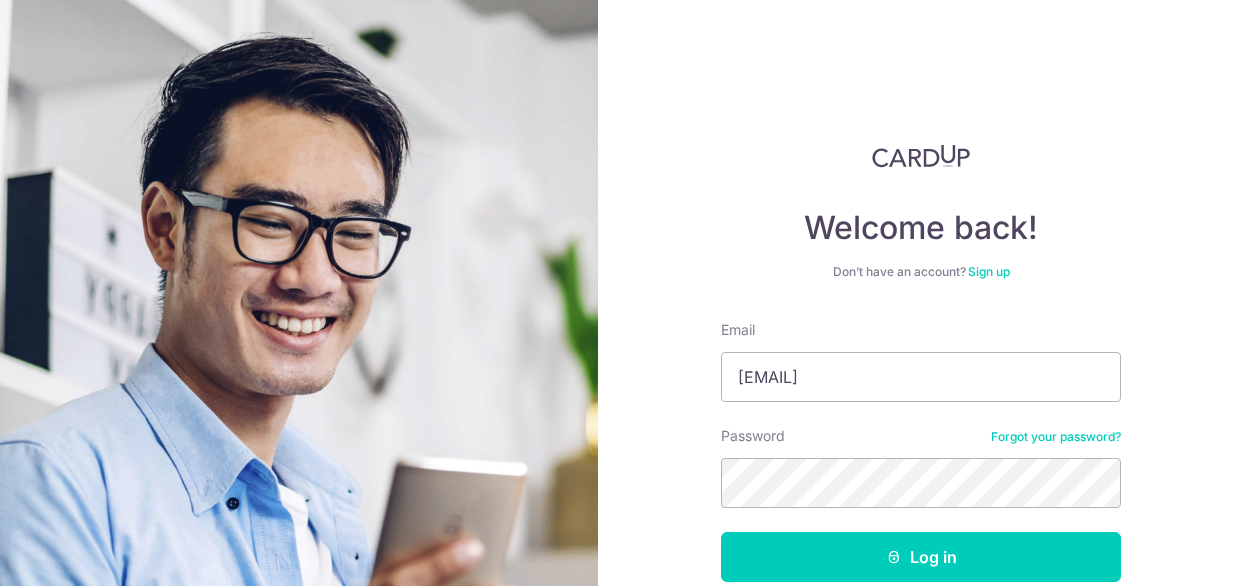 scroll, scrollTop: 0, scrollLeft: 0, axis: both 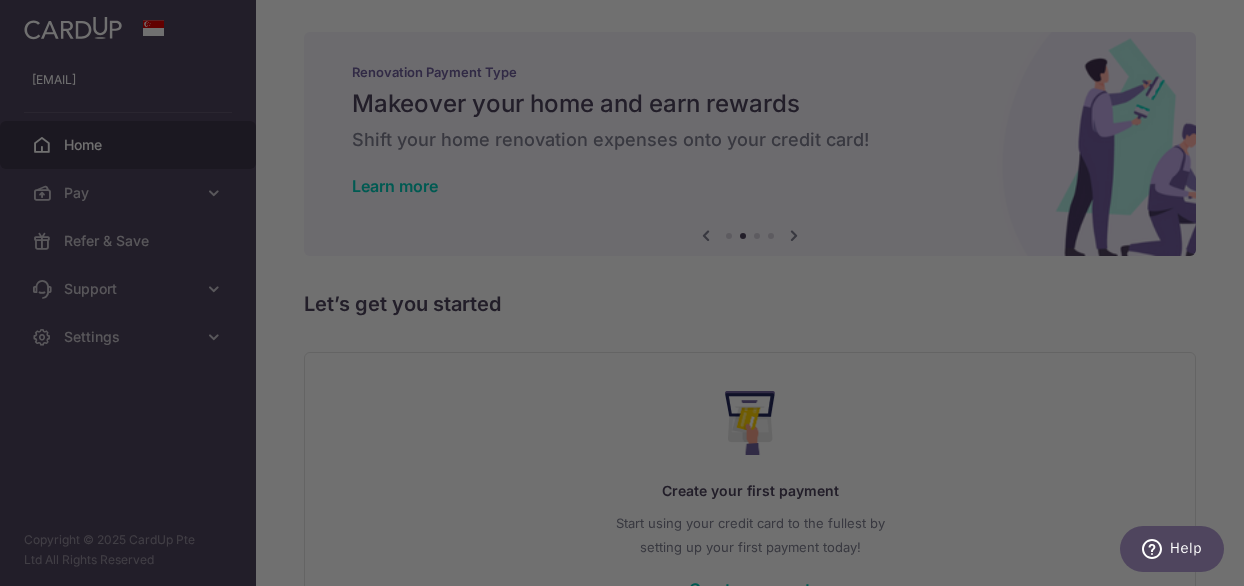 click at bounding box center [628, 296] 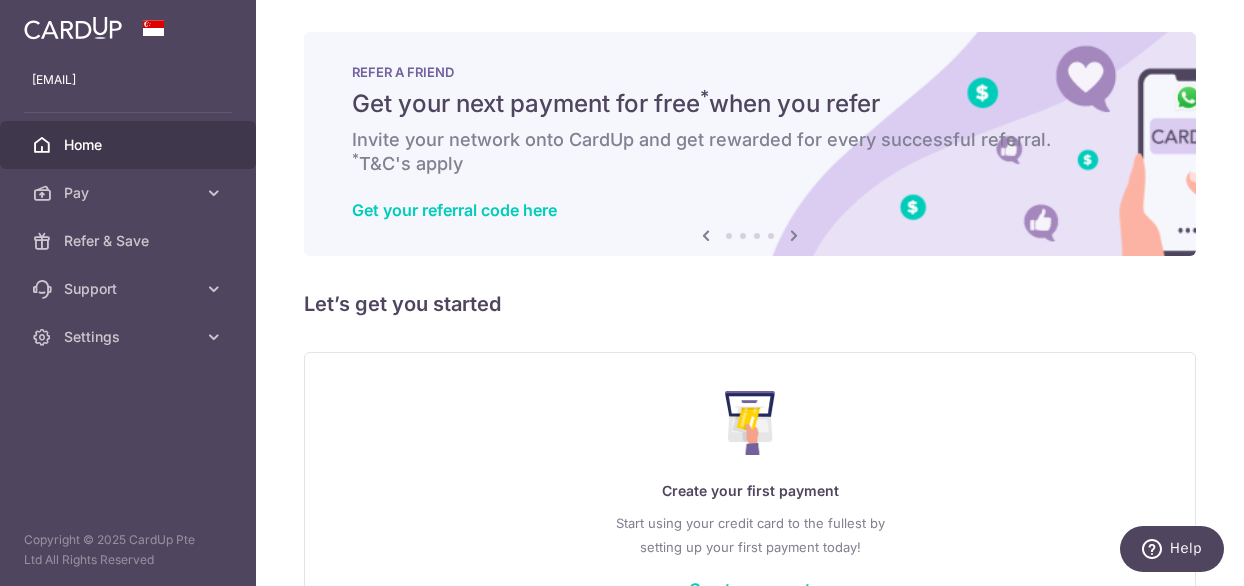 click at bounding box center (794, 235) 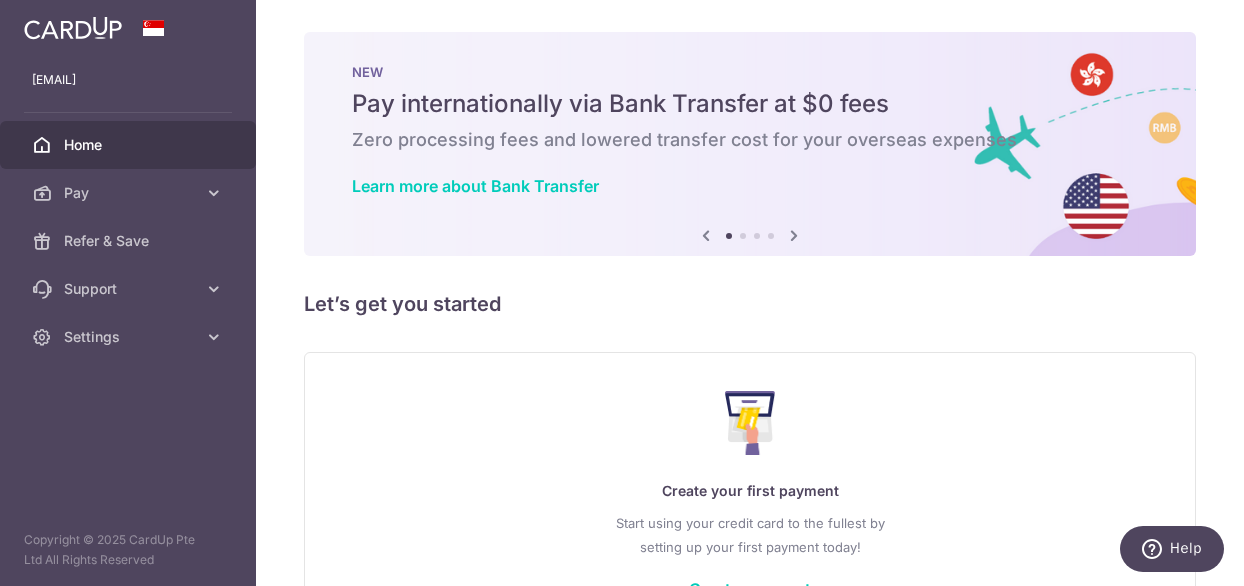 click on "×
Pause Schedule
Pause all future payments in this series
Pause just this one payment
By clicking below, you confirm you are pausing this payment to   on  . Payments can be unpaused at anytime prior to payment taken date.
Confirm
Cancel Schedule
Cancel all future payments in this series
Cancel just this one payment
Confirm
Approve Payment
Recipient Bank Details" at bounding box center [750, 293] 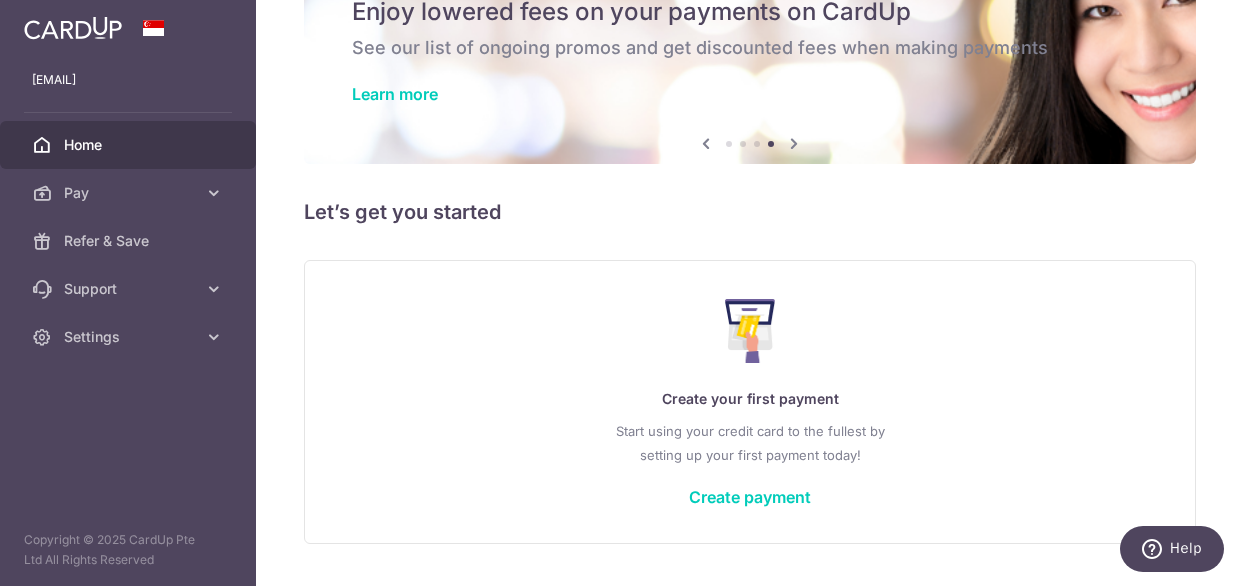 scroll, scrollTop: 101, scrollLeft: 0, axis: vertical 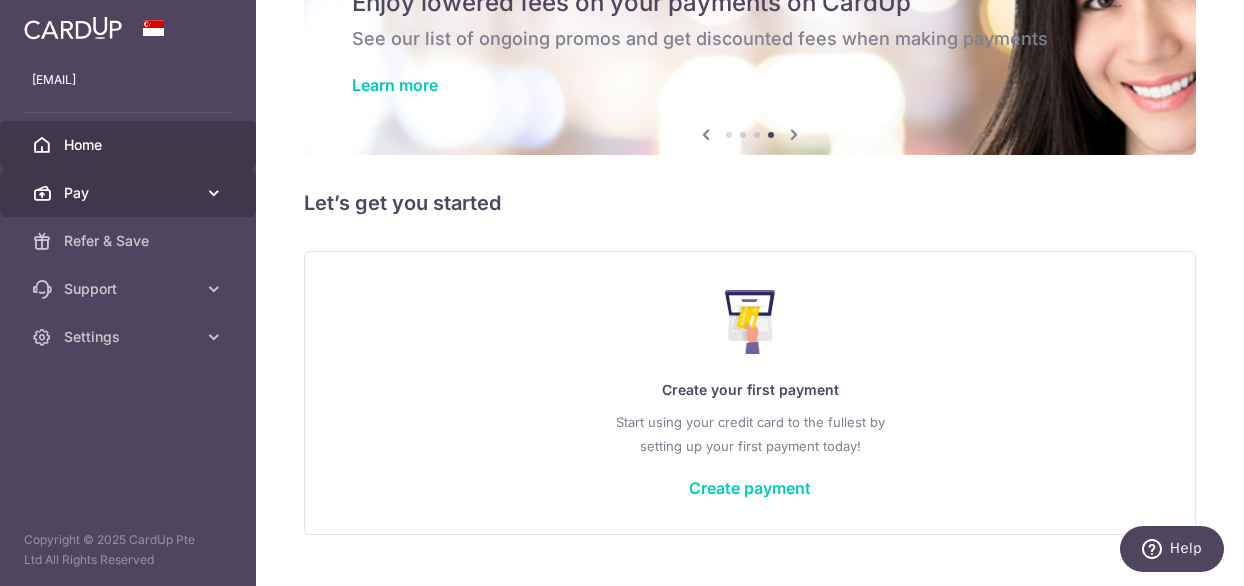 click on "Pay" at bounding box center (130, 193) 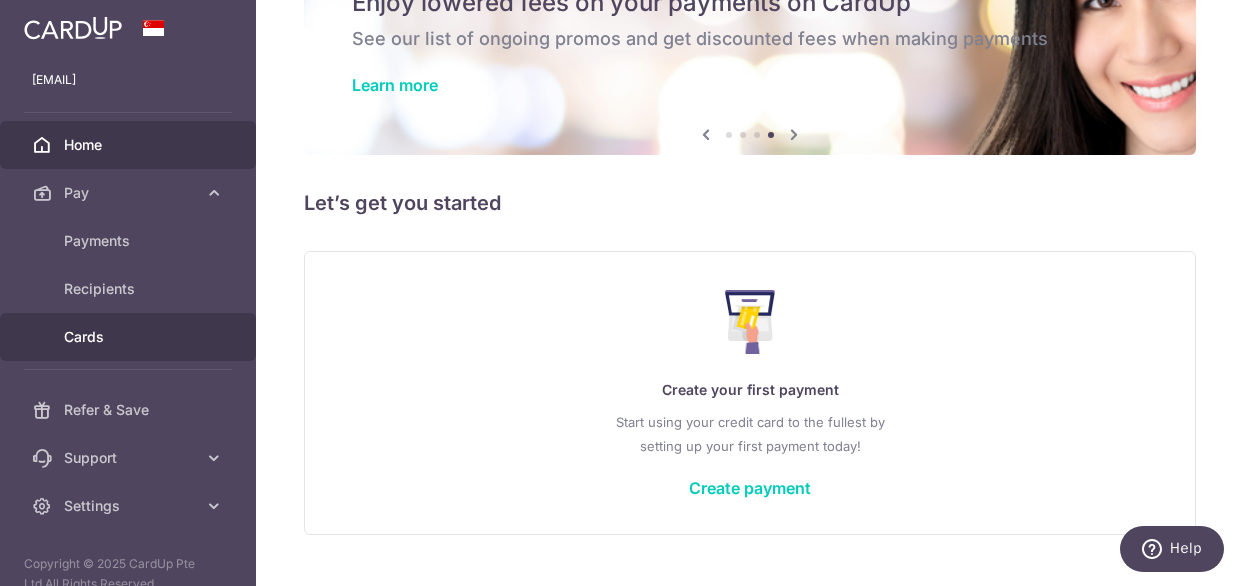 click on "Cards" at bounding box center (130, 337) 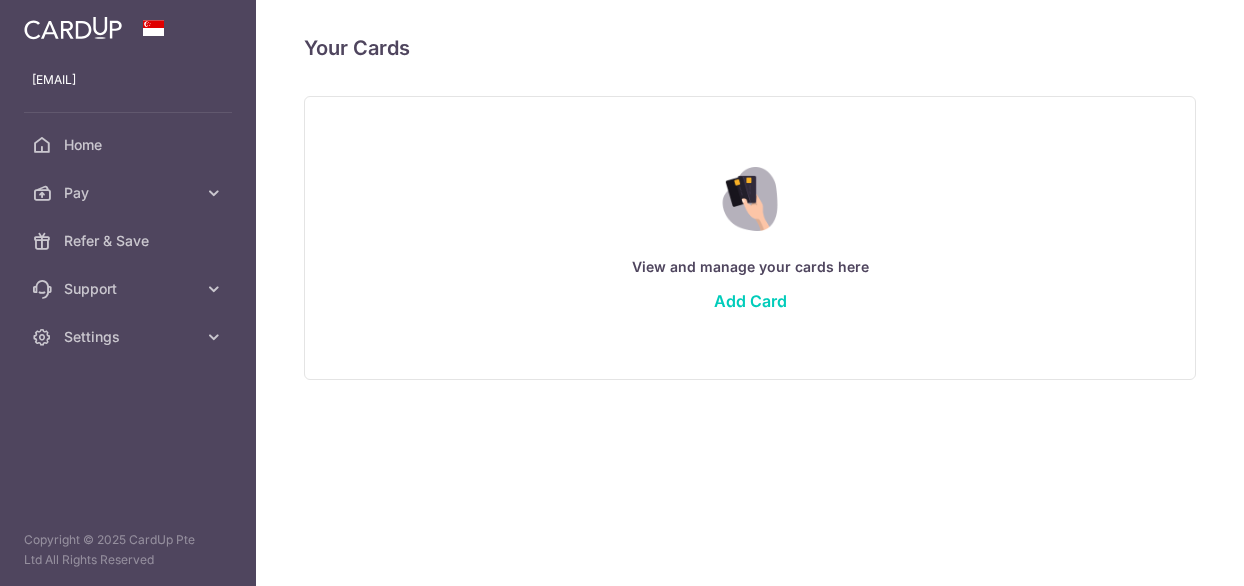 scroll, scrollTop: 0, scrollLeft: 0, axis: both 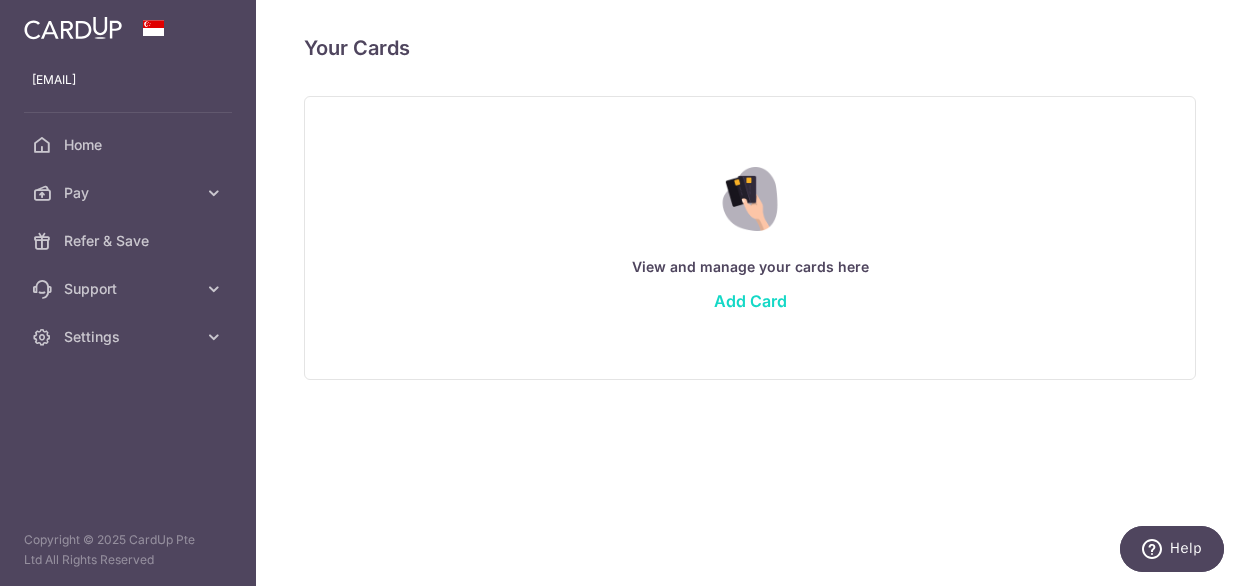 click on "Add Card" at bounding box center [750, 301] 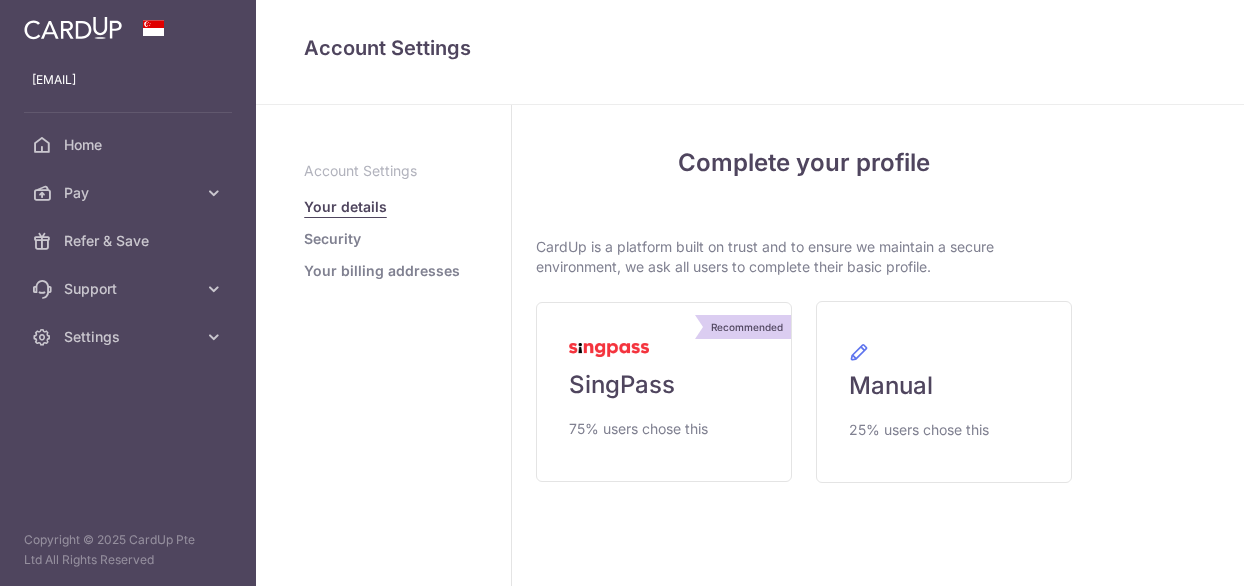 scroll, scrollTop: 0, scrollLeft: 0, axis: both 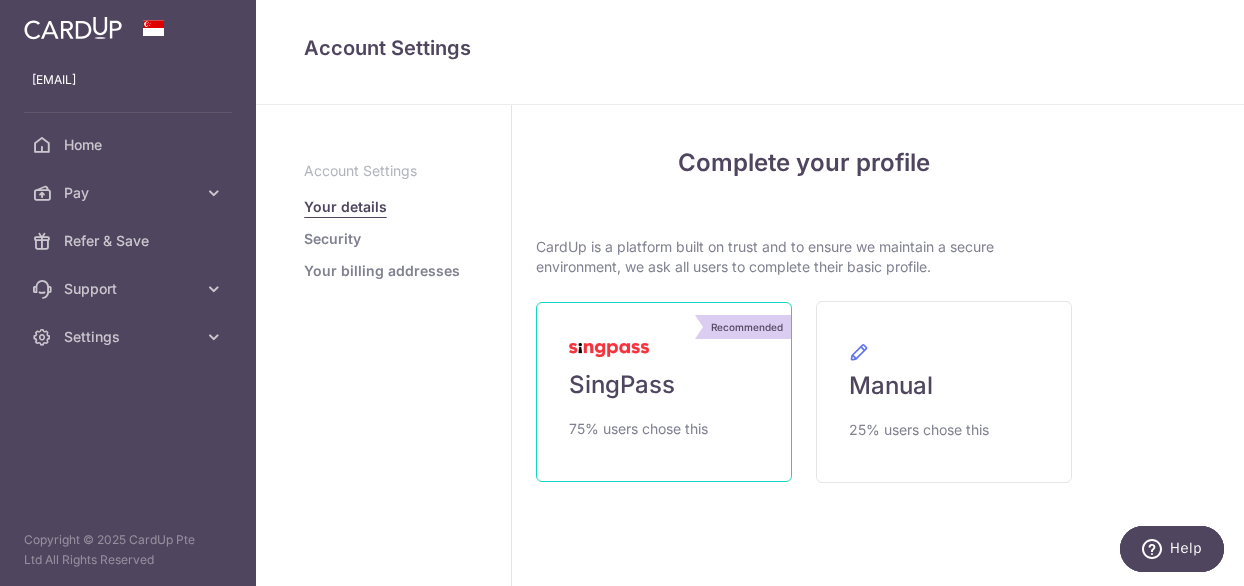 click at bounding box center (609, 350) 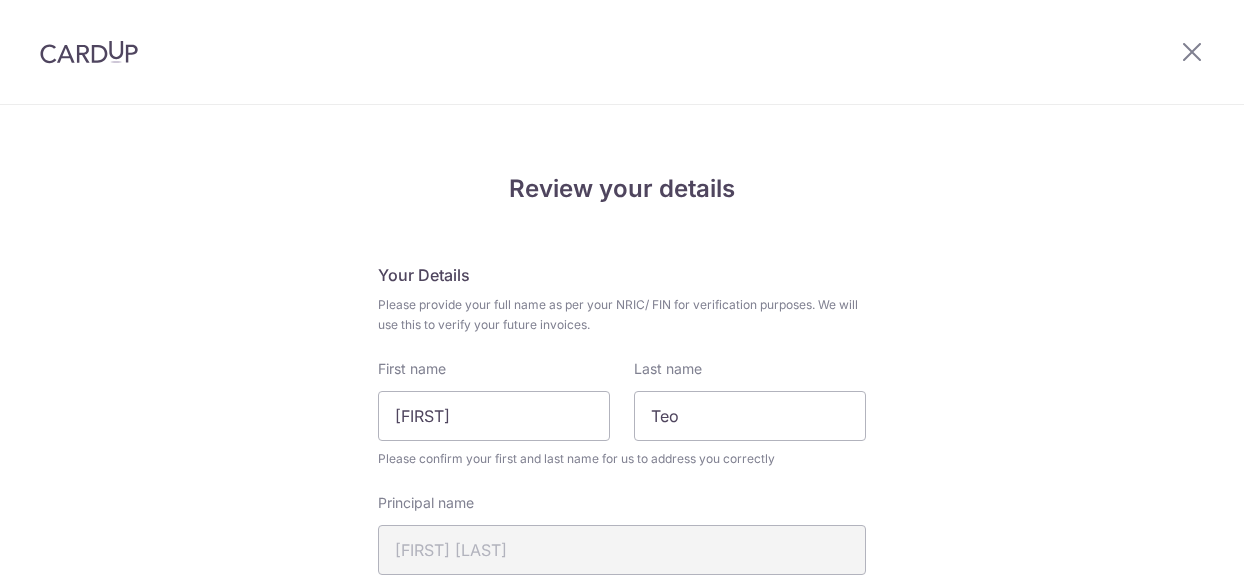 scroll, scrollTop: 0, scrollLeft: 0, axis: both 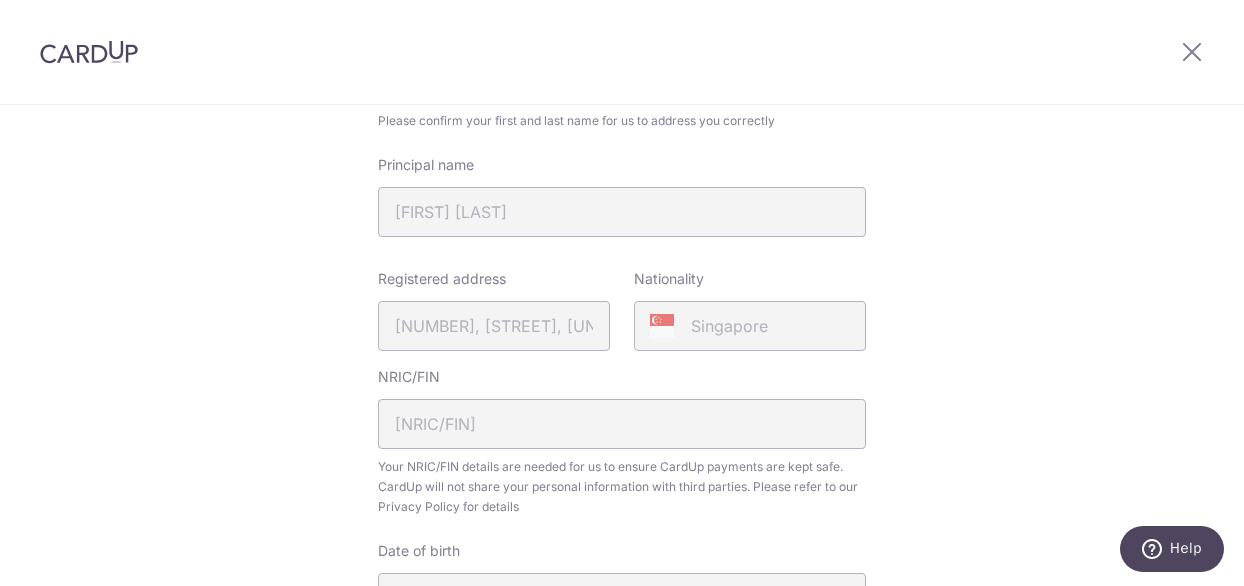 click on "Registered address
7, NEWTON ROAD, 07, 03, SINGAPORE, 307945" at bounding box center [494, 310] 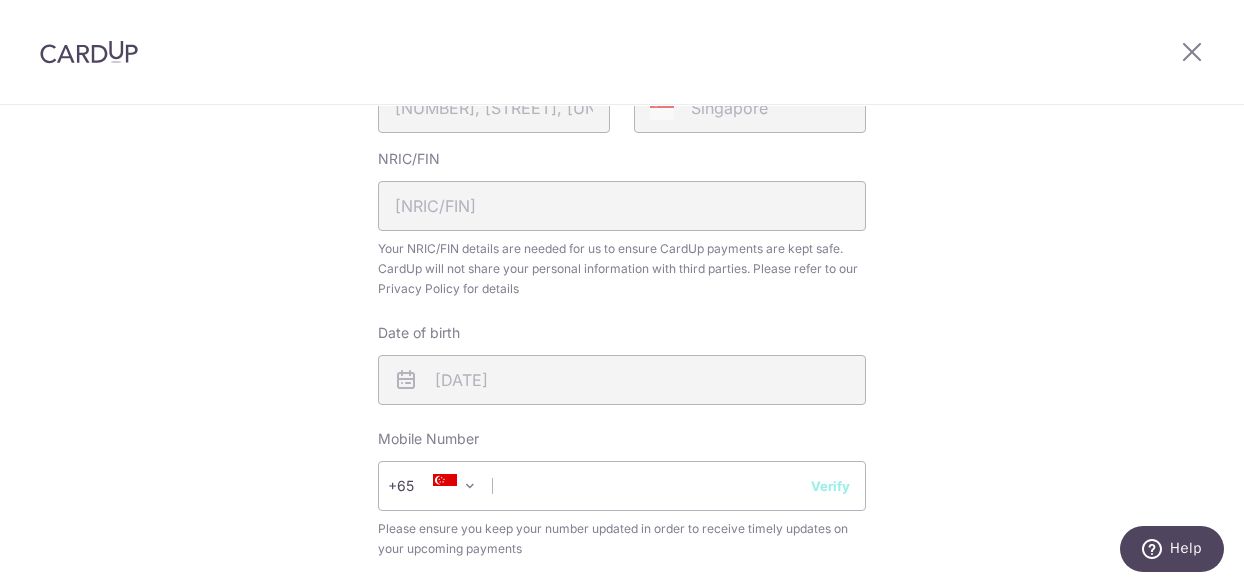 scroll, scrollTop: 667, scrollLeft: 0, axis: vertical 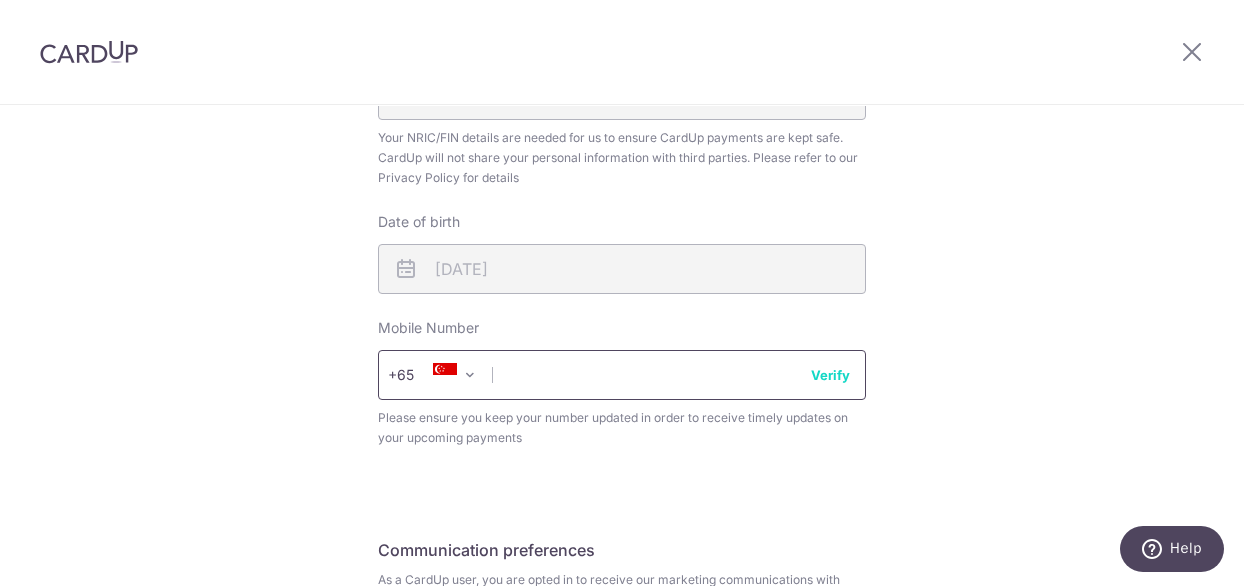 click at bounding box center [622, 375] 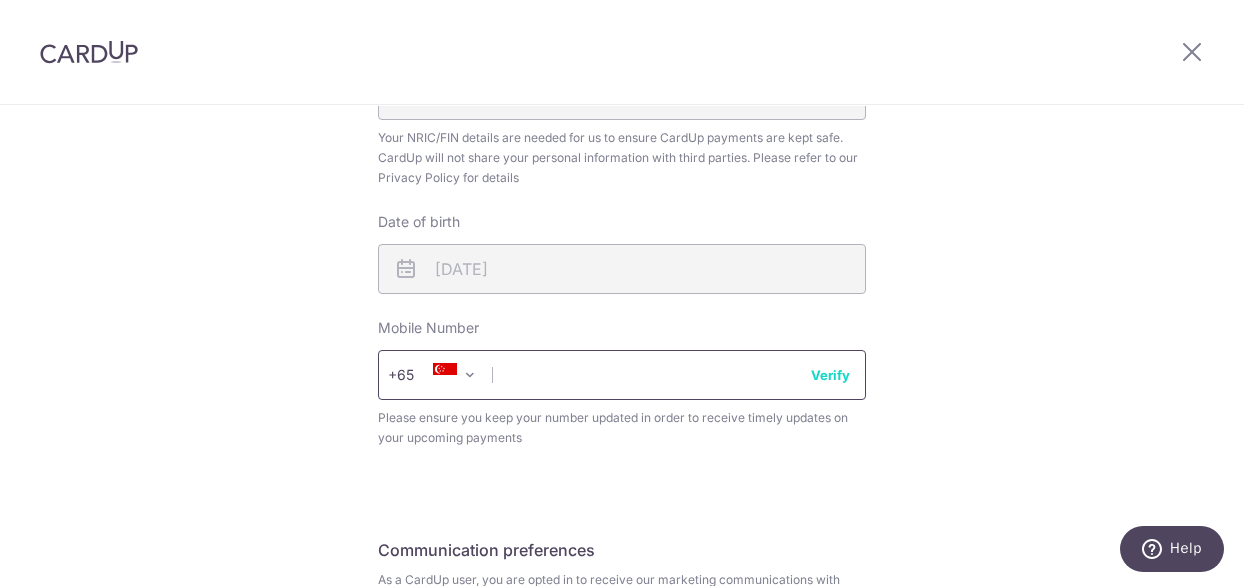 type on "98397407" 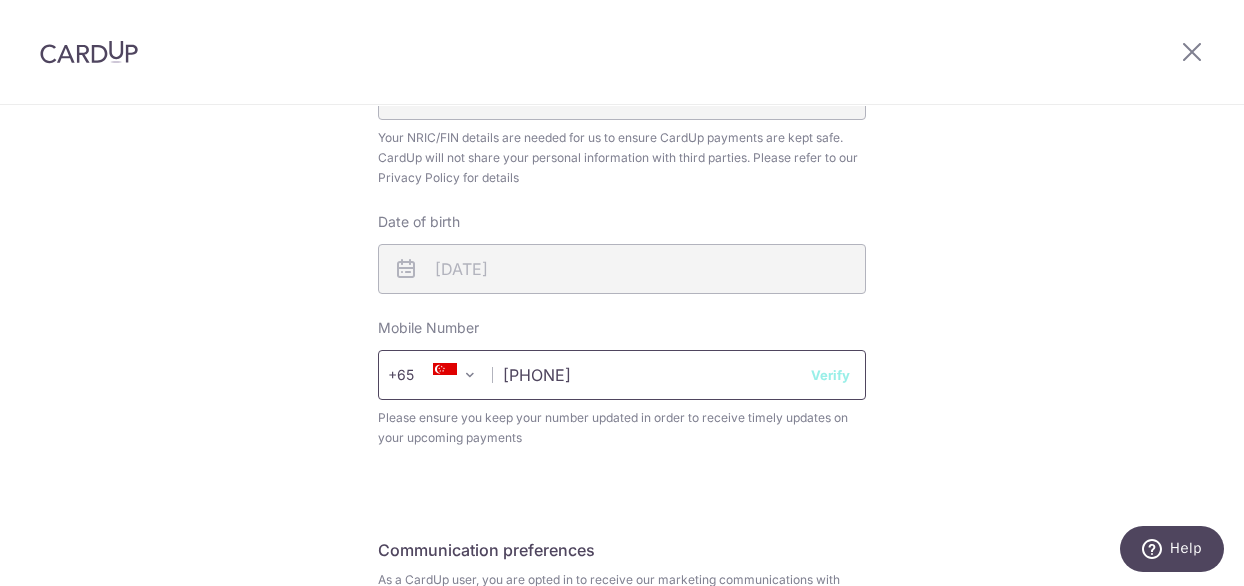 select on "65" 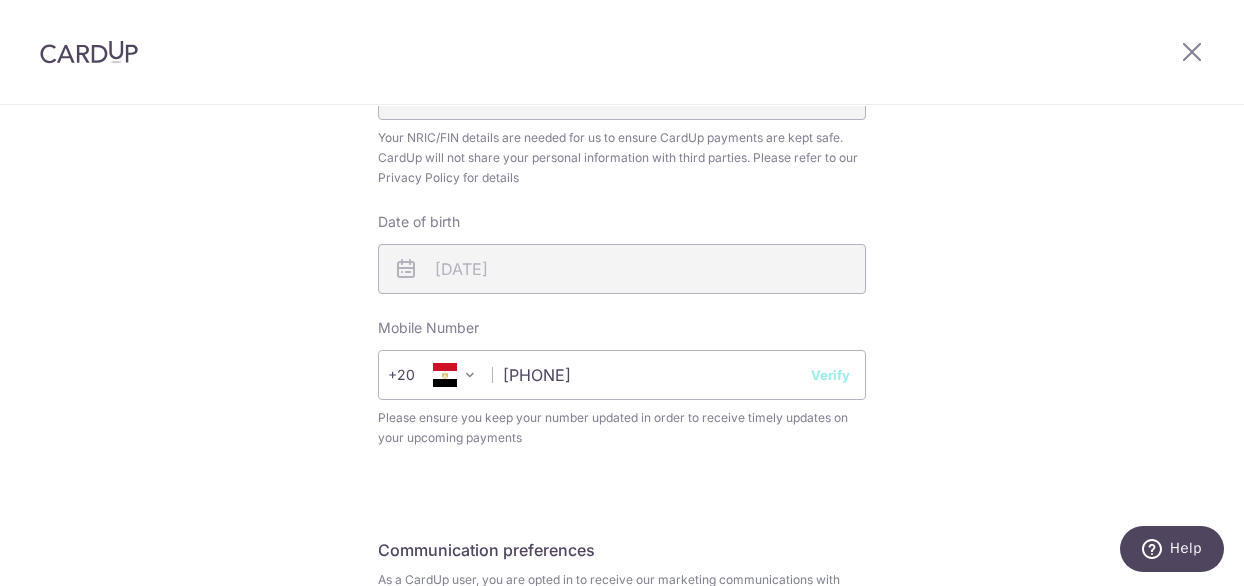 click at bounding box center (470, 375) 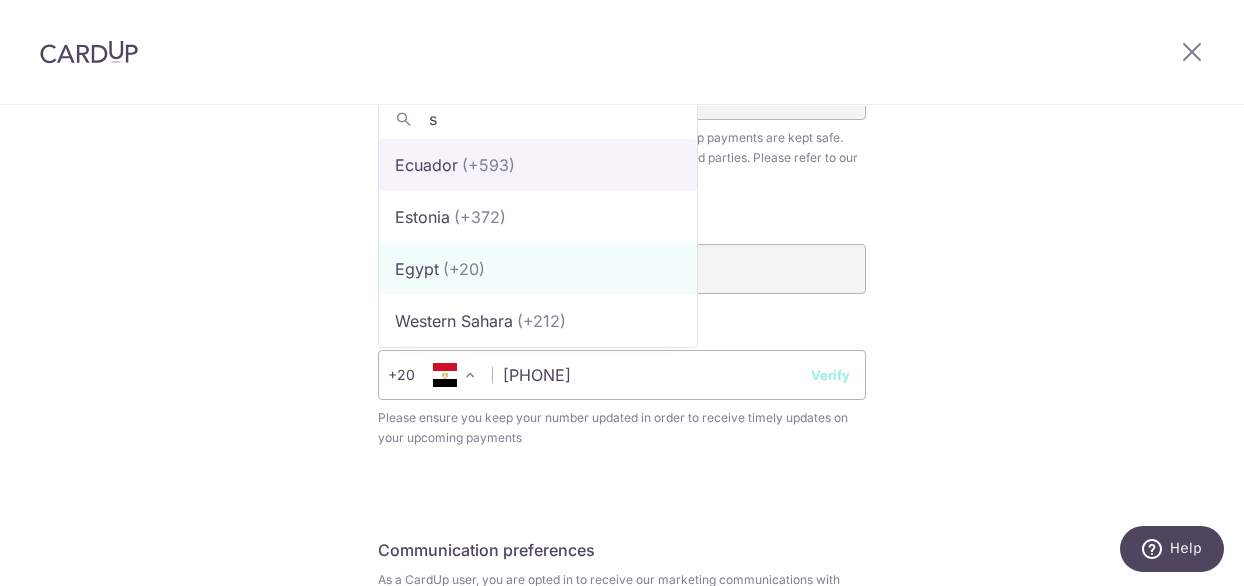 scroll, scrollTop: 0, scrollLeft: 0, axis: both 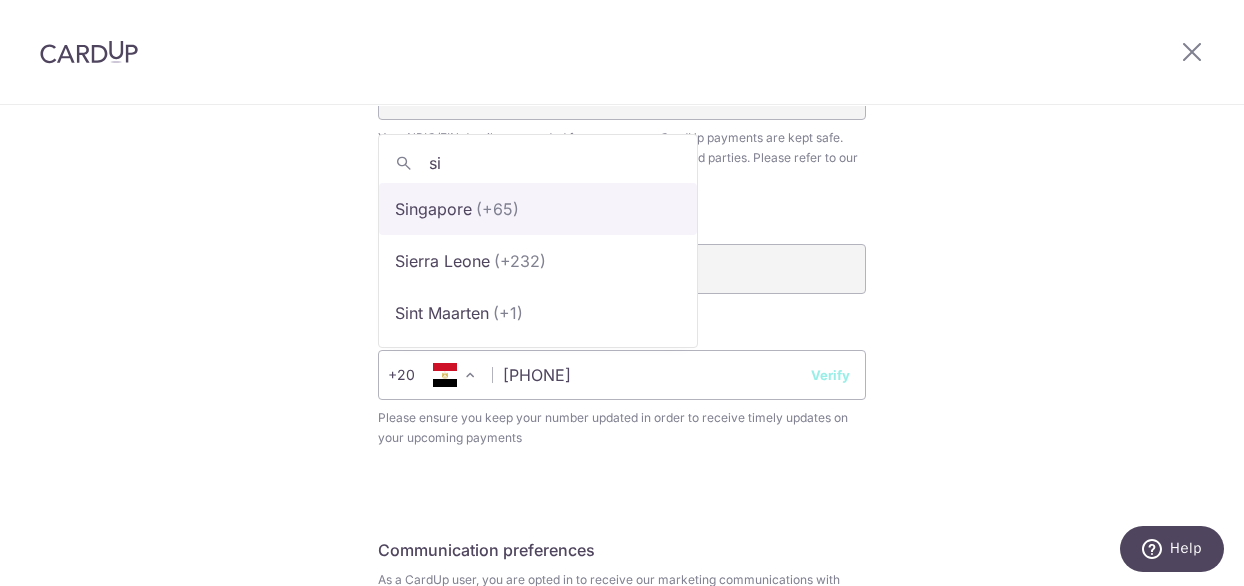 type on "si" 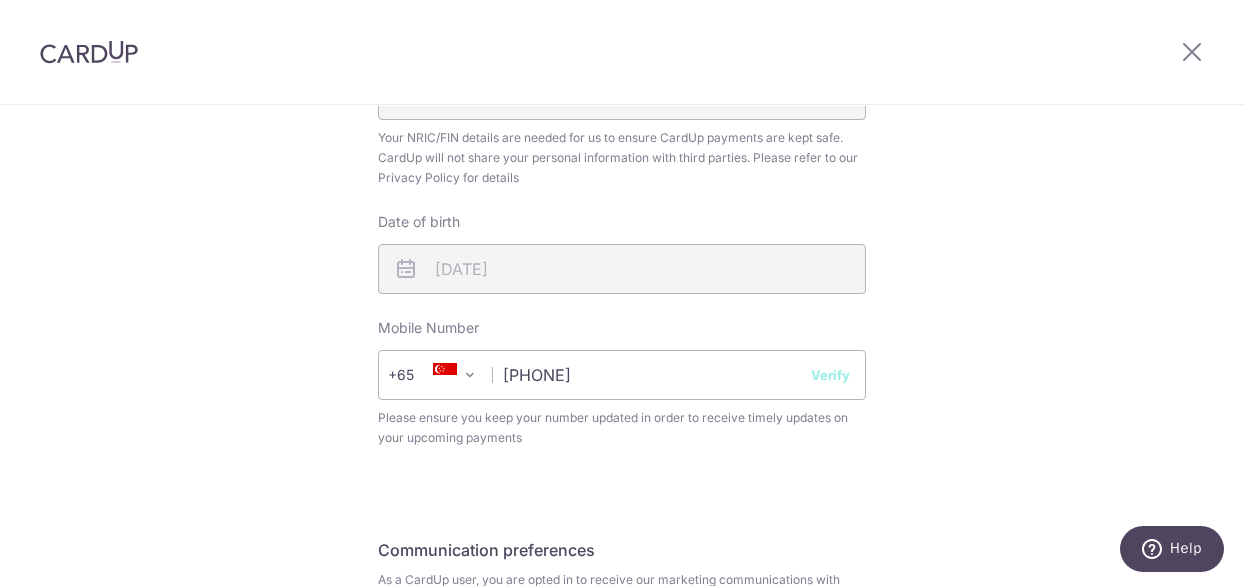 click on "Verify" at bounding box center (830, 375) 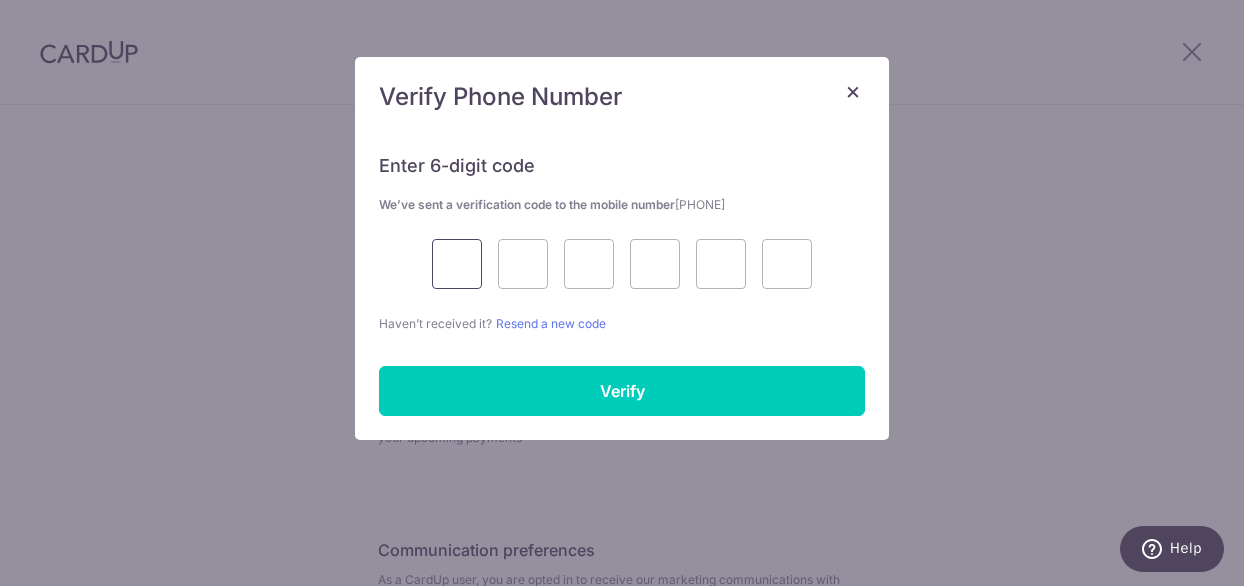 click at bounding box center [457, 264] 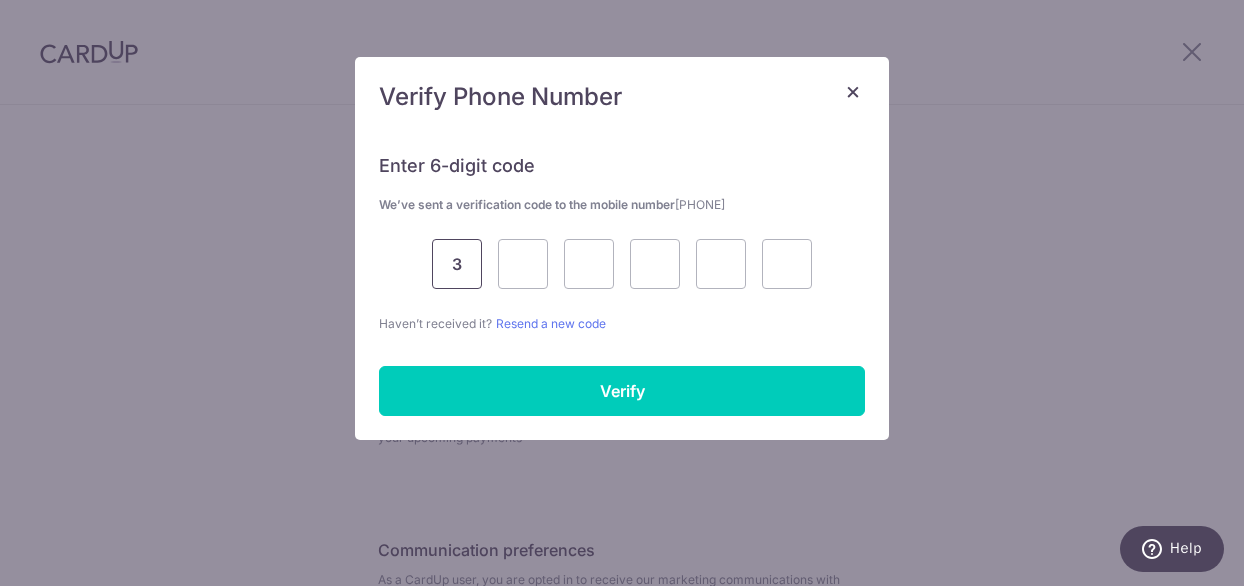 type on "3" 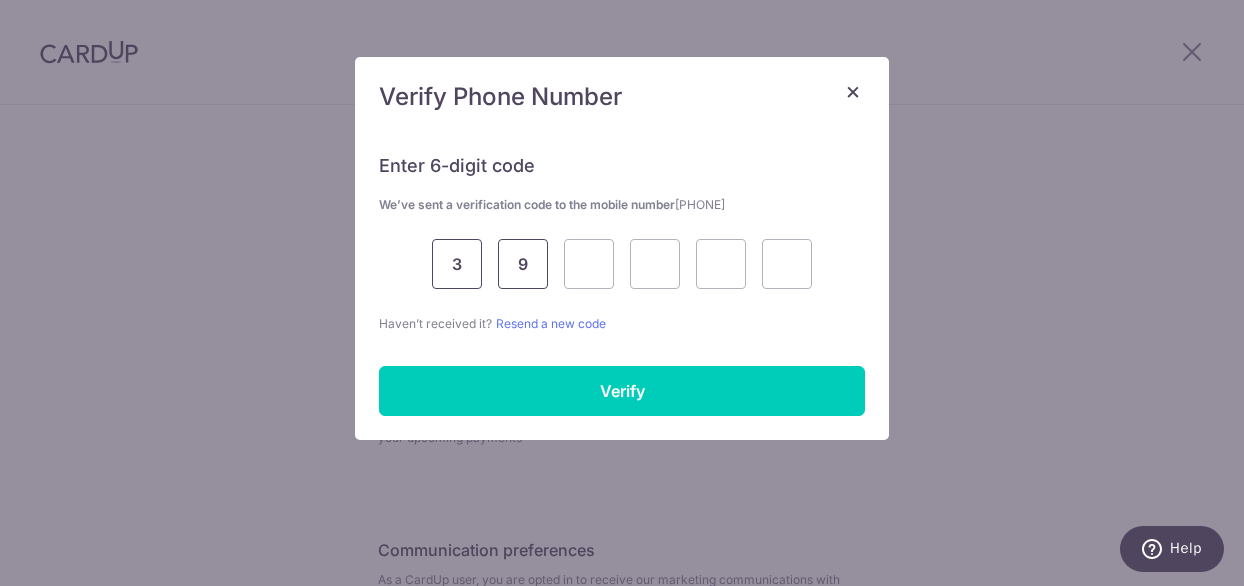 type on "9" 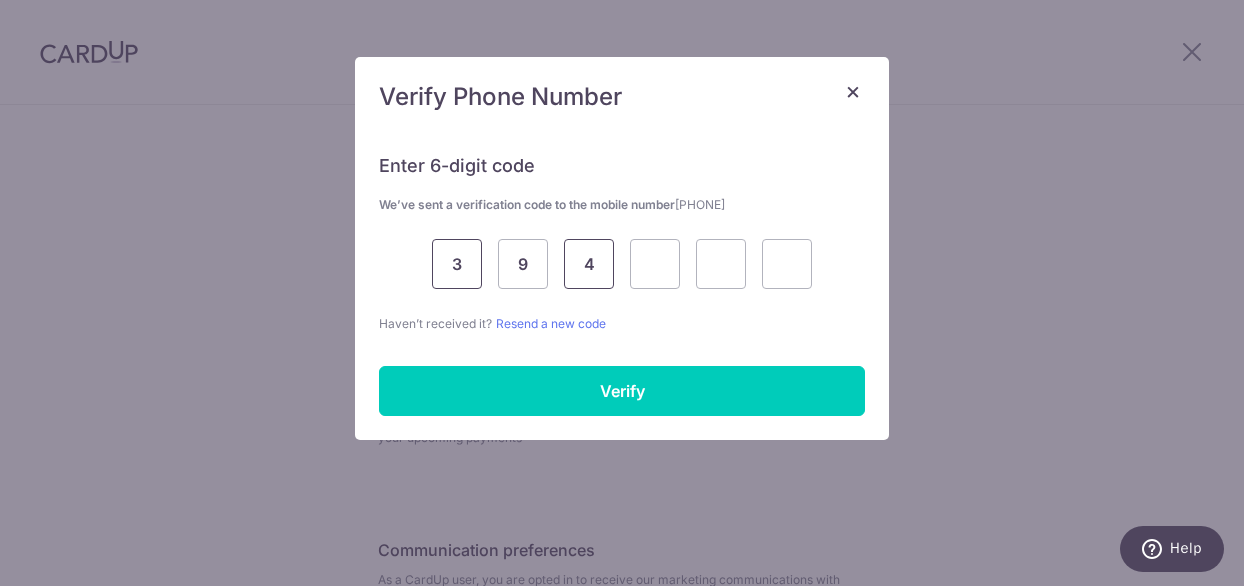 type on "4" 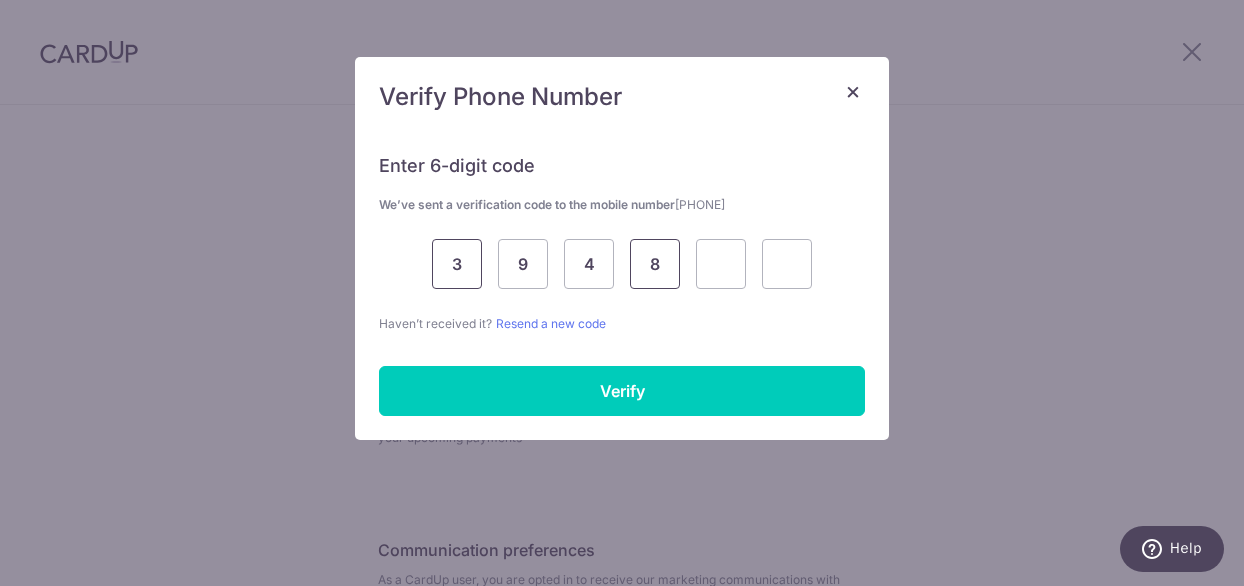 type on "8" 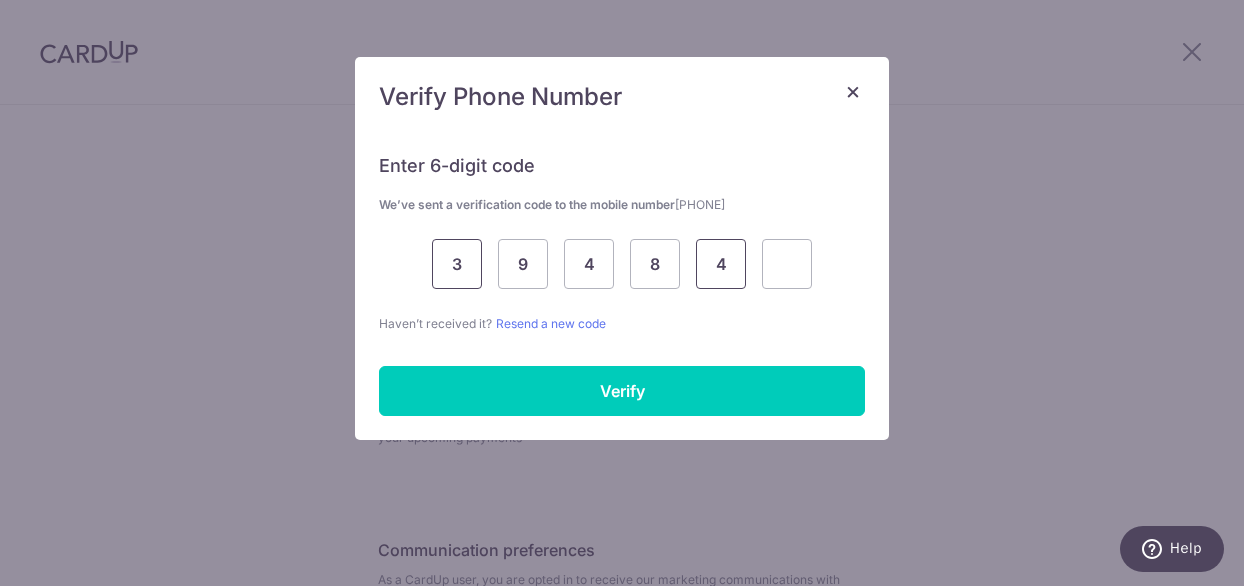 type on "4" 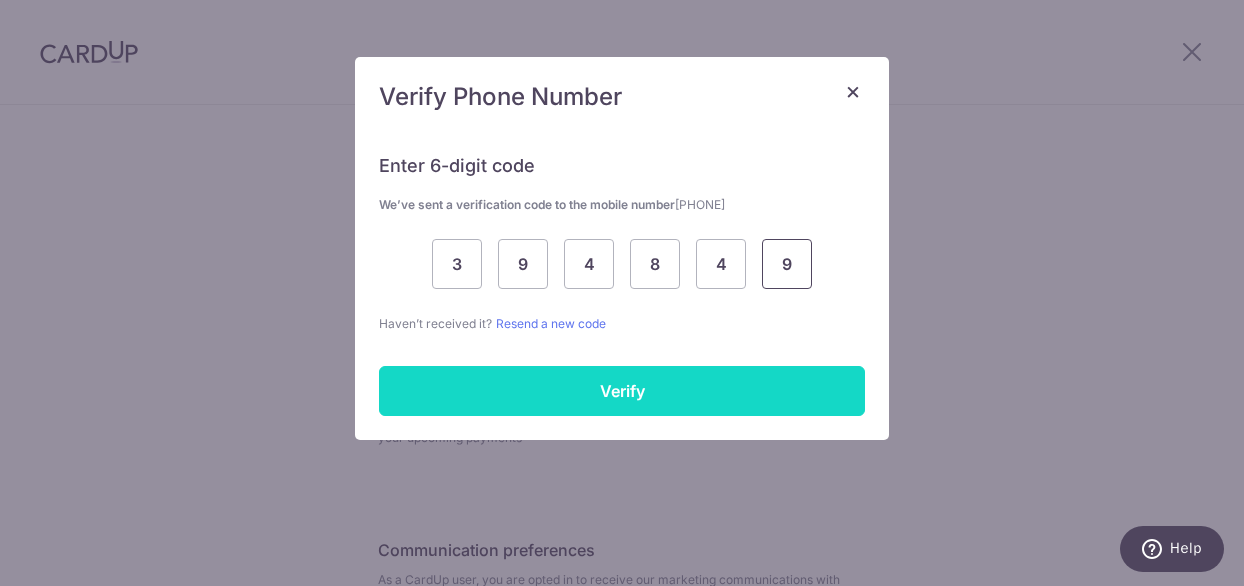type on "9" 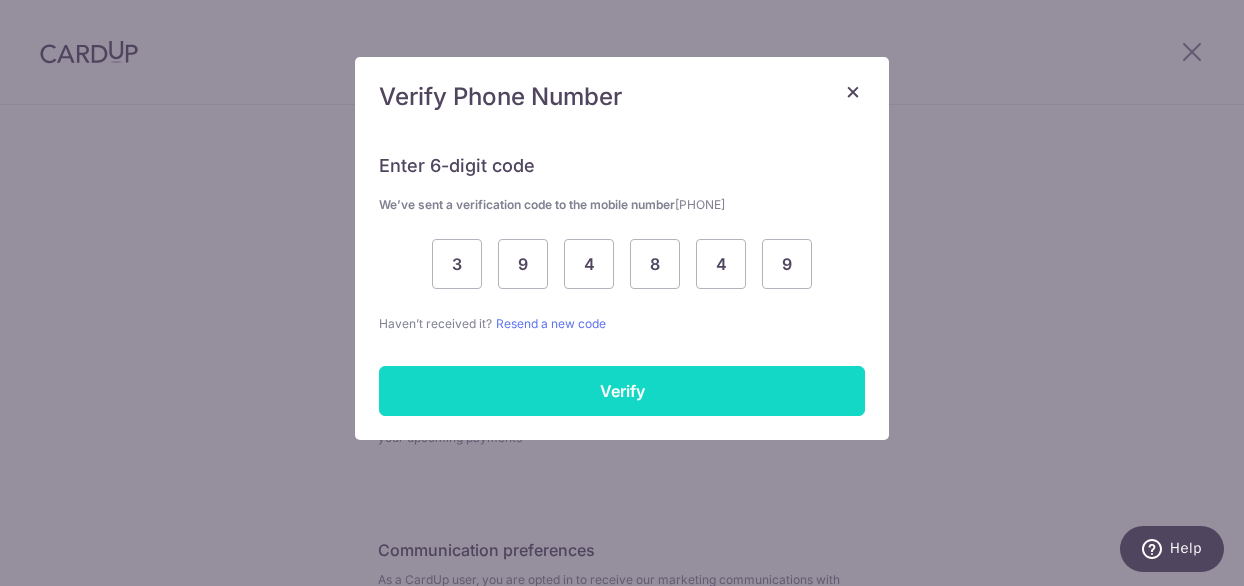 click on "Verify" at bounding box center (622, 391) 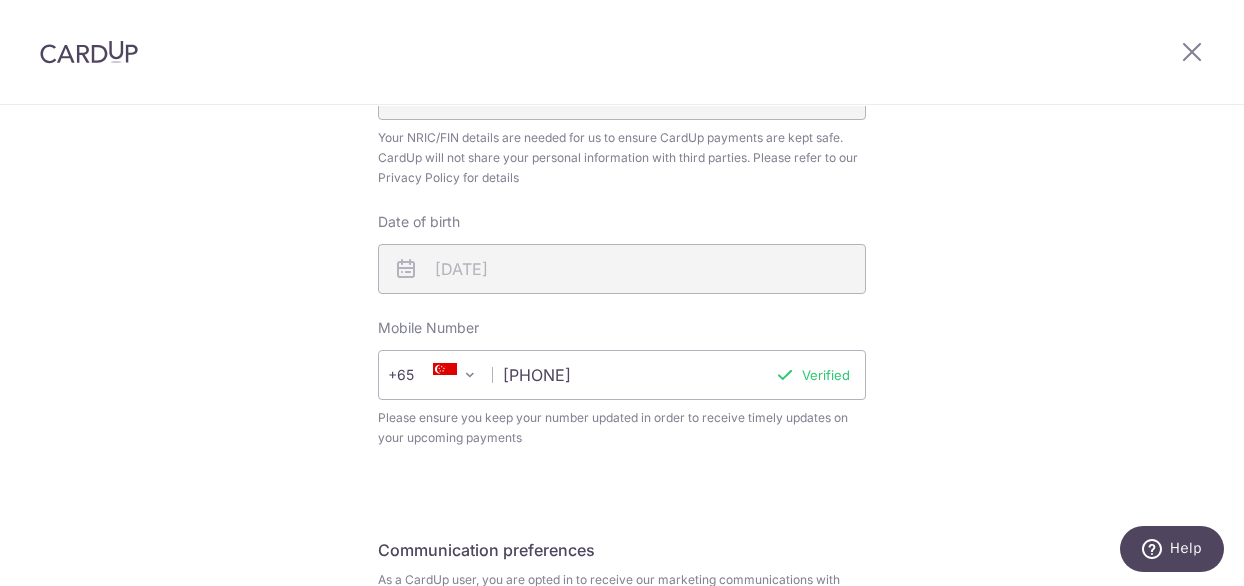 click on "98397407" at bounding box center (622, 375) 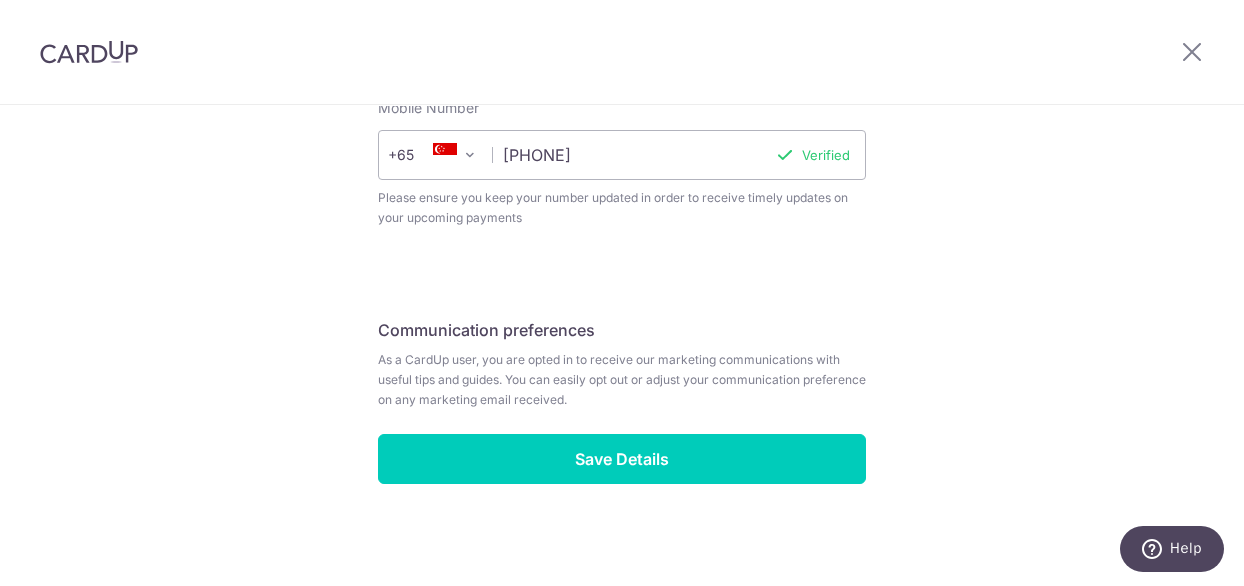 scroll, scrollTop: 889, scrollLeft: 0, axis: vertical 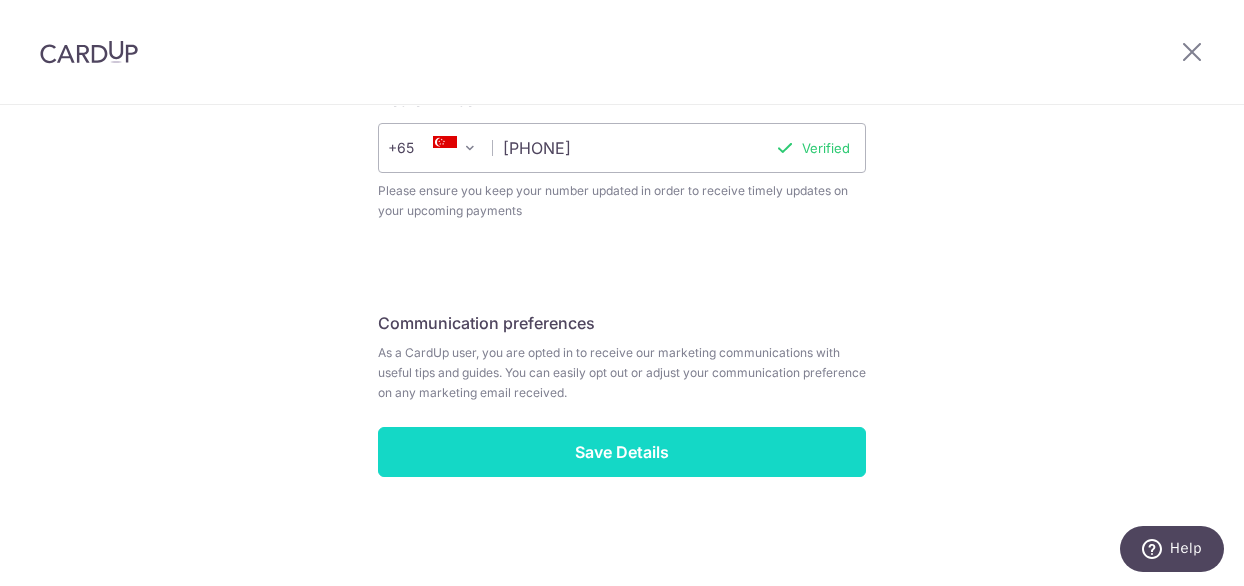 click on "Save Details" at bounding box center [622, 452] 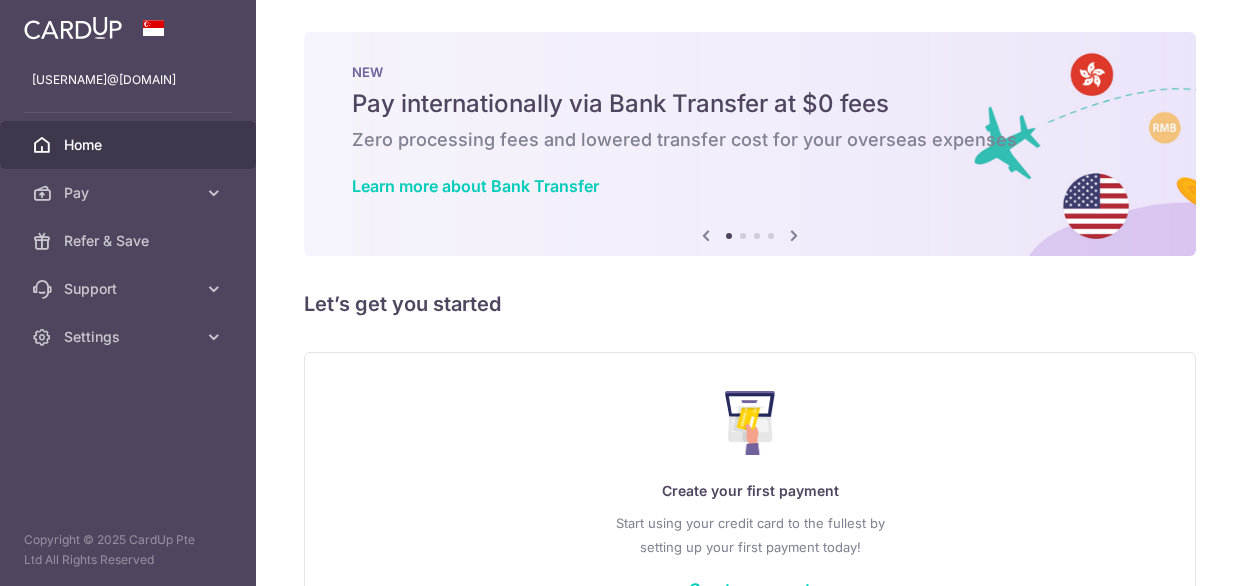 scroll, scrollTop: 0, scrollLeft: 0, axis: both 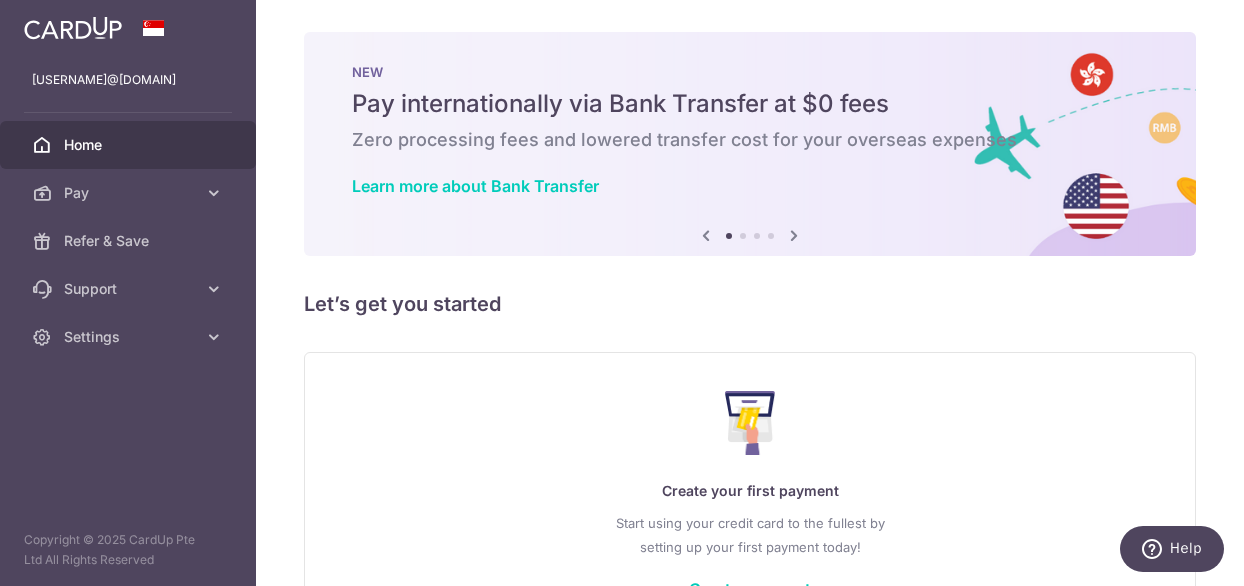 click at bounding box center [794, 235] 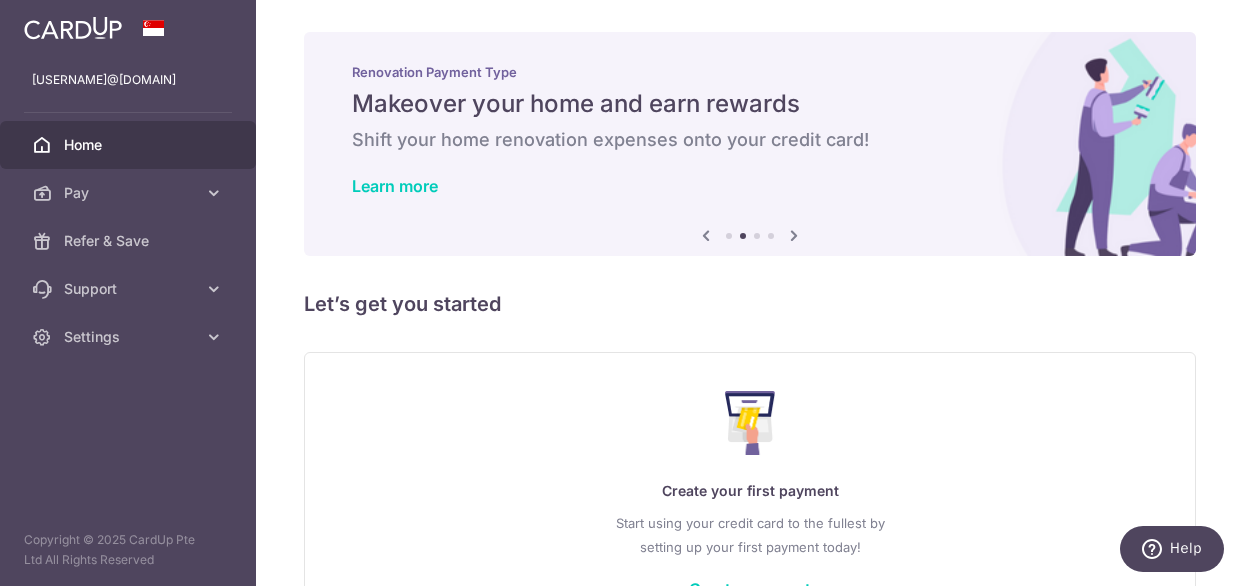 click at bounding box center [794, 235] 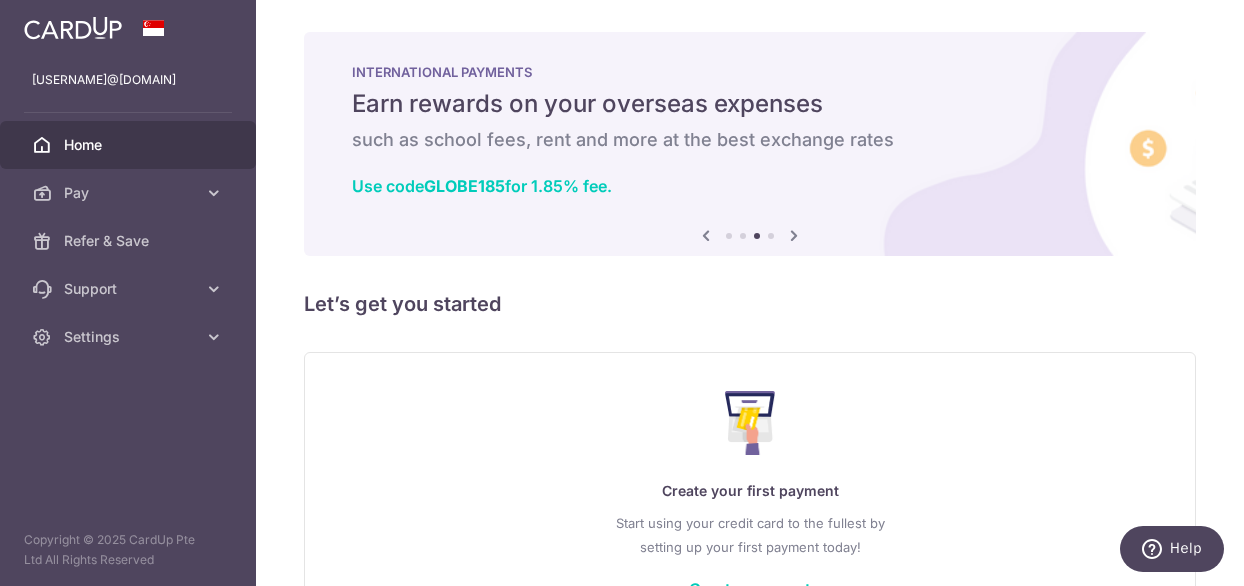 click at bounding box center (794, 235) 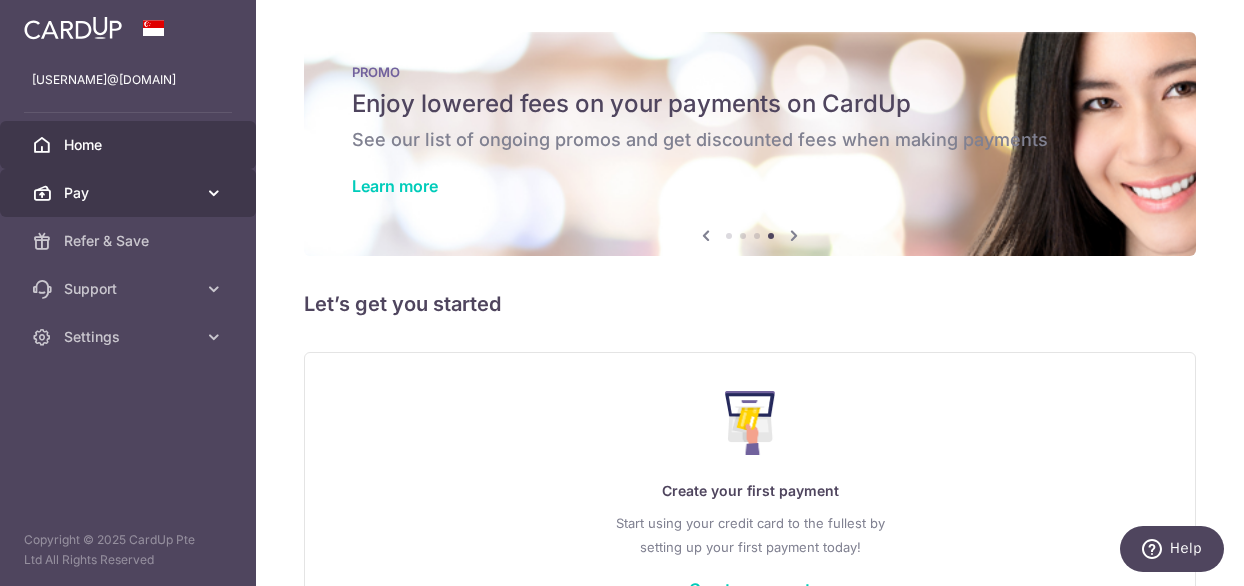 click on "Pay" at bounding box center [130, 193] 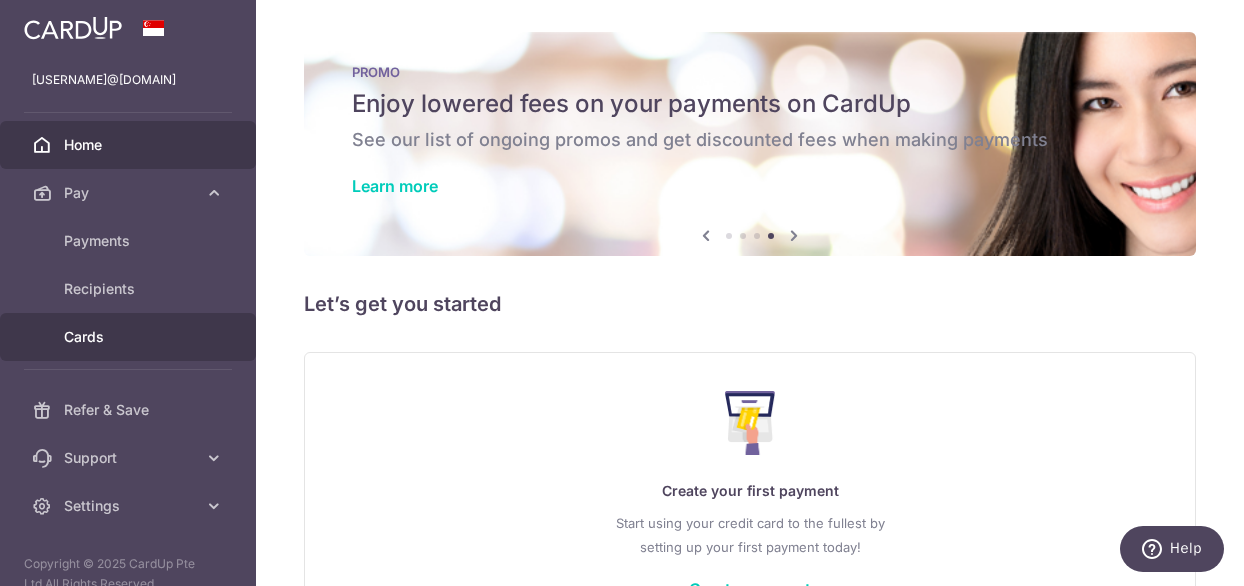 click on "Cards" at bounding box center [130, 337] 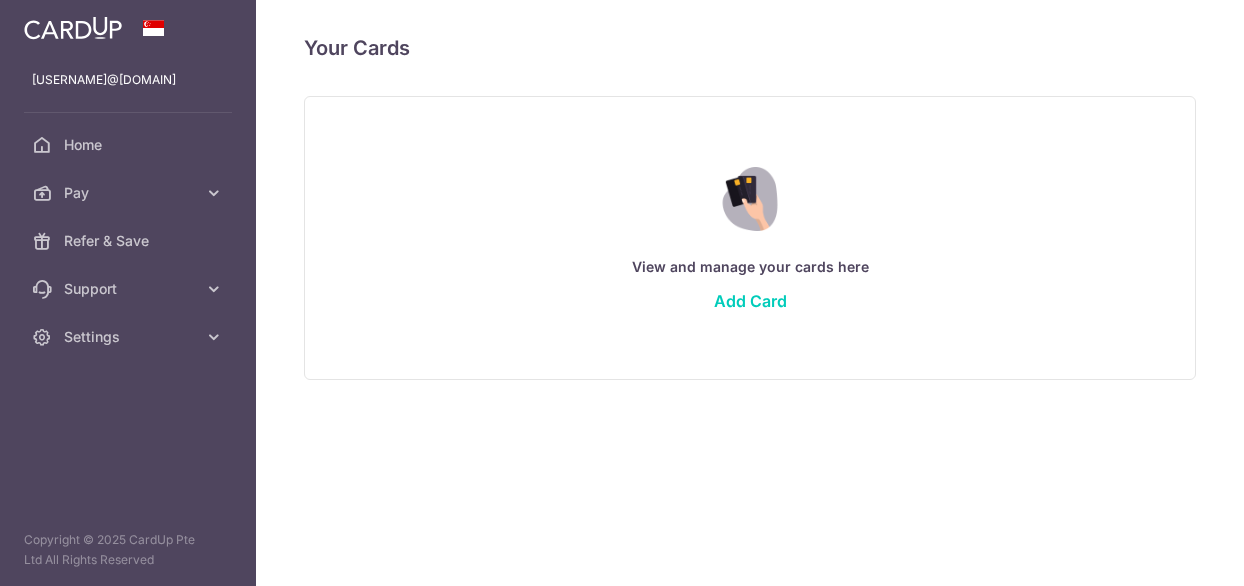scroll, scrollTop: 0, scrollLeft: 0, axis: both 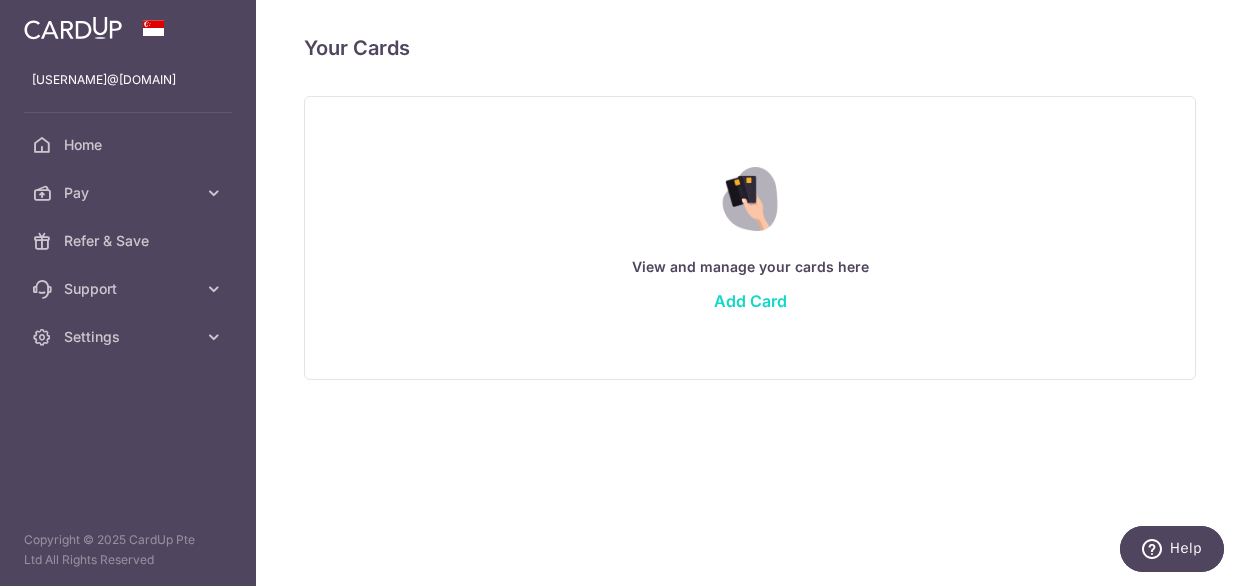 click on "Add Card" at bounding box center (750, 301) 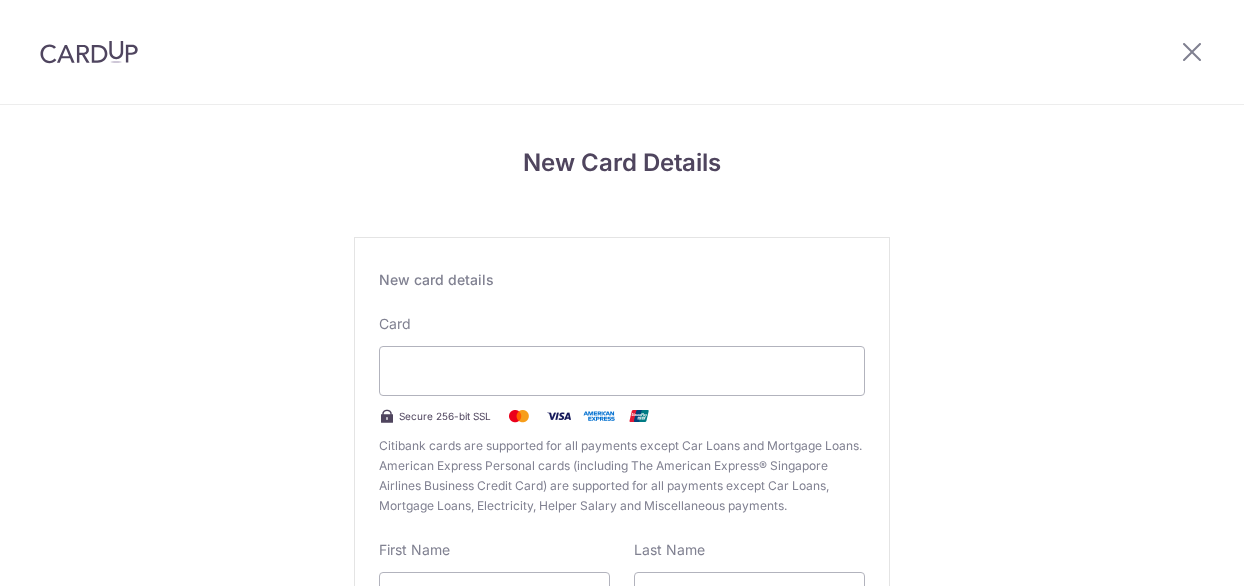 scroll, scrollTop: 0, scrollLeft: 0, axis: both 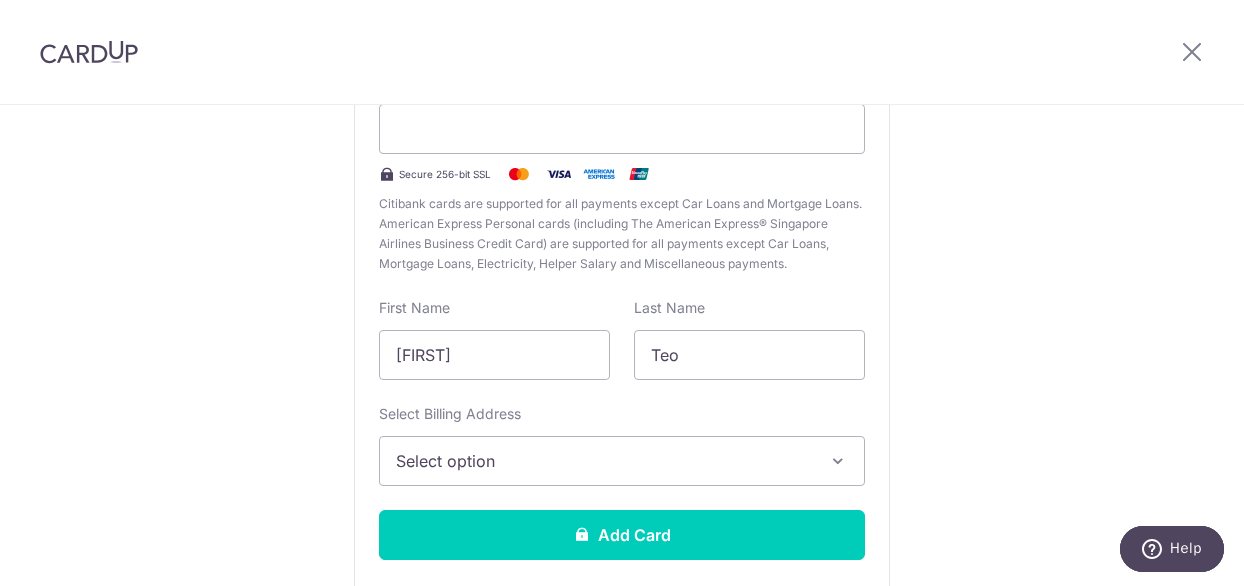 click at bounding box center (838, 461) 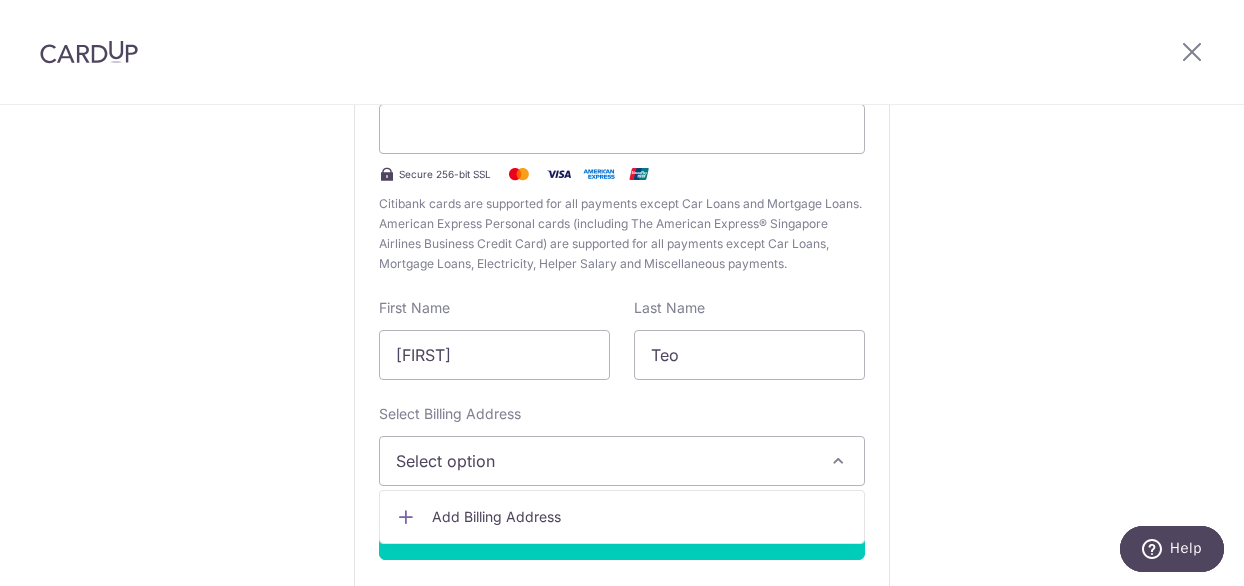 click on "New Card Details
New card details
Card
Secure 256-bit SSL
Citibank cards are supported for all payments except Car Loans and Mortgage Loans. American Express Personal cards (including The American Express® Singapore Airlines Business Credit Card) are supported for all payments except Car Loans, Mortgage Loans, Electricity, Helper Salary and Miscellaneous payments.
First Name
Say Kiat
Last Name
Teo
Select Billing Address
Select option
Add Billing Address" at bounding box center (622, 283) 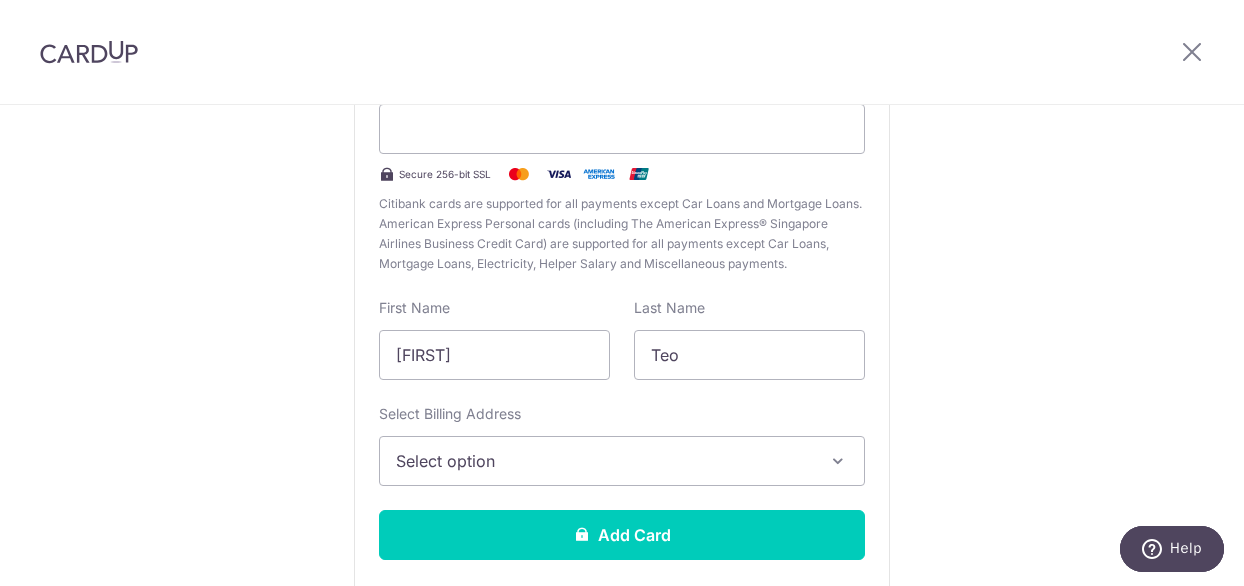 scroll, scrollTop: 162, scrollLeft: 0, axis: vertical 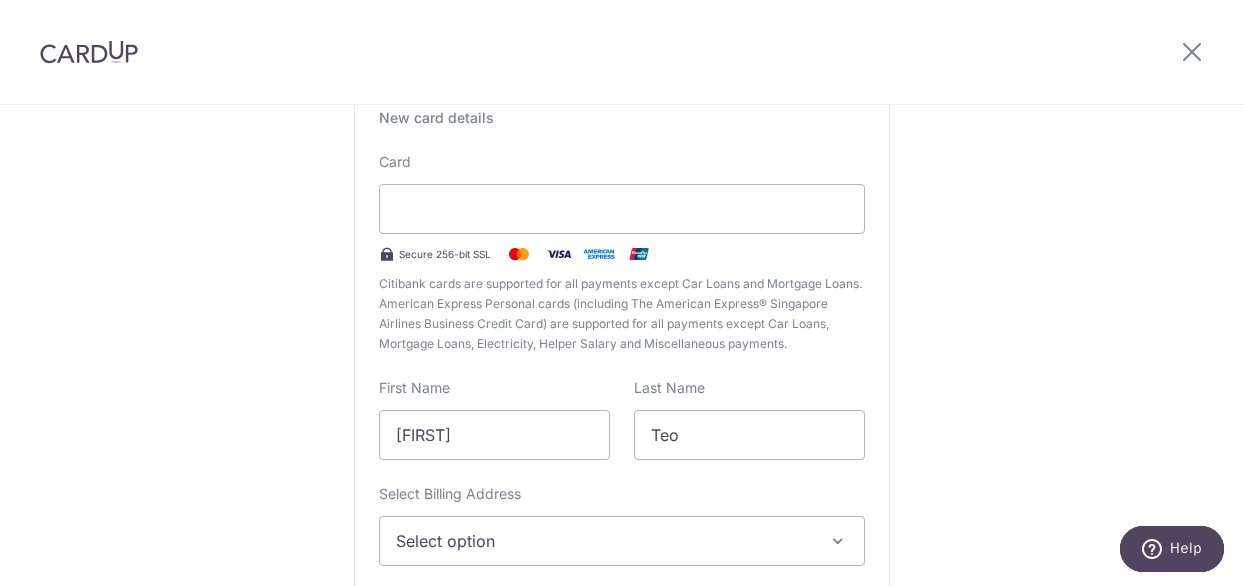 click on "New Card Details
New card details
Card
Secure 256-bit SSL
Citibank cards are supported for all payments except Car Loans and Mortgage Loans. American Express Personal cards (including The American Express® Singapore Airlines Business Credit Card) are supported for all payments except Car Loans, Mortgage Loans, Electricity, Helper Salary and Miscellaneous payments.
First Name
Say Kiat
Last Name
Teo
Select Billing Address
Select option
Add Billing Address" at bounding box center [622, 363] 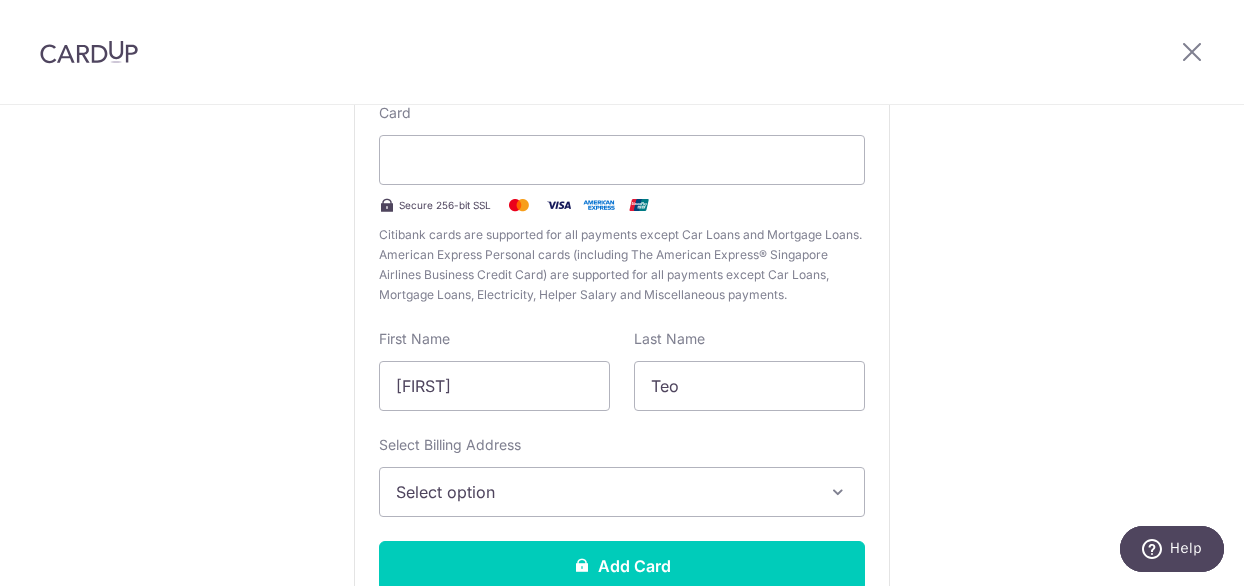 scroll, scrollTop: 213, scrollLeft: 0, axis: vertical 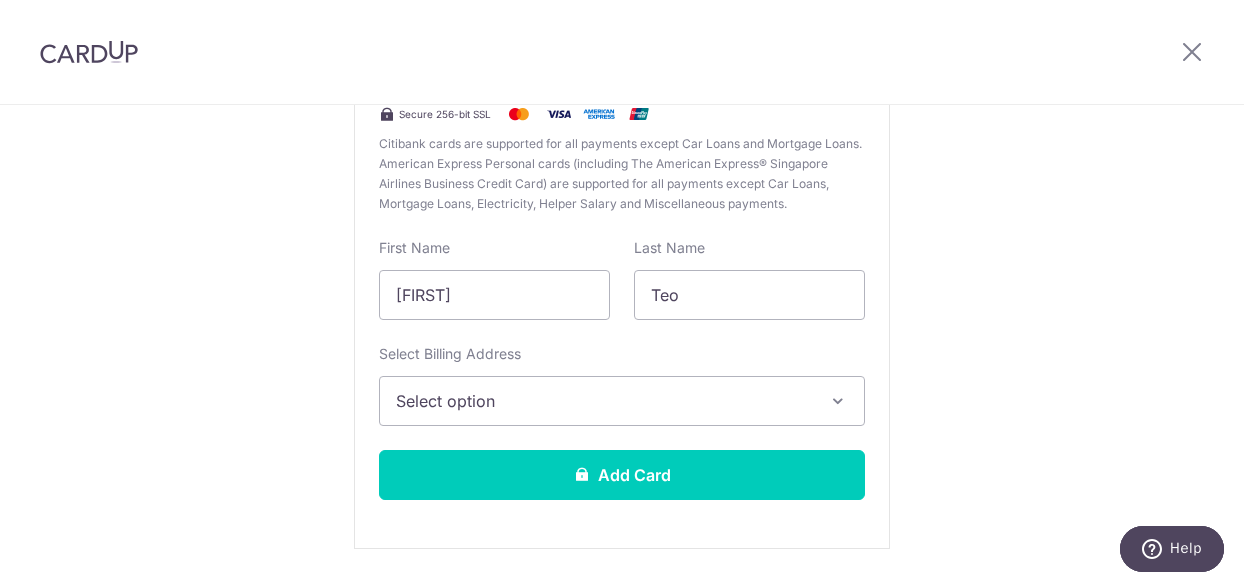 click at bounding box center [838, 401] 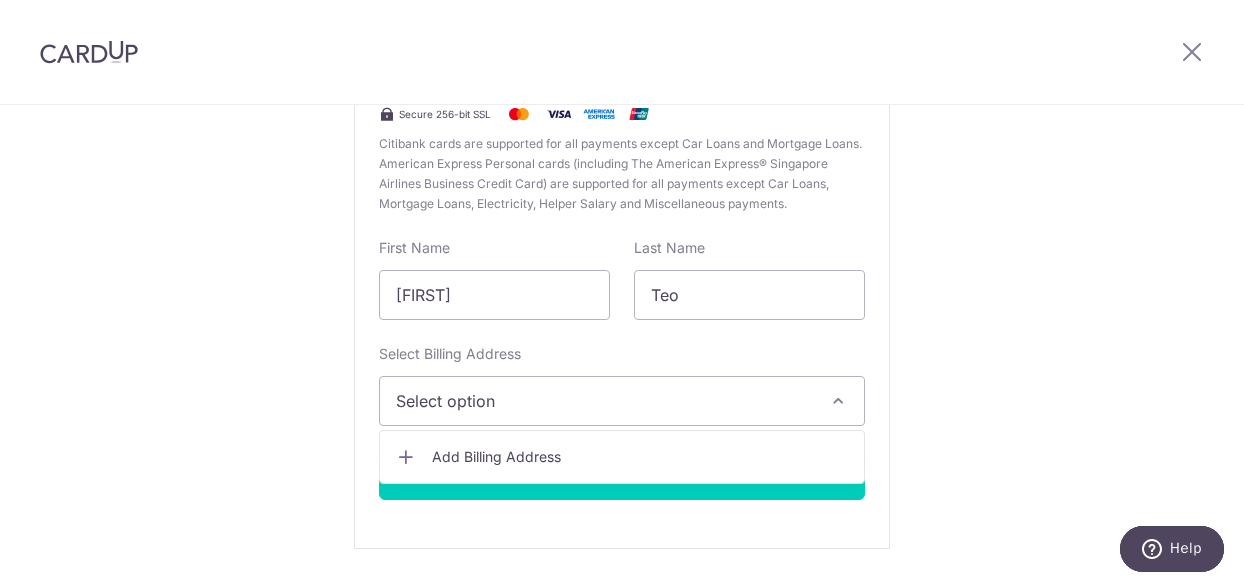 click on "Add Billing Address" at bounding box center [640, 457] 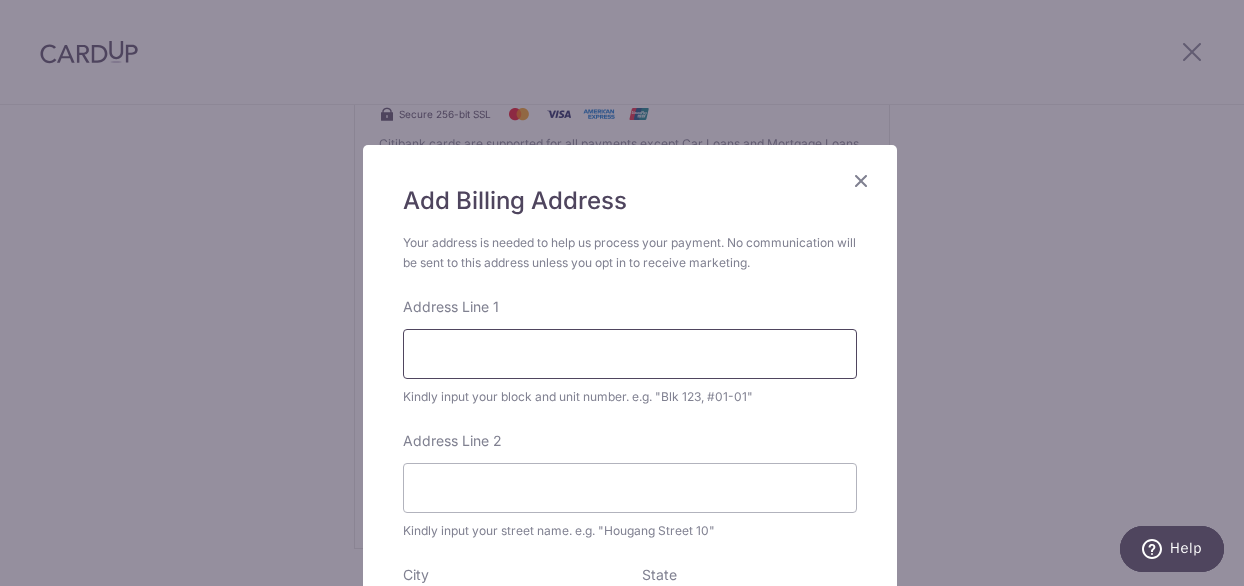 click on "Address Line 1" at bounding box center [630, 354] 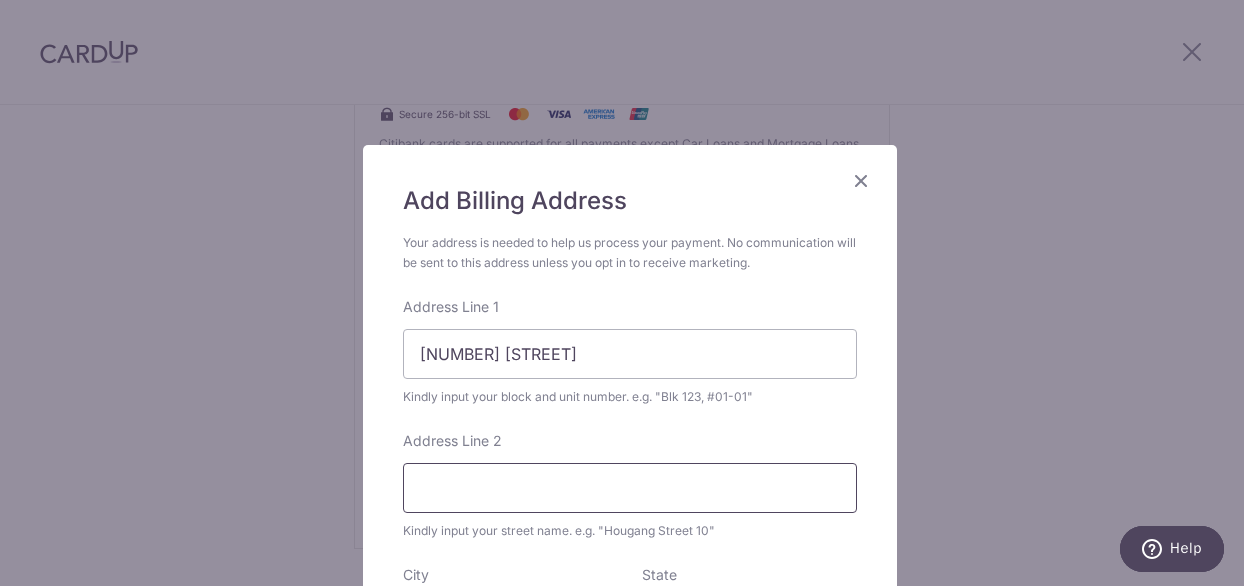 type on "#07-03 TRILIGHT" 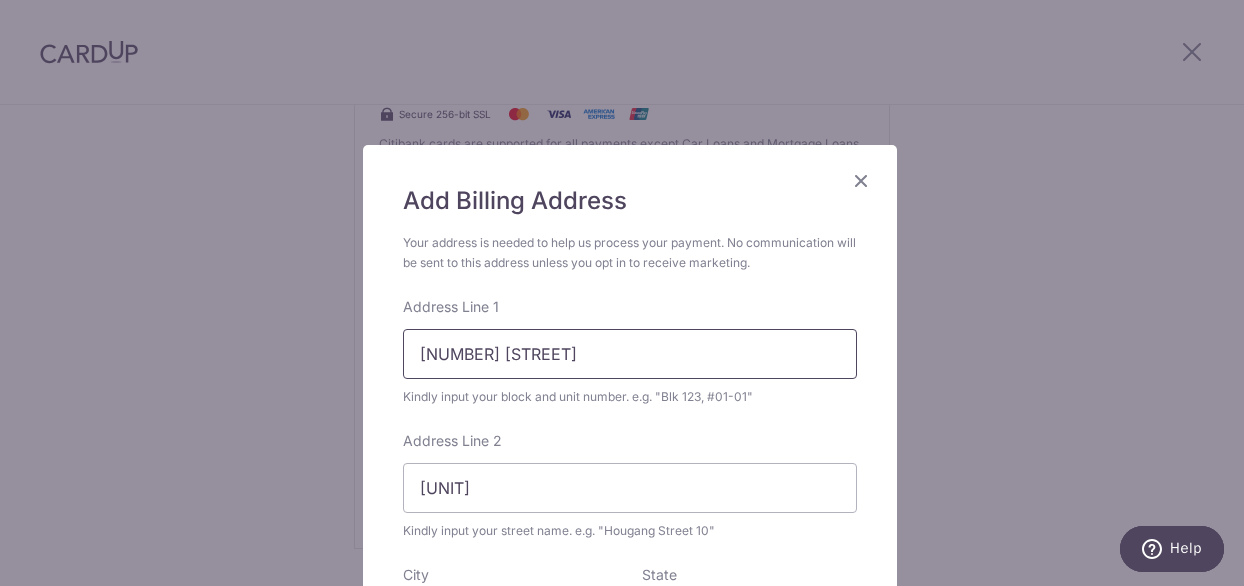 scroll, scrollTop: 424, scrollLeft: 0, axis: vertical 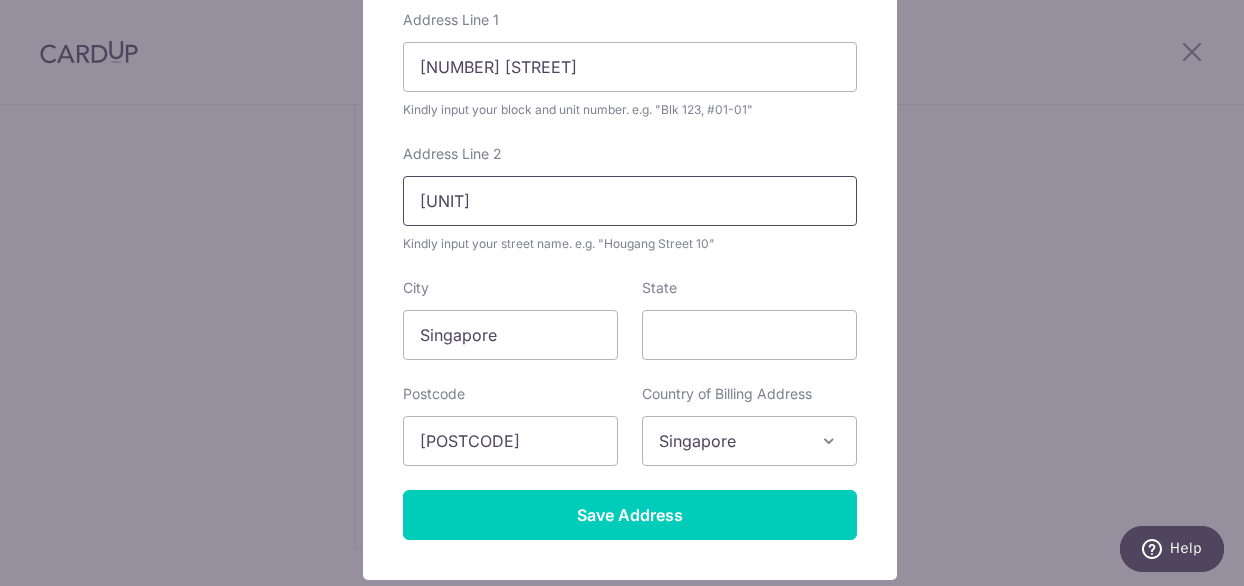 click on "#07-03 TRILIGHT" at bounding box center (630, 201) 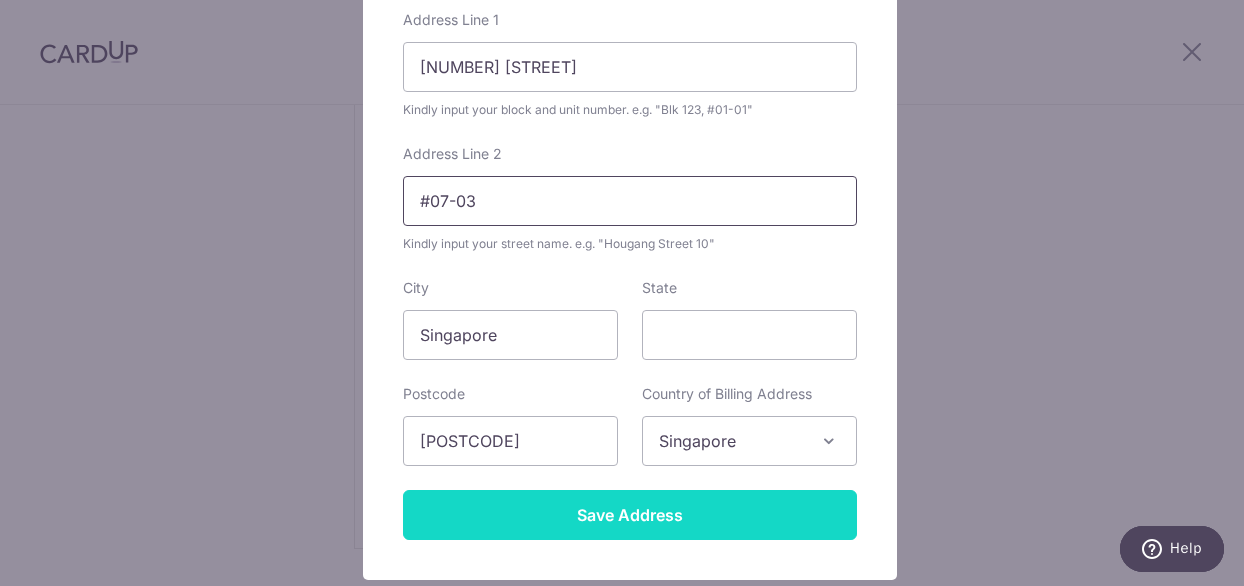 type on "#07-03" 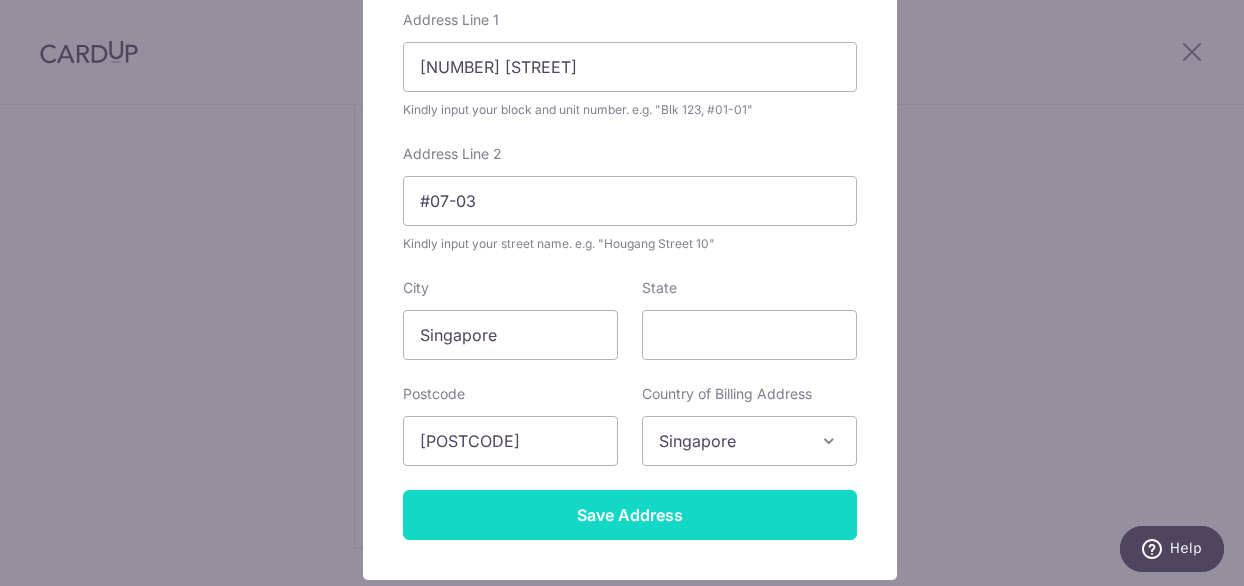 click on "Save Address" at bounding box center (630, 515) 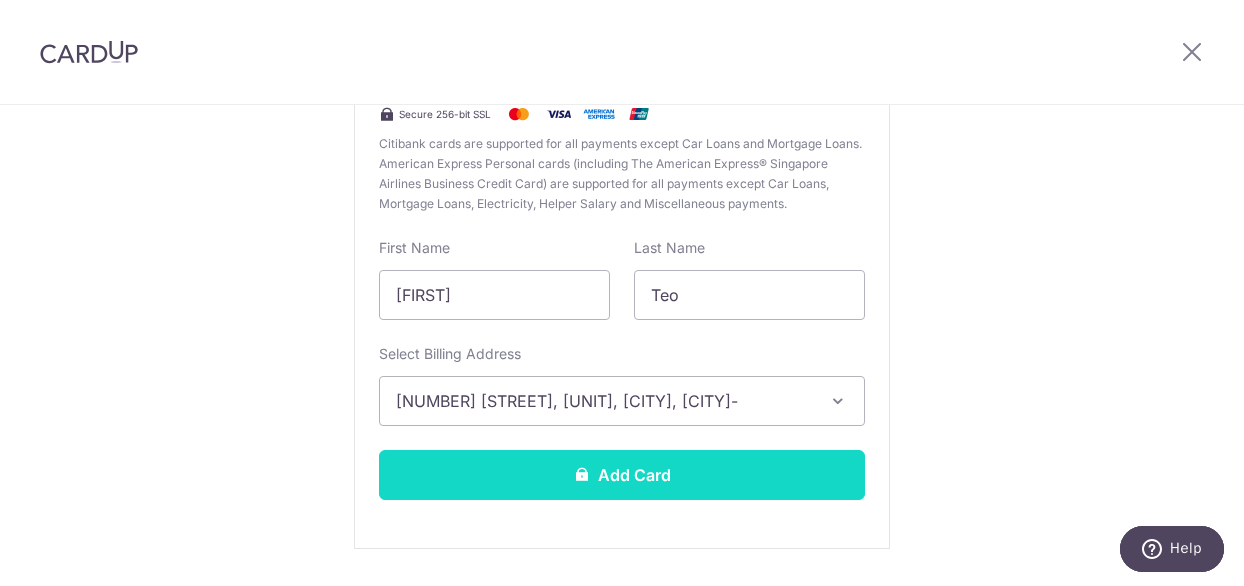 click on "Add Card" at bounding box center (622, 475) 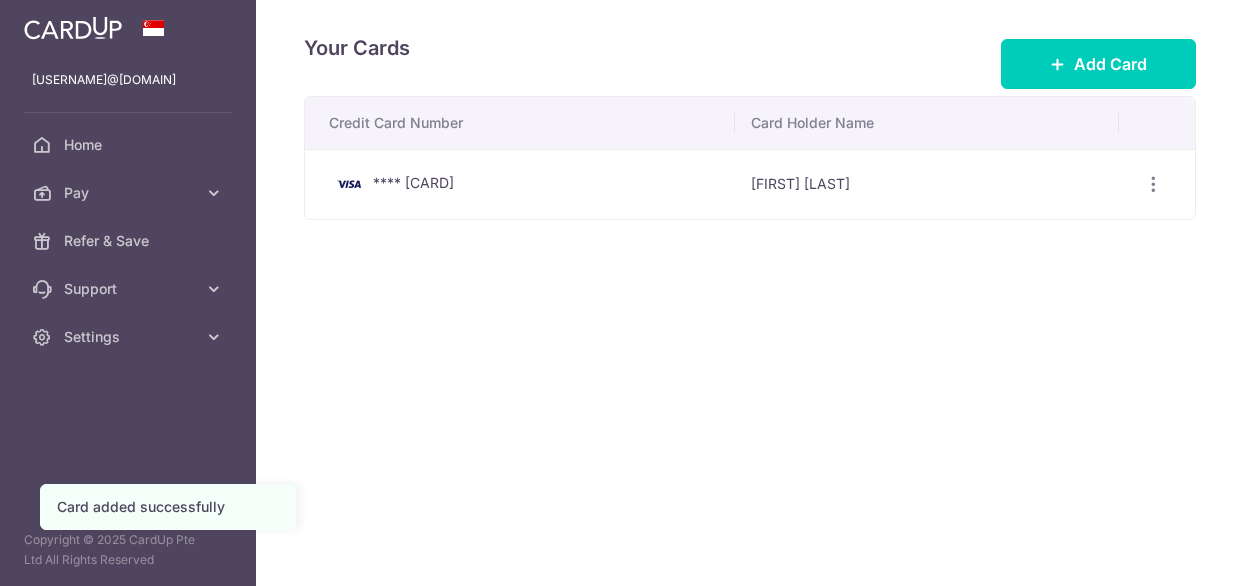 scroll, scrollTop: 0, scrollLeft: 0, axis: both 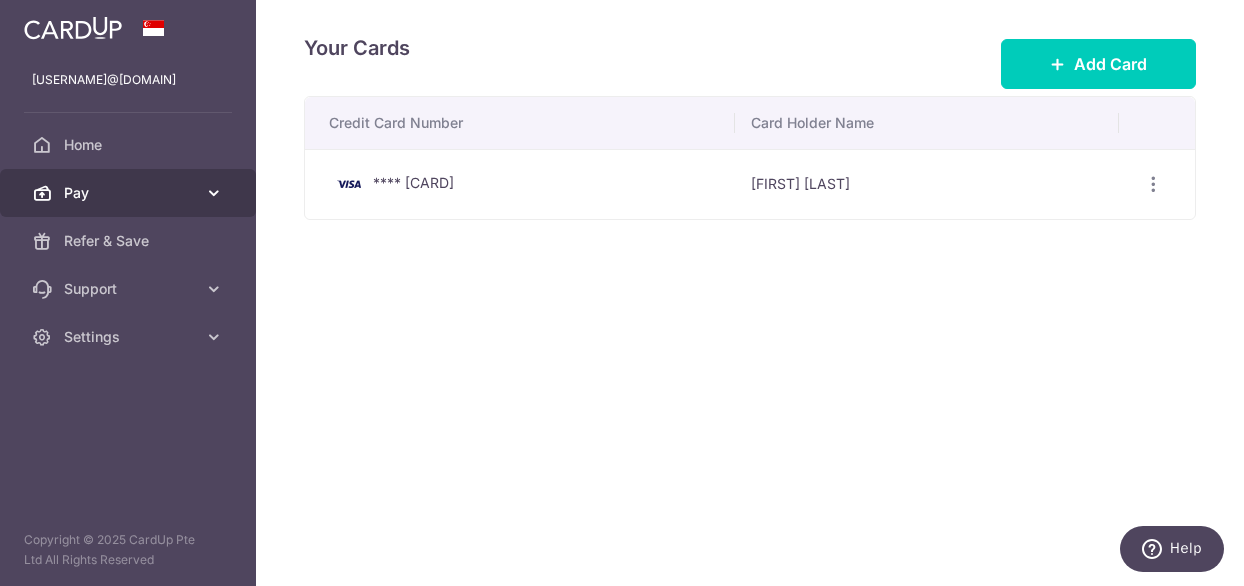 click on "Pay" at bounding box center (130, 193) 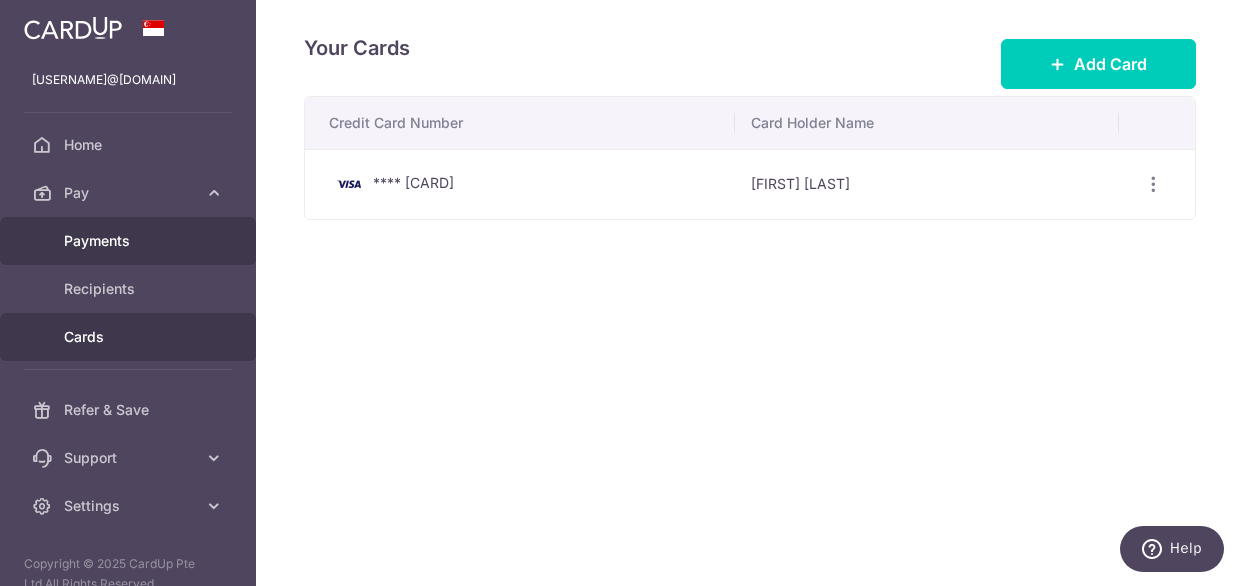 click on "Payments" at bounding box center [128, 241] 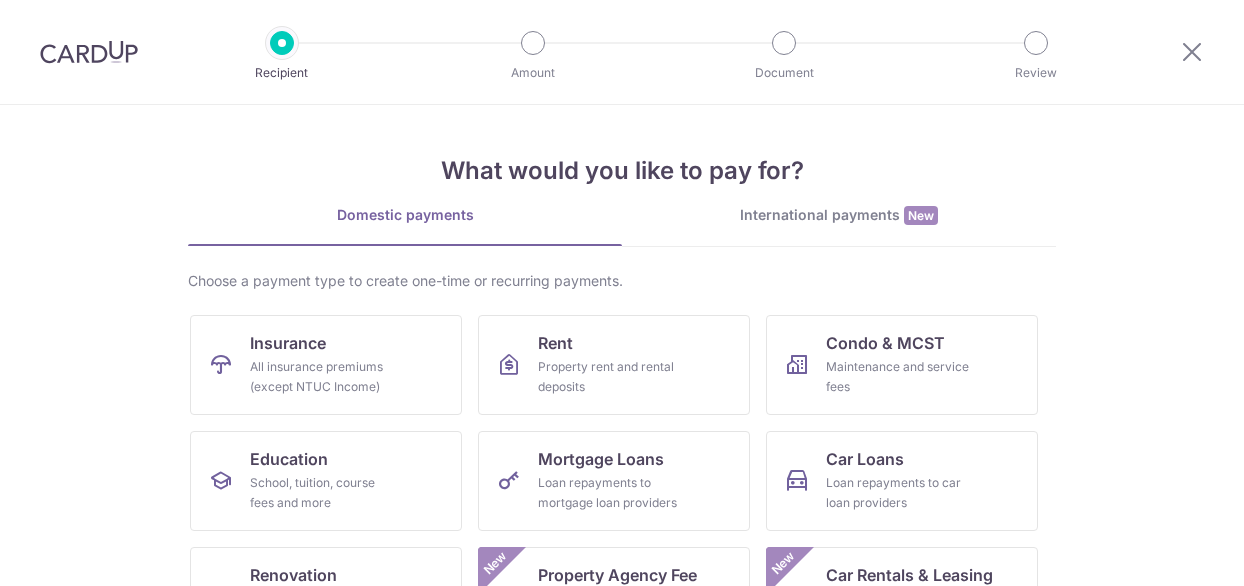 scroll, scrollTop: 0, scrollLeft: 0, axis: both 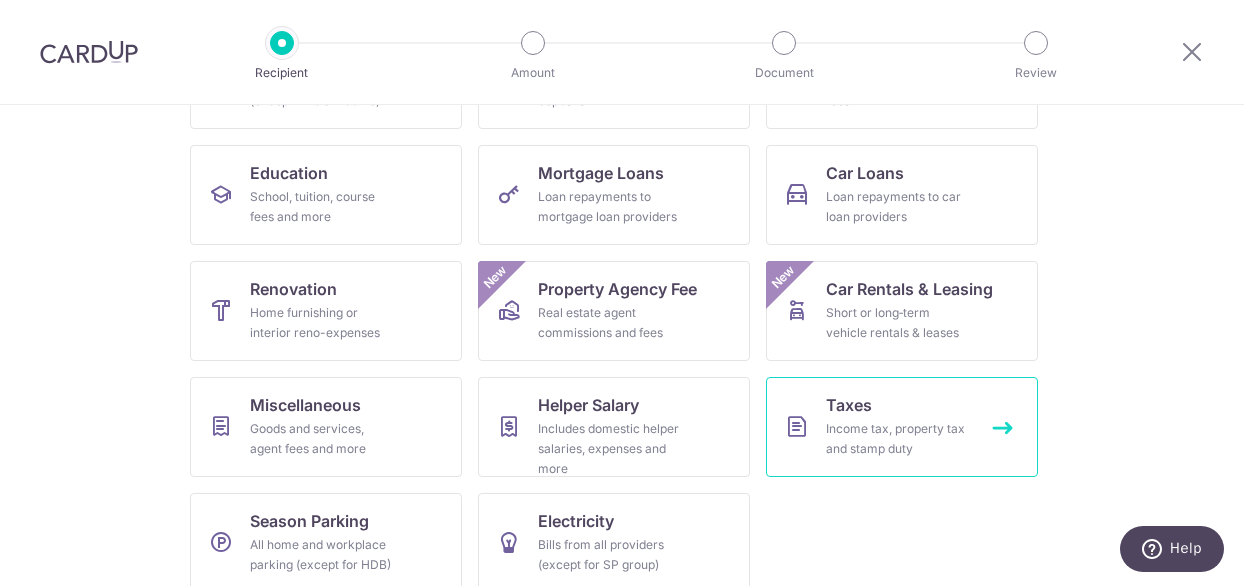 click on "Income tax, property tax and stamp duty" at bounding box center [898, 439] 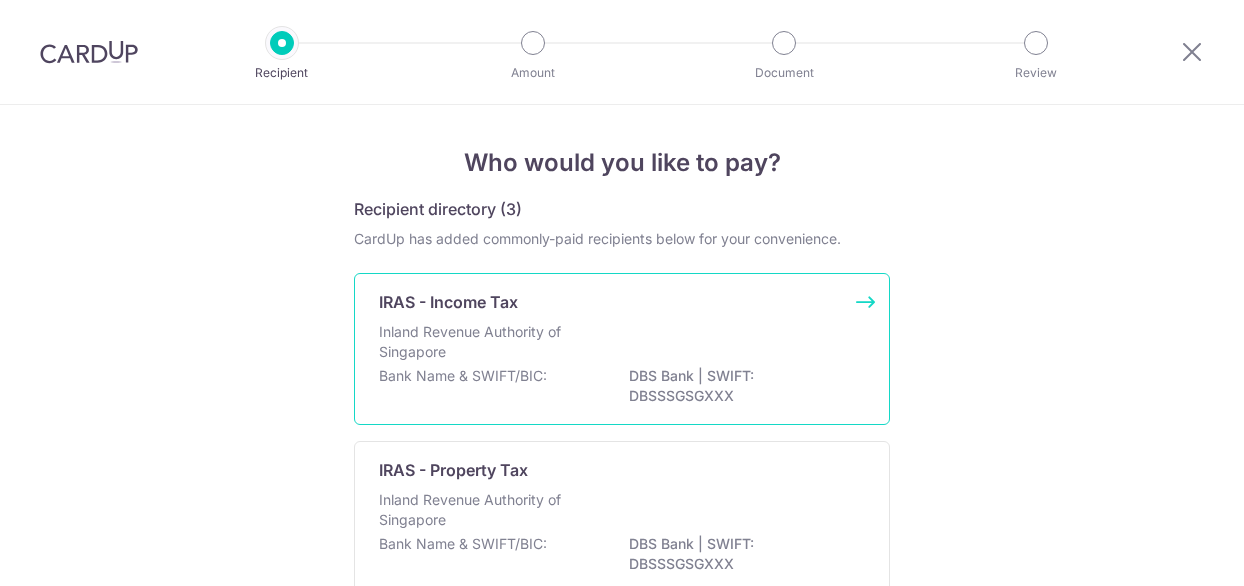scroll, scrollTop: 0, scrollLeft: 0, axis: both 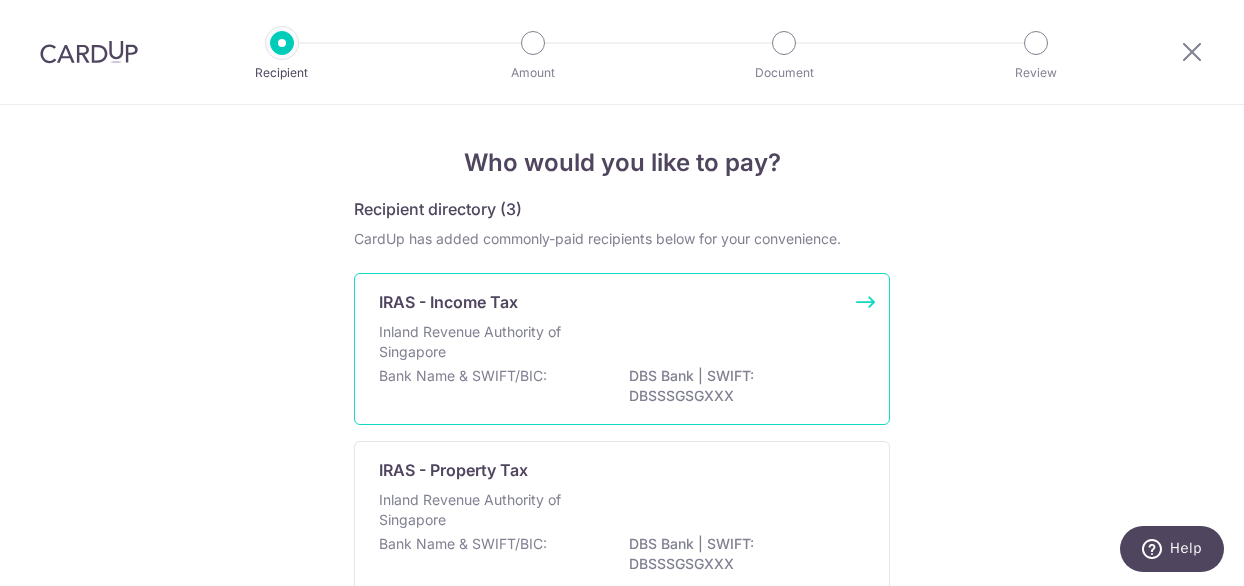 click on "IRAS - Income Tax
Inland Revenue Authority of Singapore
Bank Name & SWIFT/BIC:
DBS Bank | SWIFT: DBSSSGSGXXX" at bounding box center [622, 349] 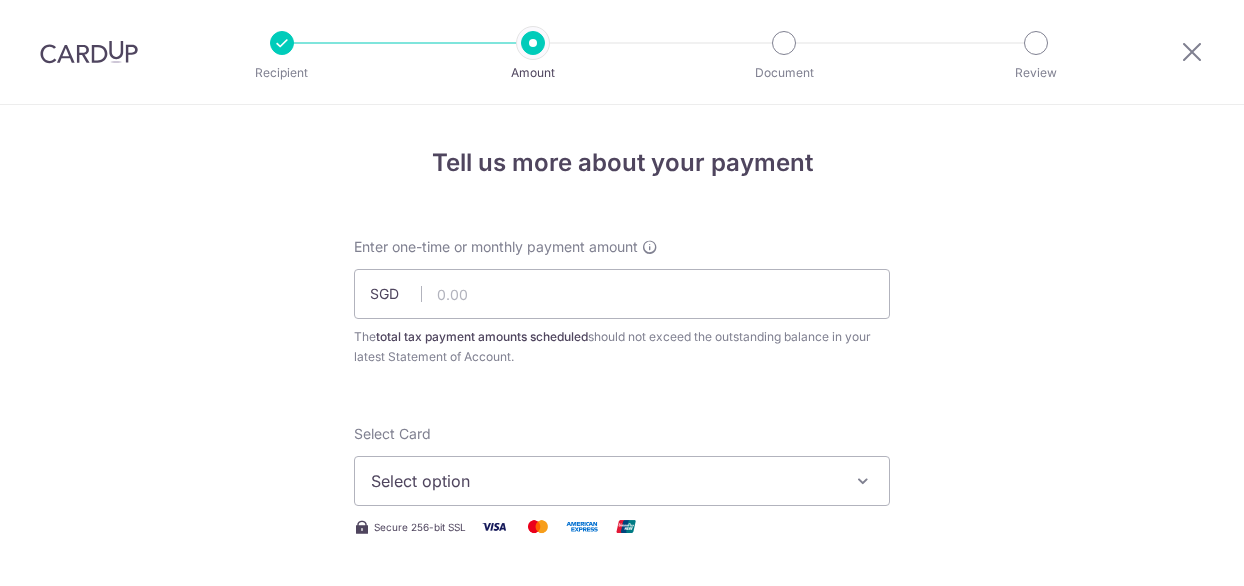 scroll, scrollTop: 0, scrollLeft: 0, axis: both 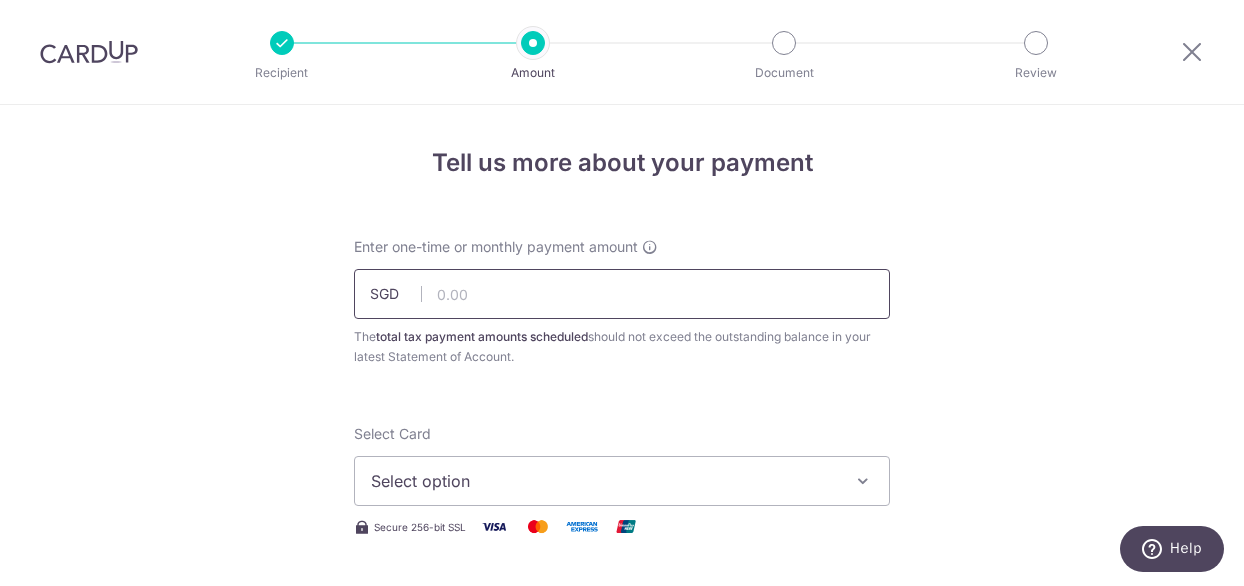 click at bounding box center (622, 294) 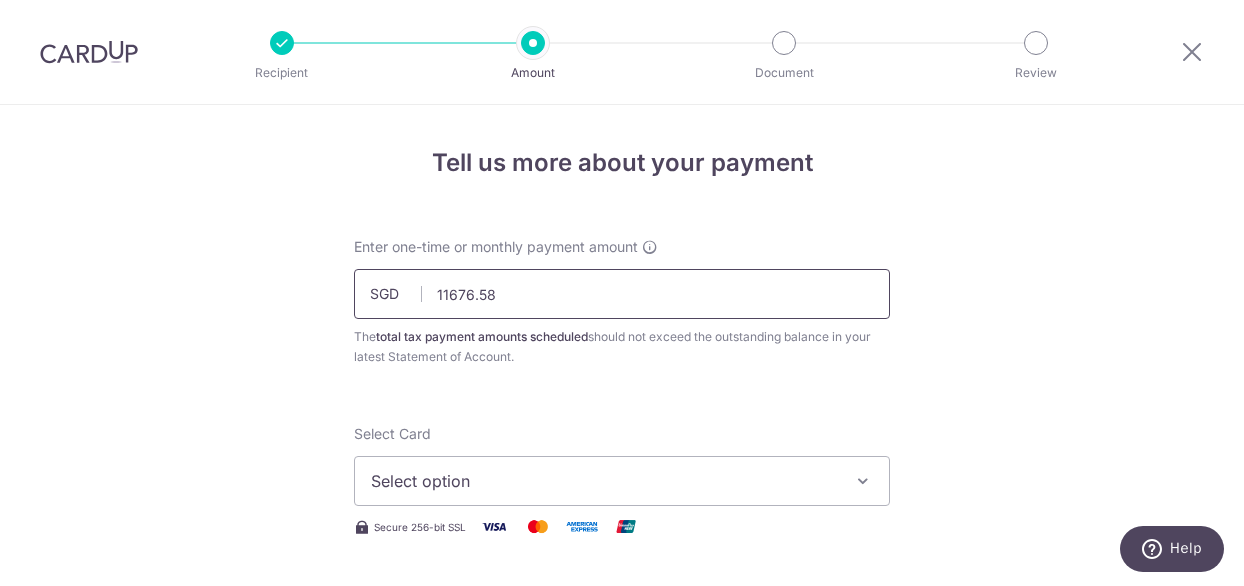 scroll, scrollTop: 182, scrollLeft: 0, axis: vertical 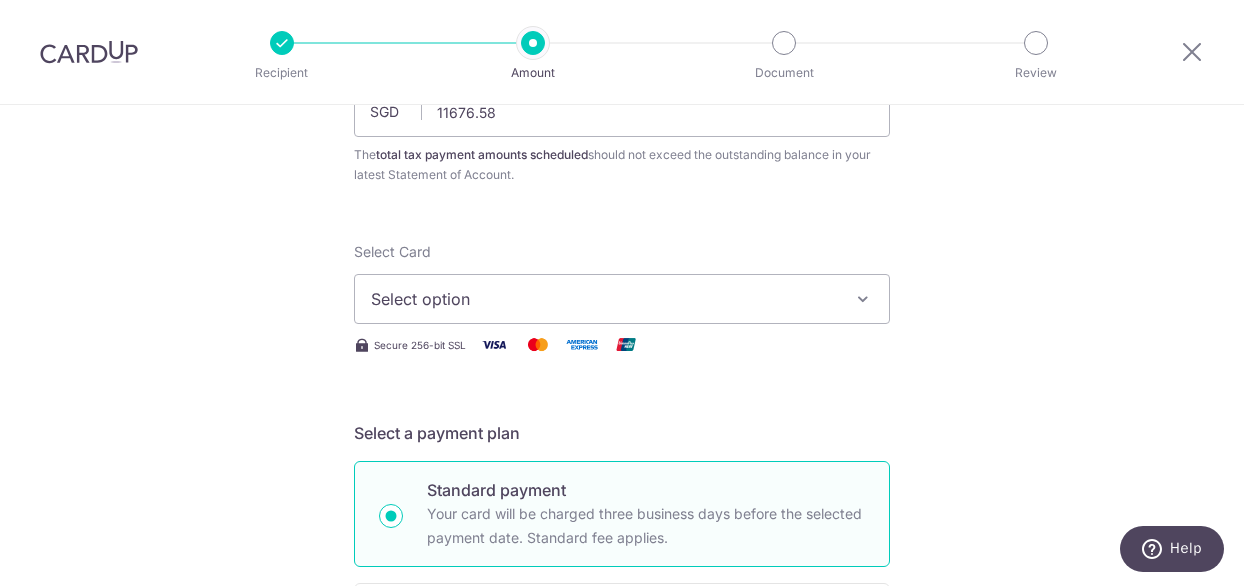 type on "11,676.58" 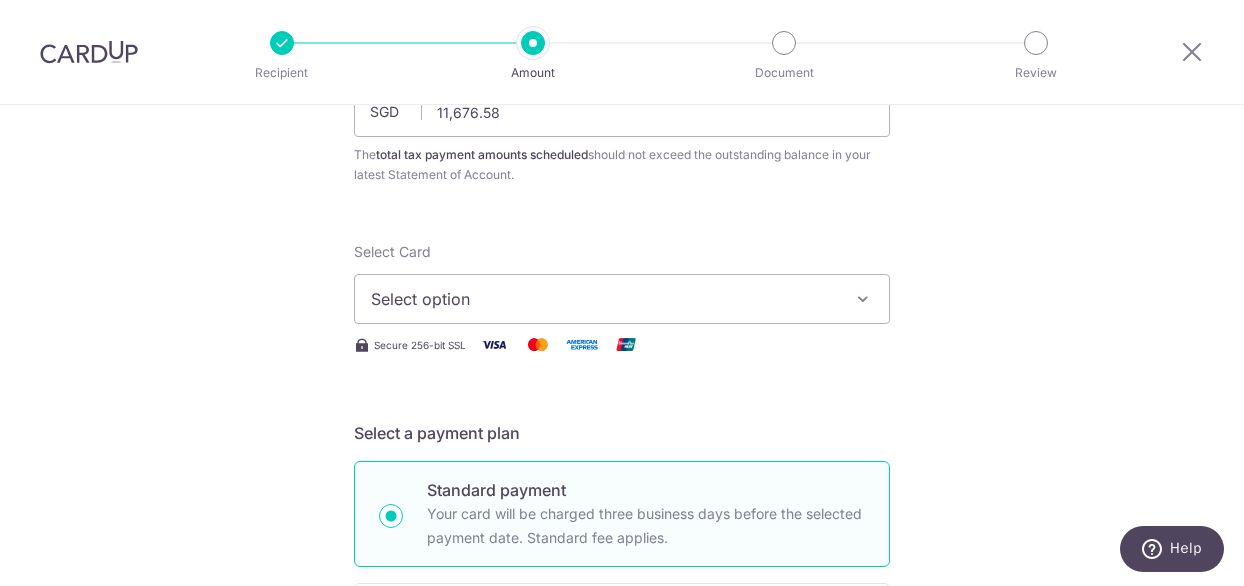click at bounding box center (863, 299) 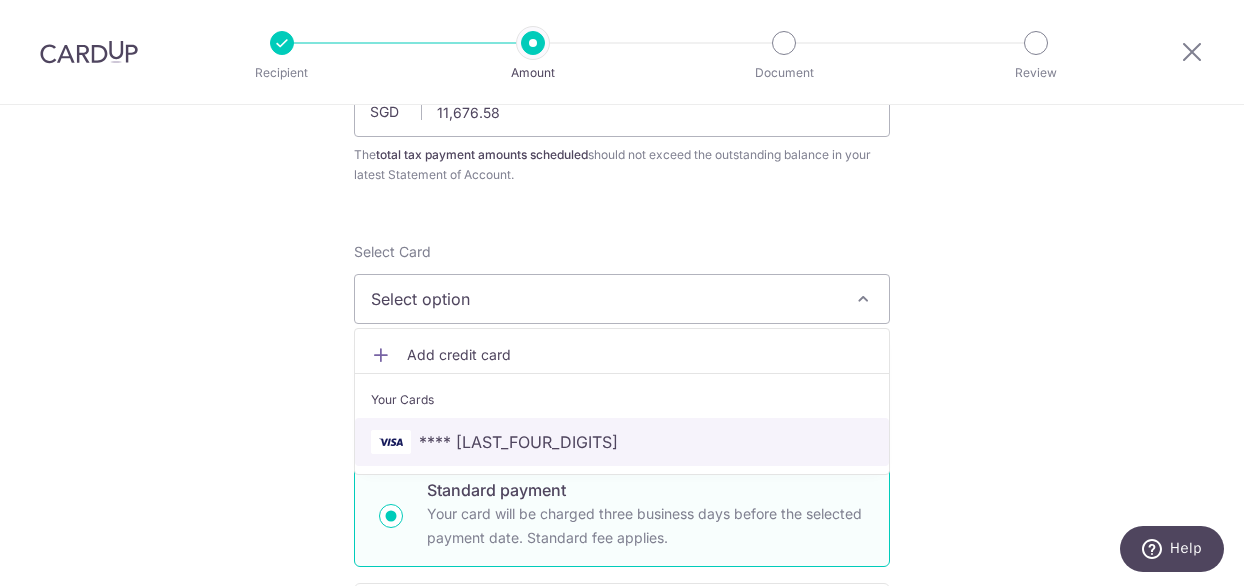 click on "**** [CARD]" at bounding box center [518, 442] 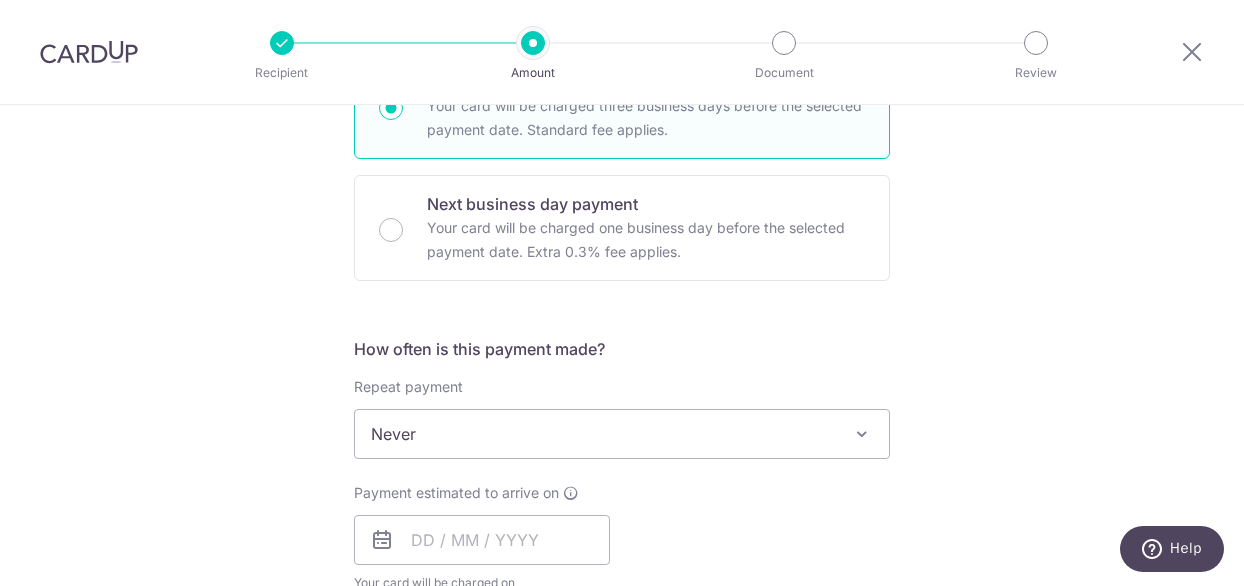 scroll, scrollTop: 598, scrollLeft: 0, axis: vertical 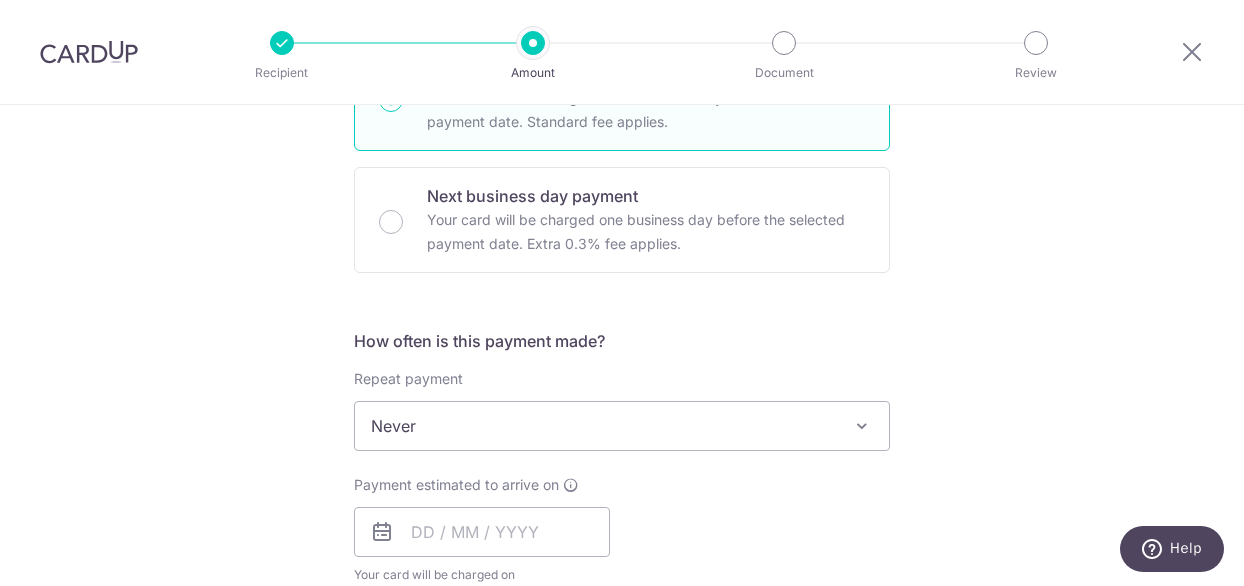 click on "Never" at bounding box center (622, 426) 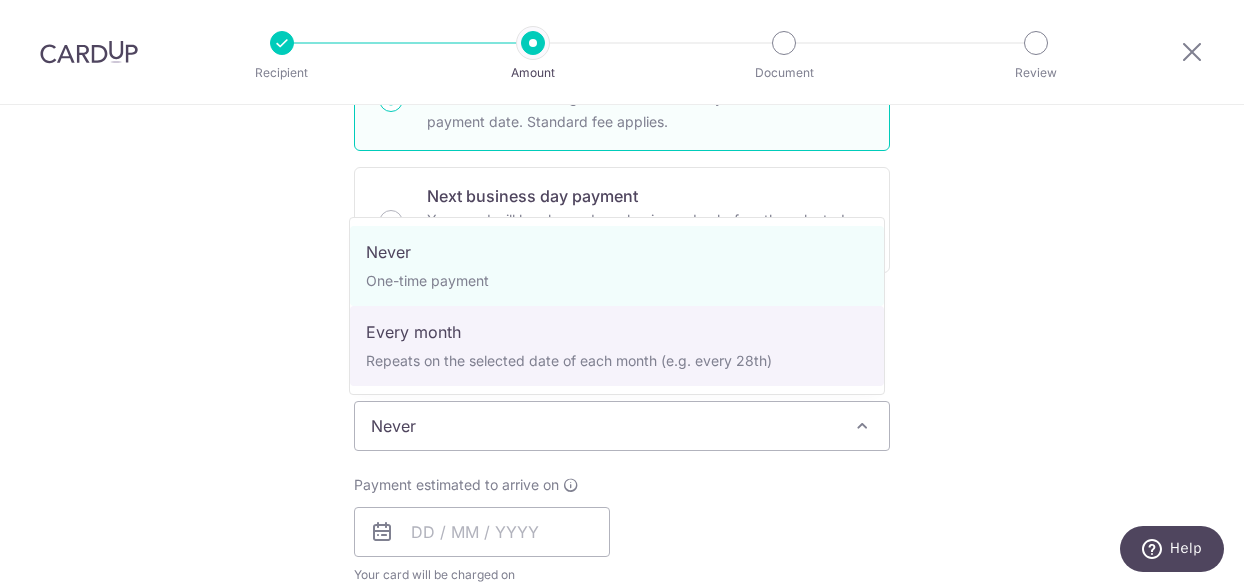 select on "3" 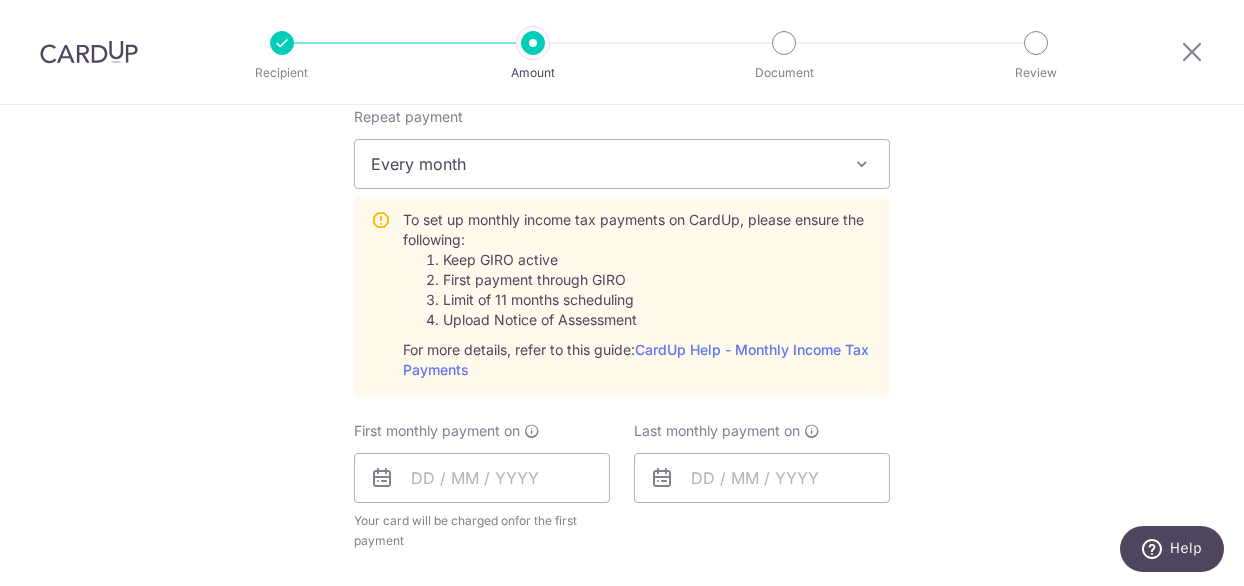 scroll, scrollTop: 879, scrollLeft: 0, axis: vertical 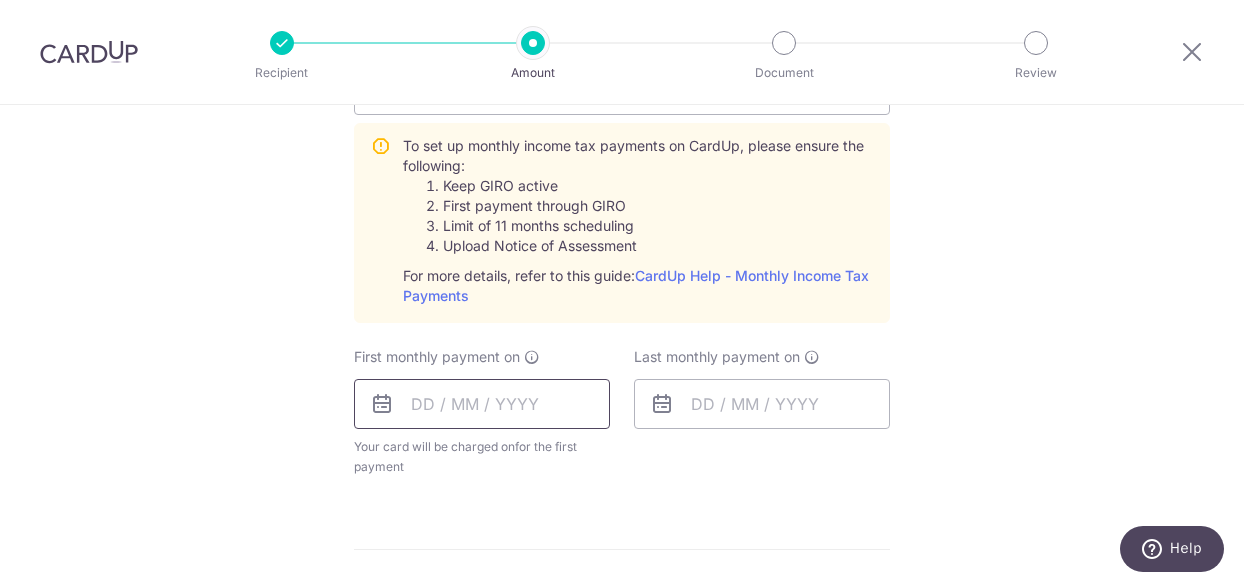 click at bounding box center (482, 404) 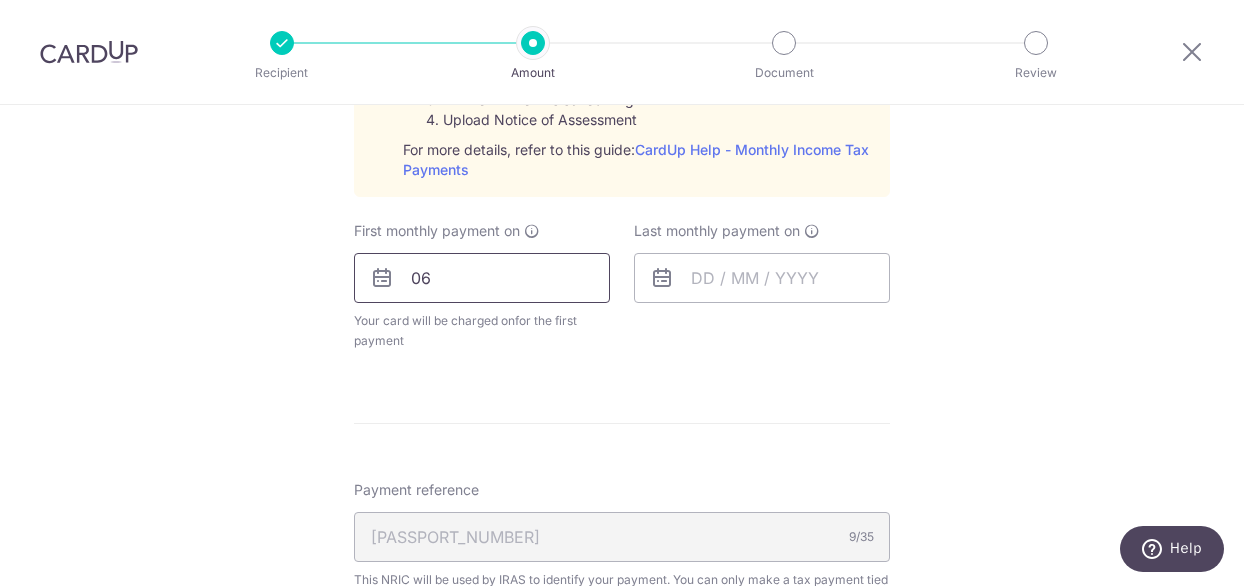scroll, scrollTop: 1093, scrollLeft: 0, axis: vertical 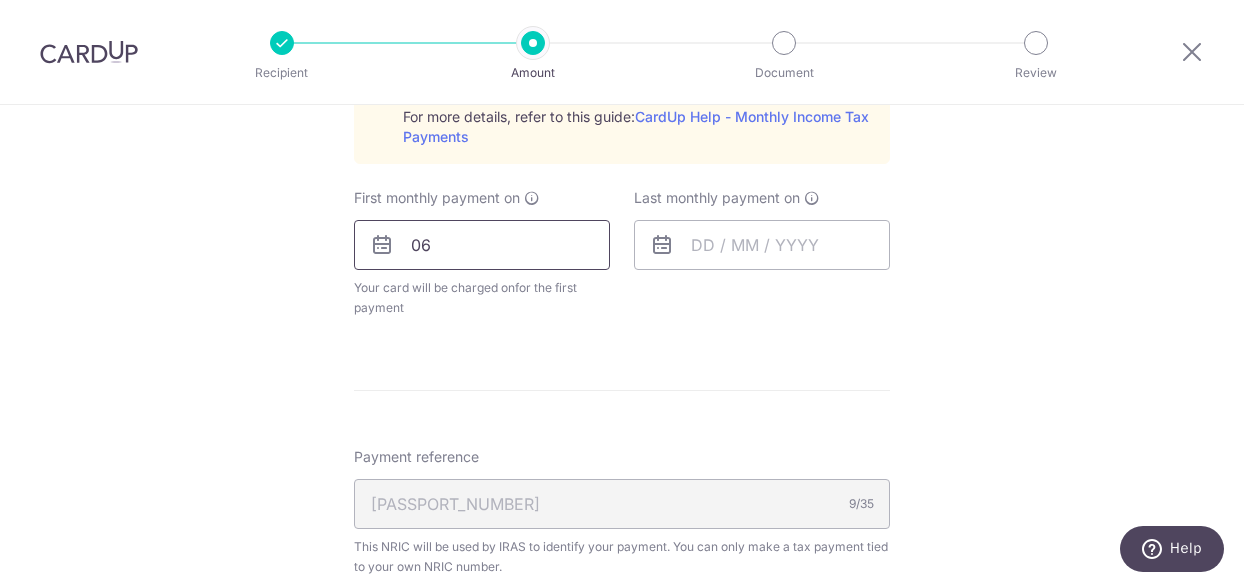 click on "06" at bounding box center [482, 245] 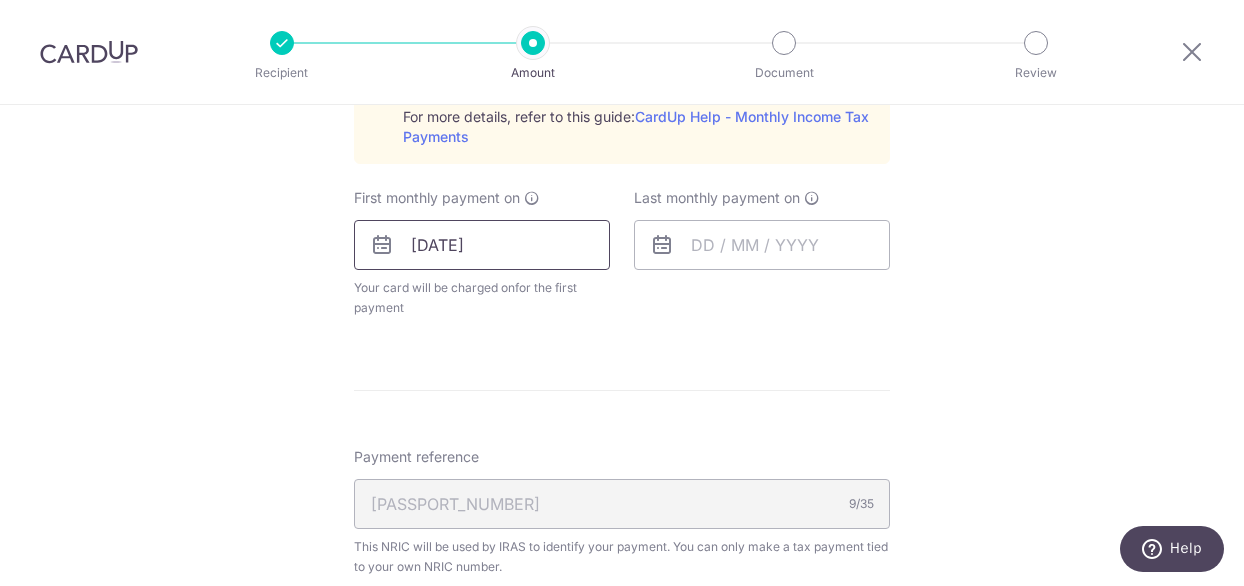 type on "06092025" 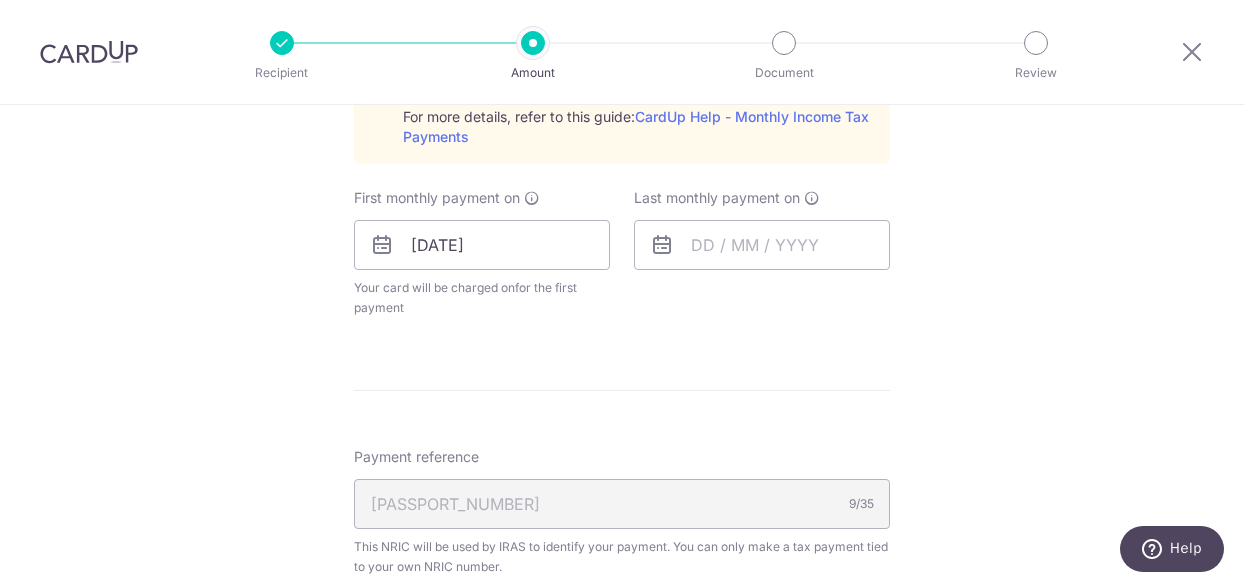 click at bounding box center [382, 245] 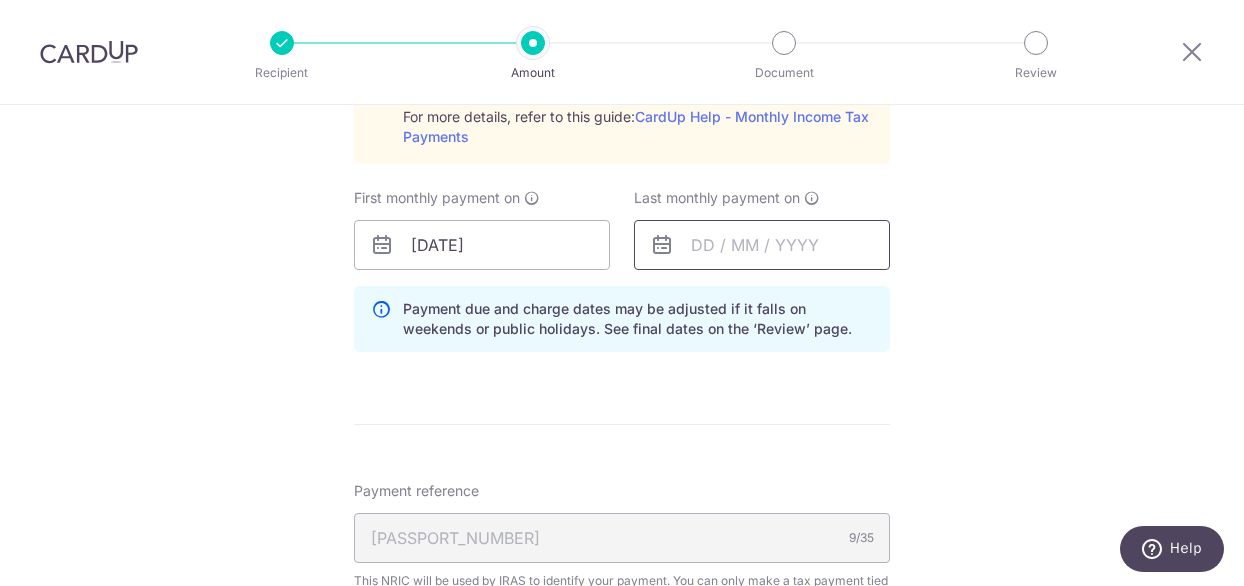 click at bounding box center (762, 245) 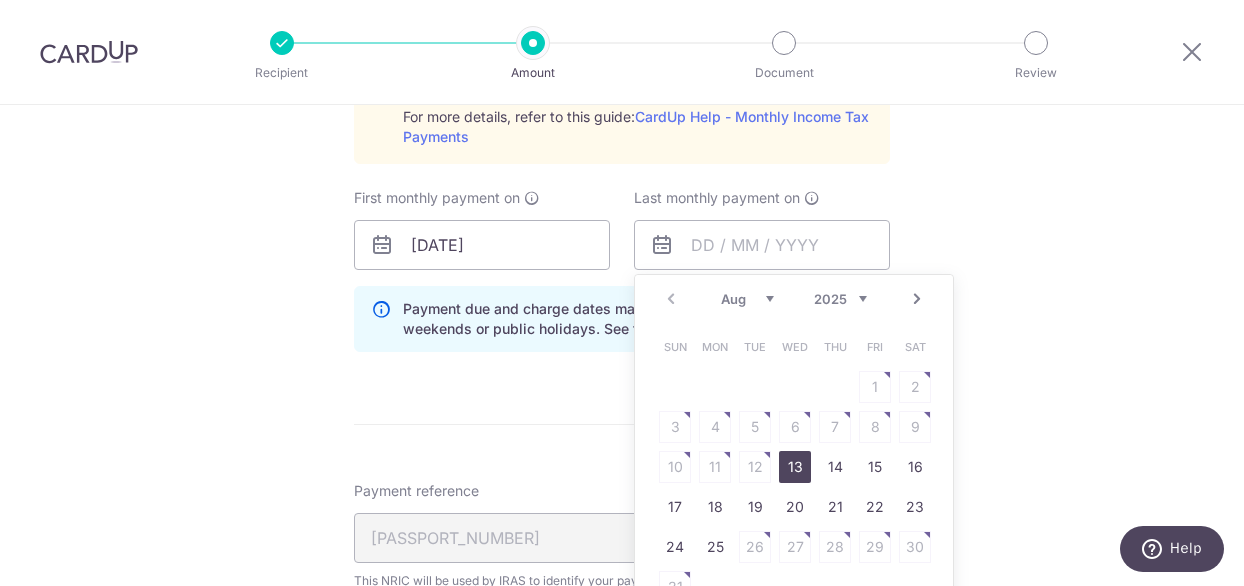 click on "Next" at bounding box center [917, 299] 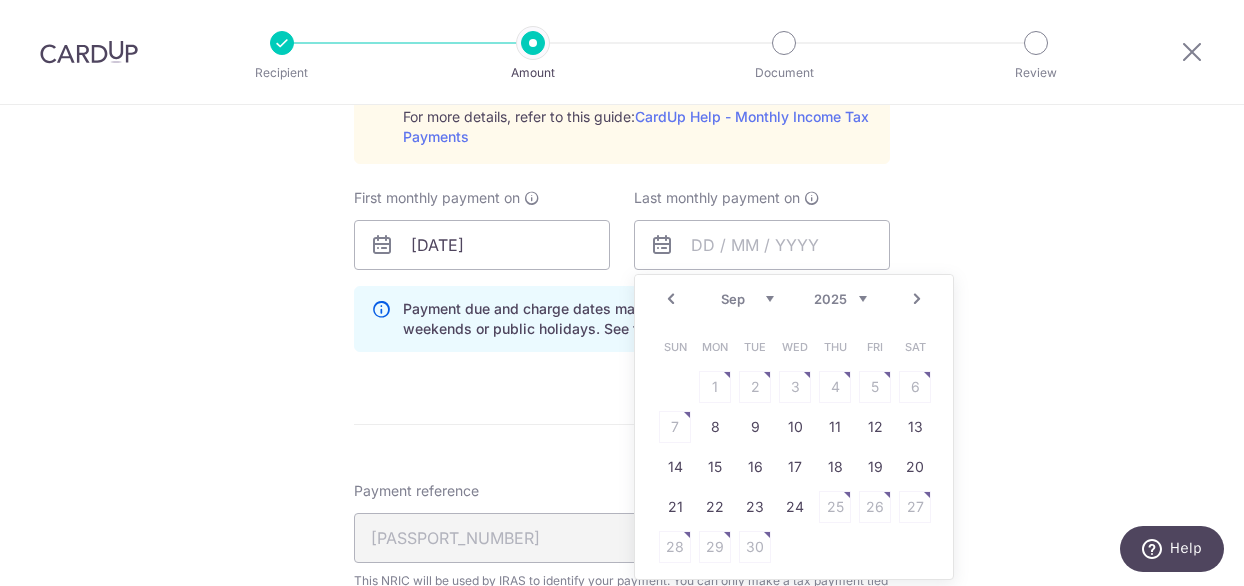 click on "Next" at bounding box center [917, 299] 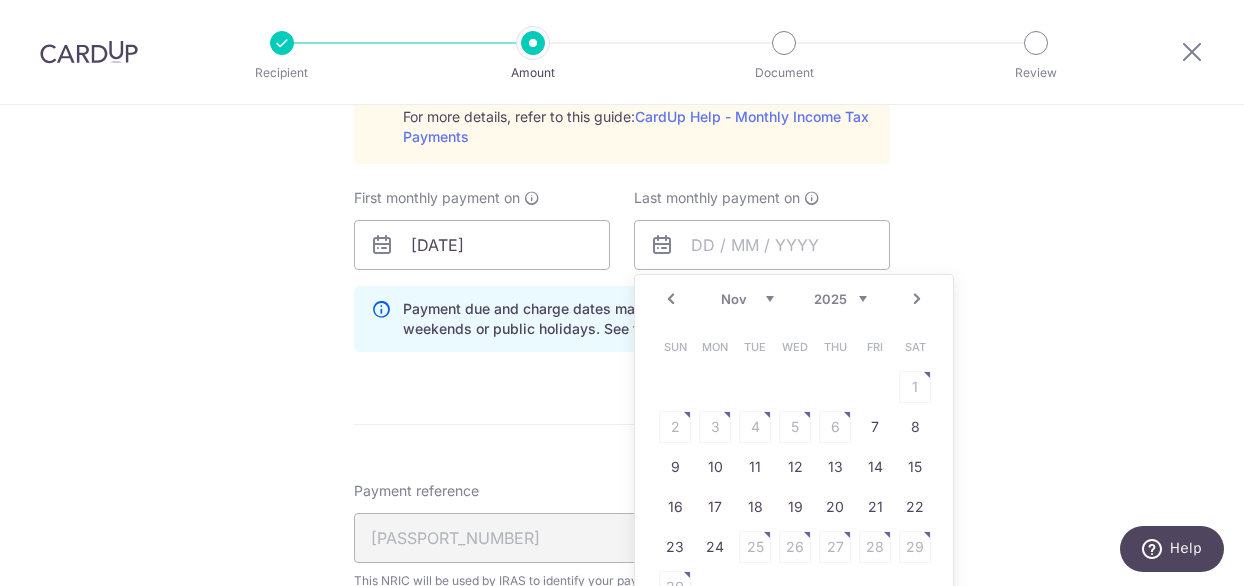 click on "Next" at bounding box center (917, 299) 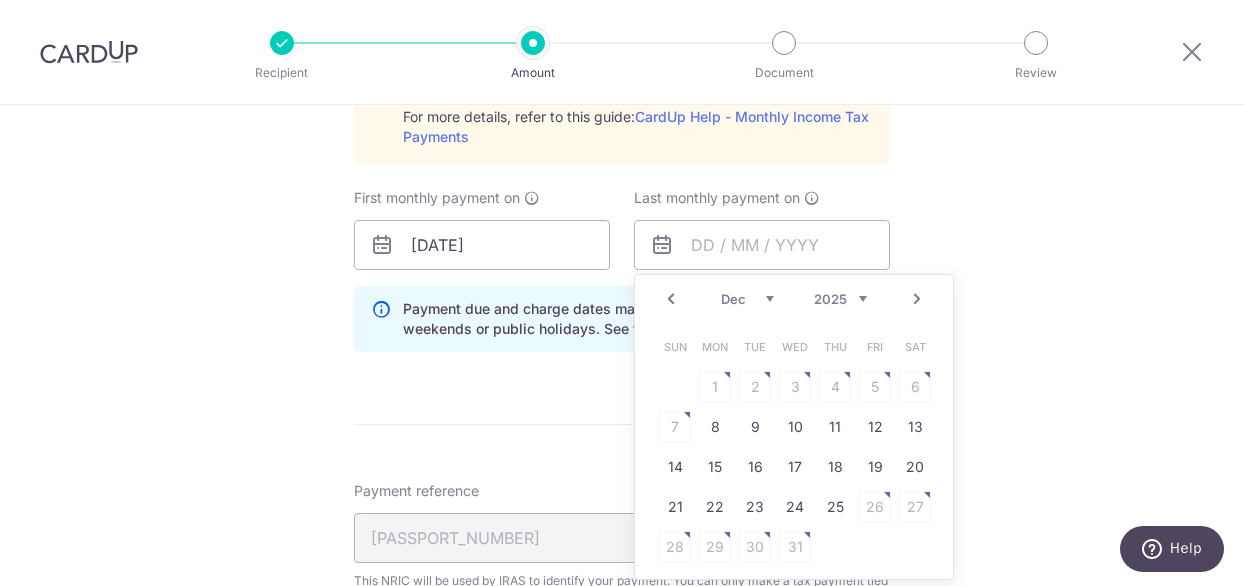 click on "Next" at bounding box center [917, 299] 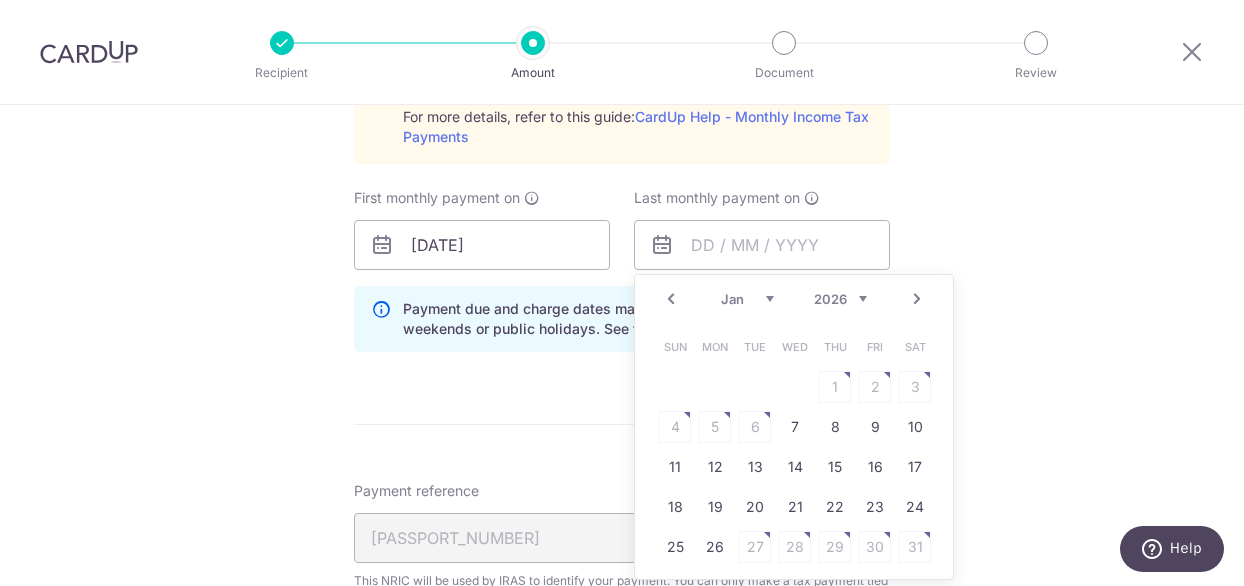click on "Next" at bounding box center [917, 299] 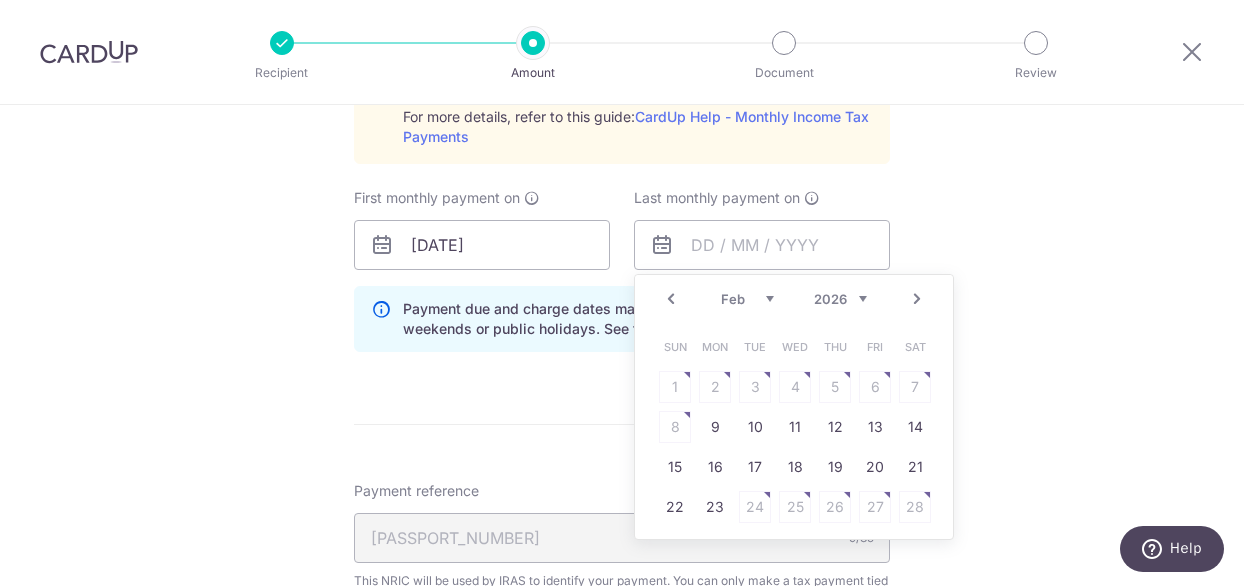 click on "Next" at bounding box center (917, 299) 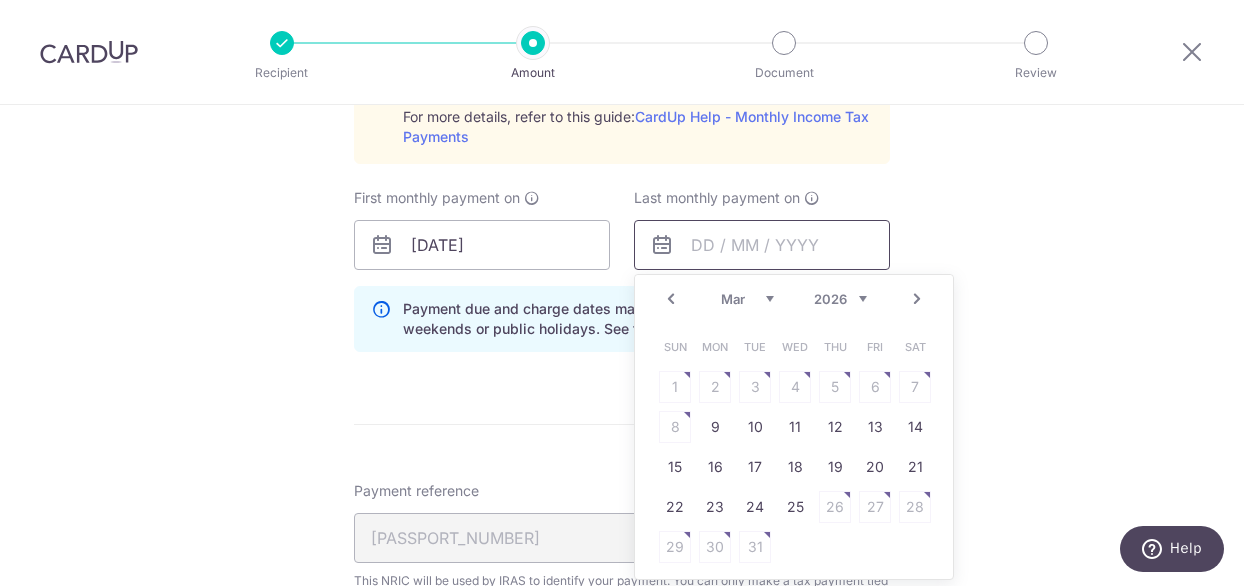 click at bounding box center [762, 245] 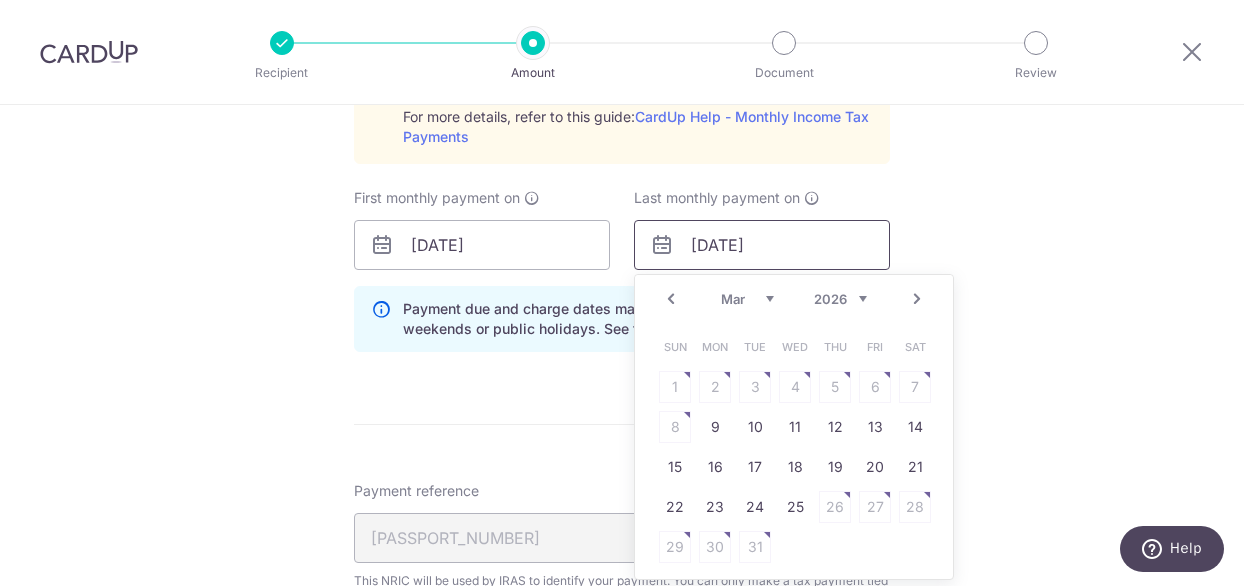 type on "06032026" 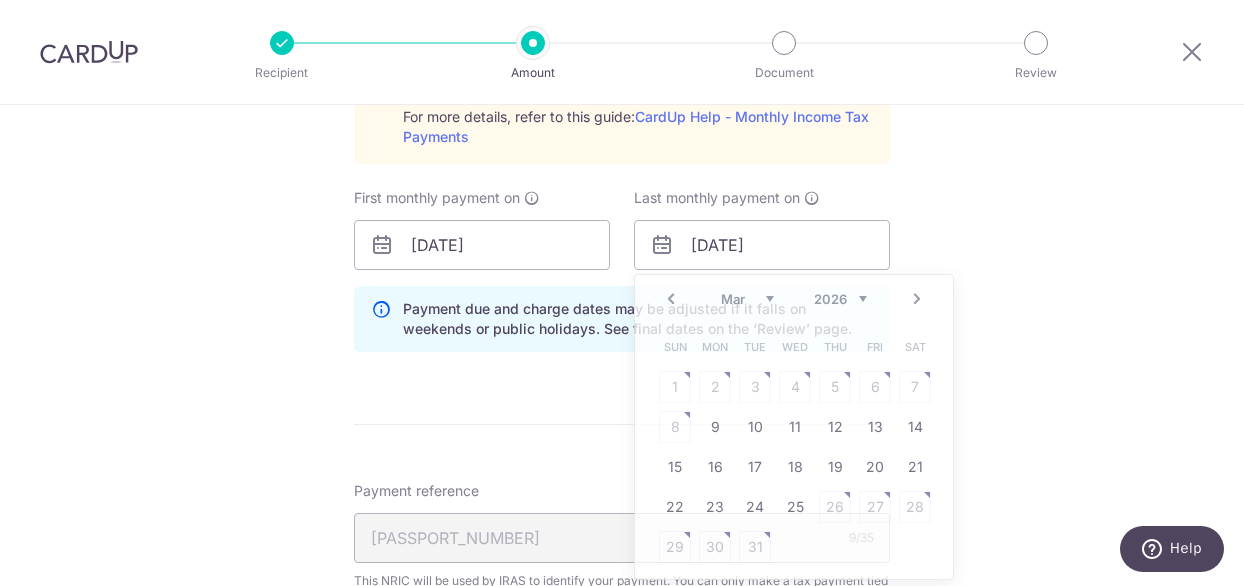 click on "Tell us more about your payment
Enter one-time or monthly payment amount
SGD
11,676.58
11676.58
The  total tax payment amounts scheduled  should not exceed the outstanding balance in your latest Statement of Account.
Select Card
**** 3382
Add credit card
Your Cards
**** 3382
Secure 256-bit SSL
Text
New card details" at bounding box center (622, 71) 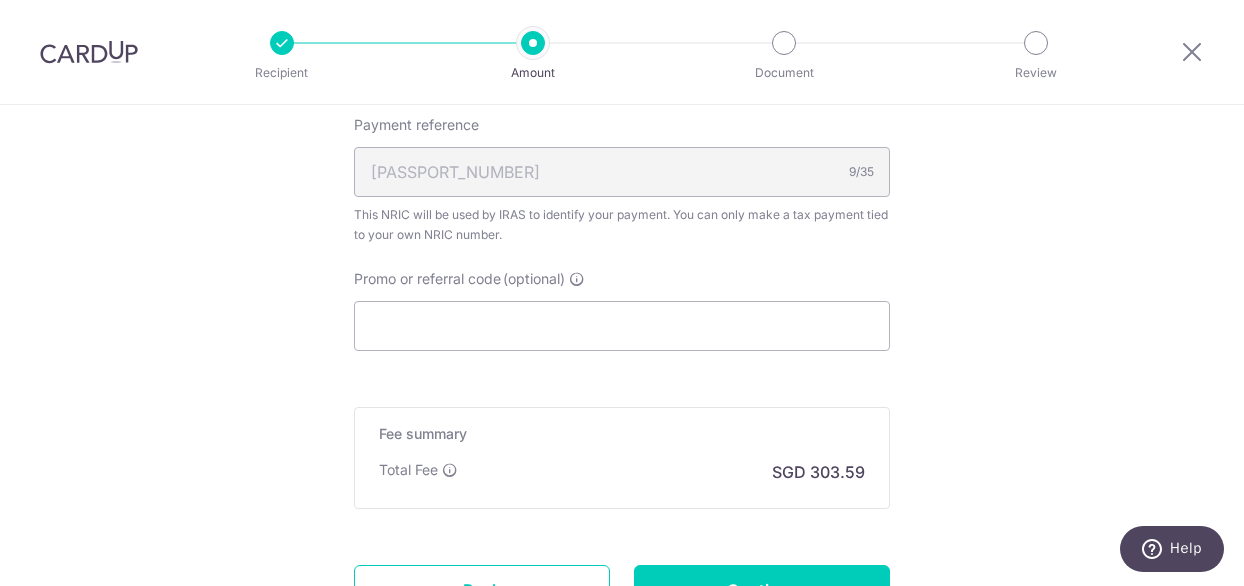 scroll, scrollTop: 1607, scrollLeft: 0, axis: vertical 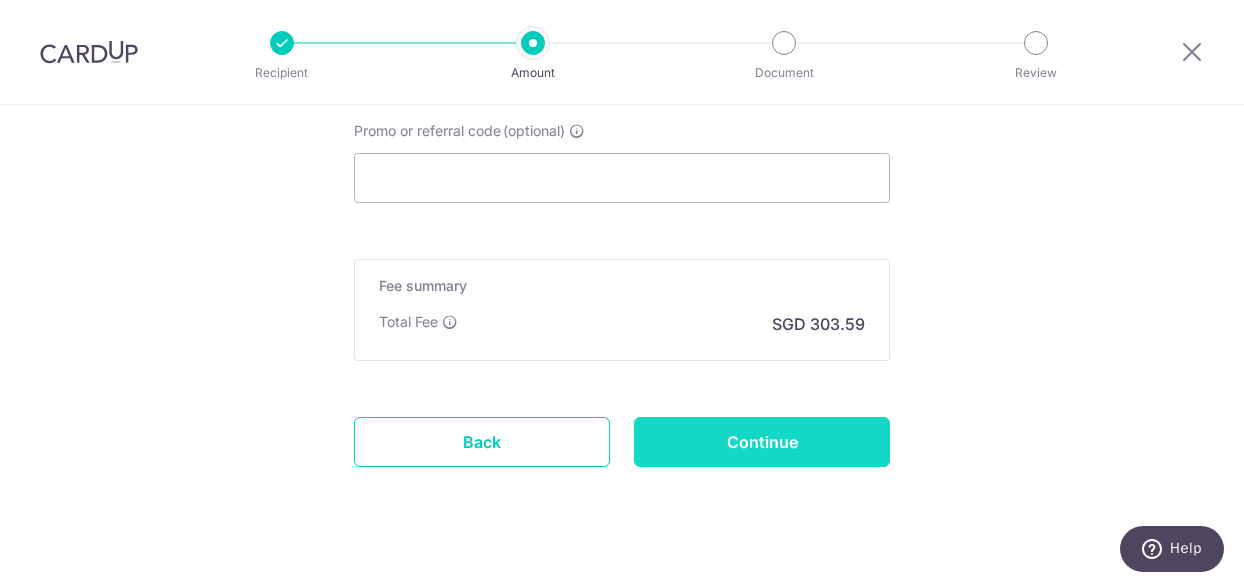 click on "Continue" at bounding box center (762, 442) 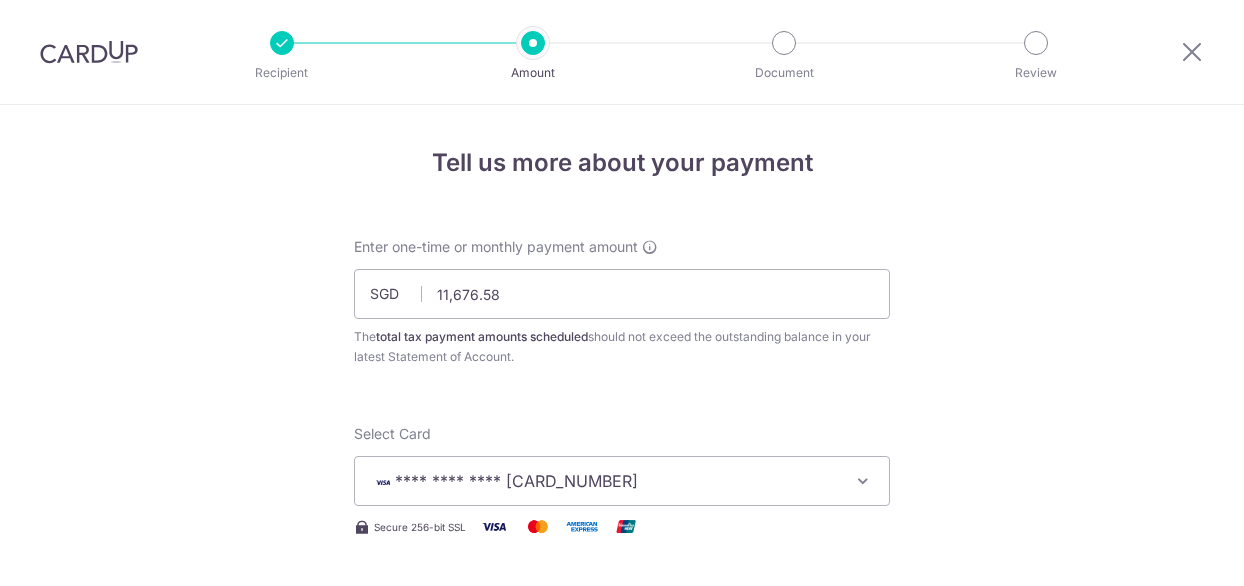 scroll, scrollTop: 0, scrollLeft: 0, axis: both 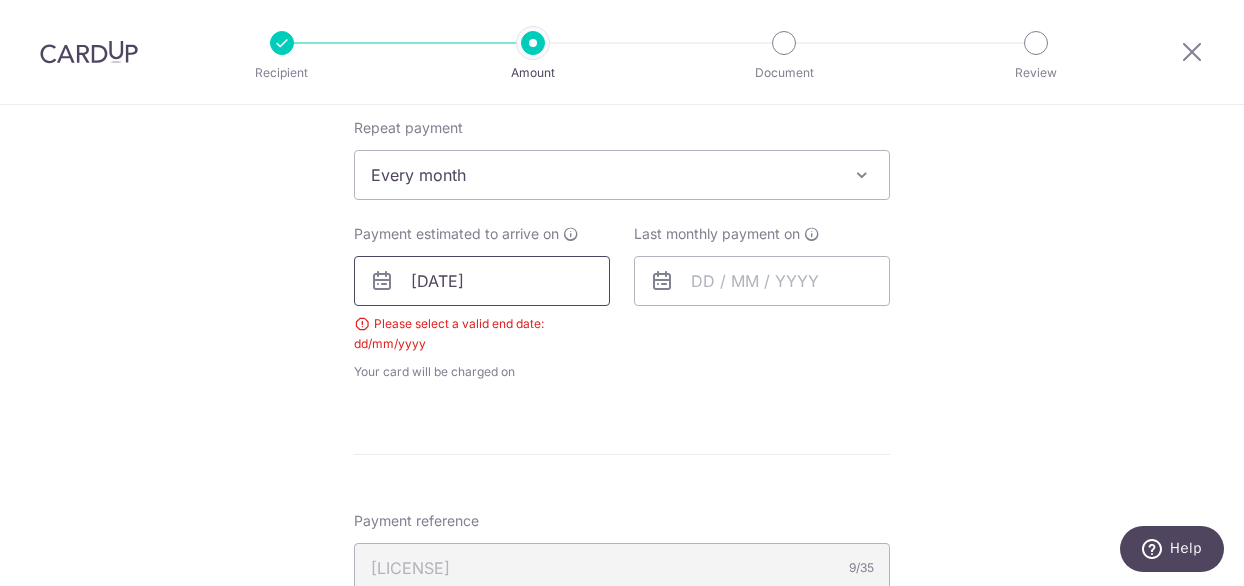 click on "06092025" at bounding box center (482, 281) 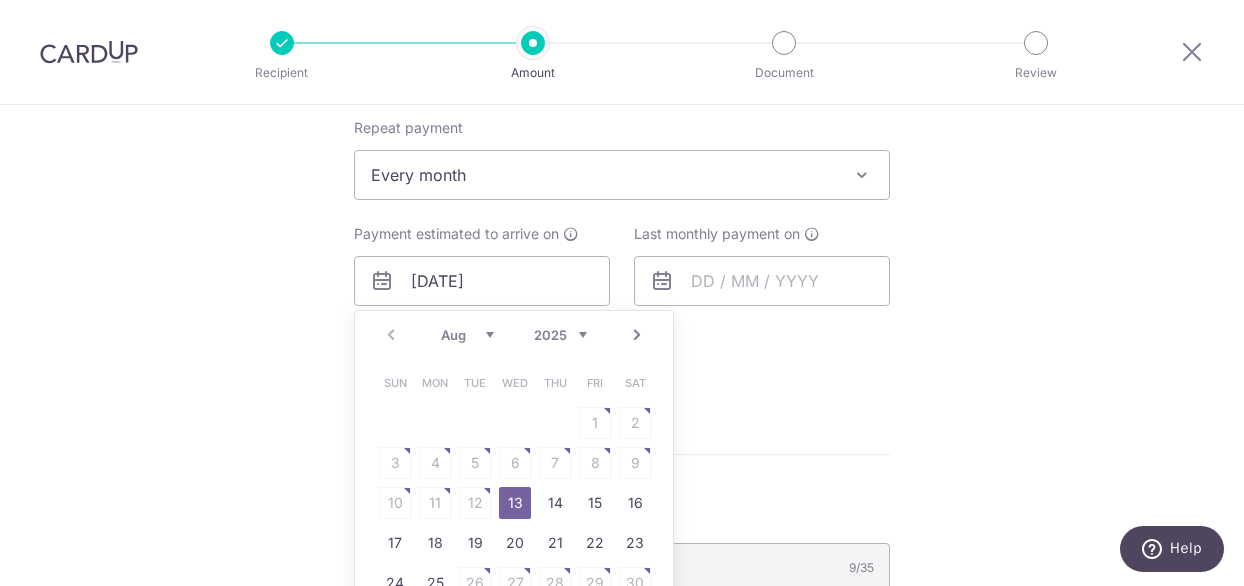 click on "Next" at bounding box center (637, 335) 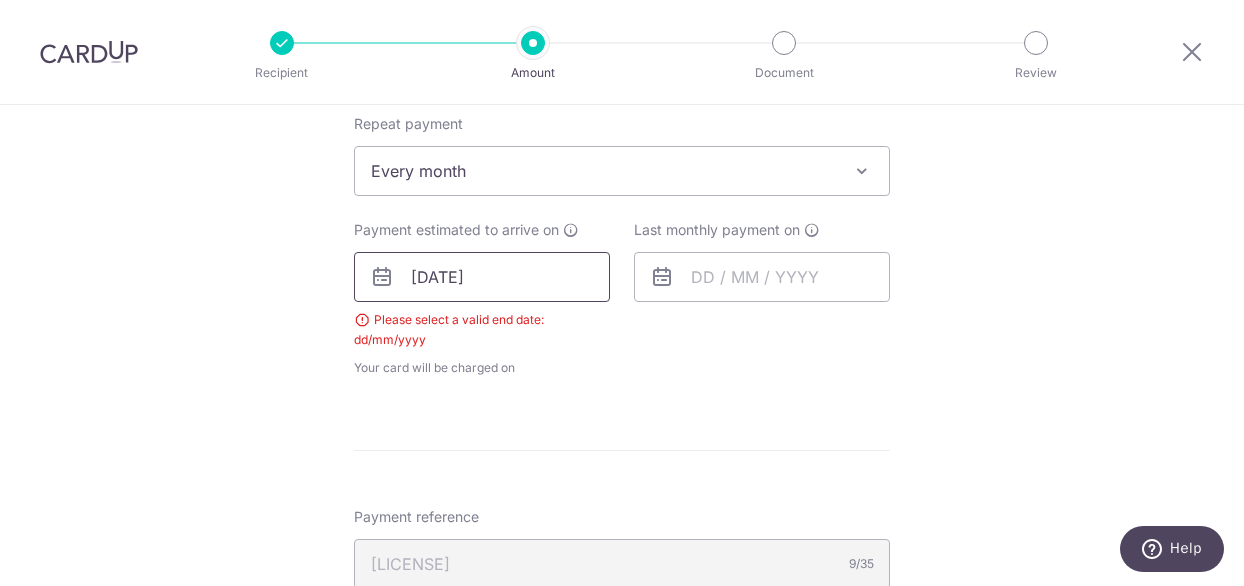 scroll, scrollTop: 848, scrollLeft: 0, axis: vertical 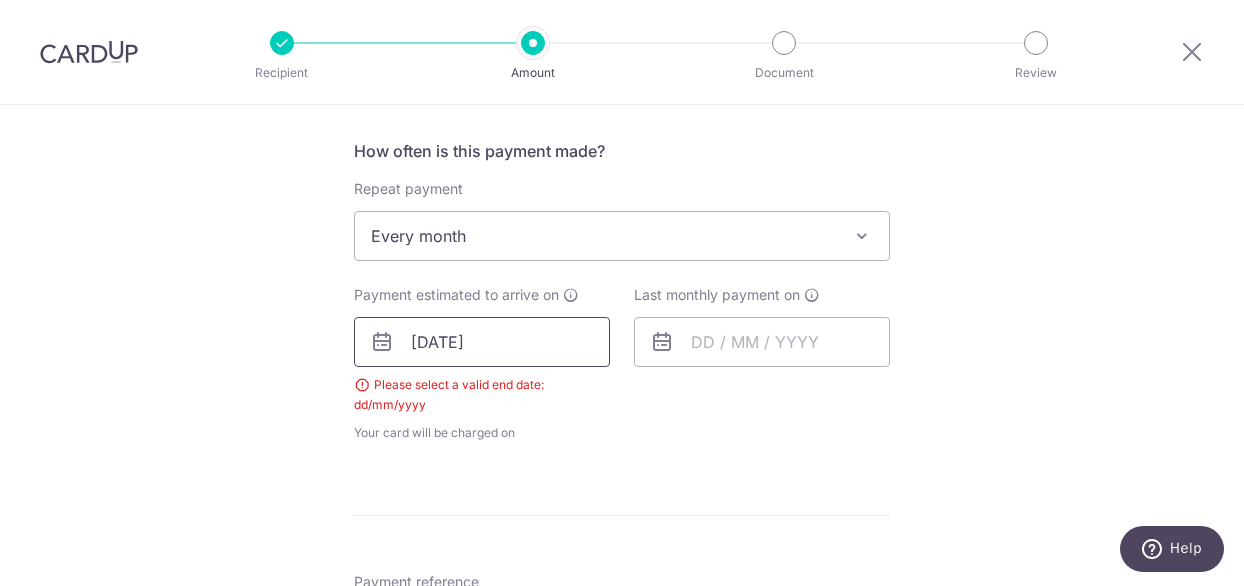 click on "06092025" at bounding box center [482, 342] 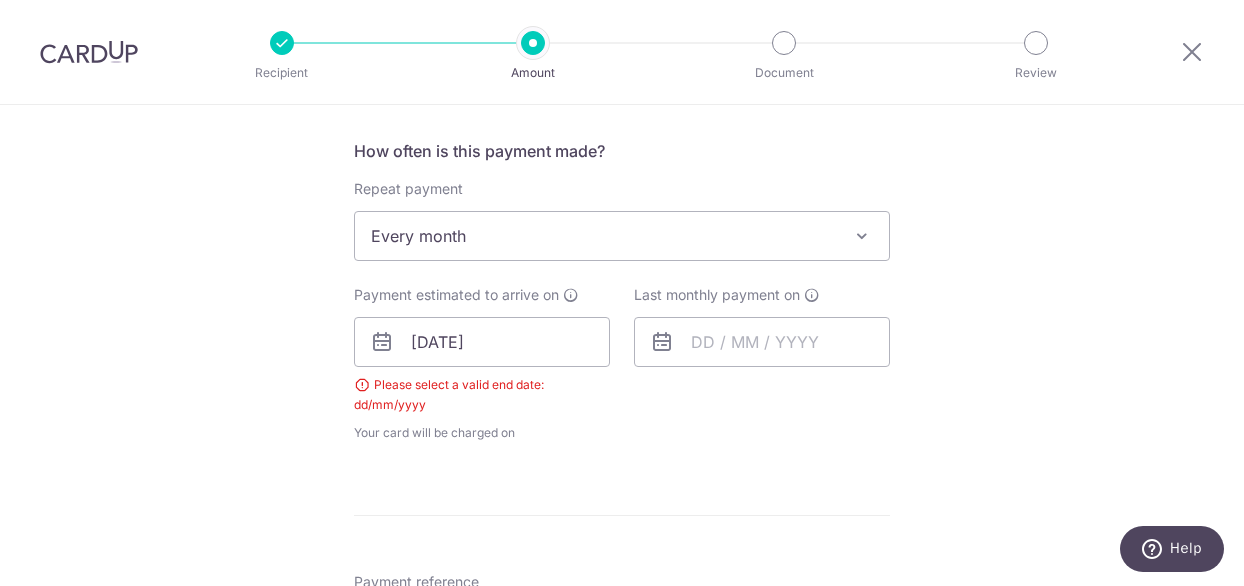 click at bounding box center (382, 342) 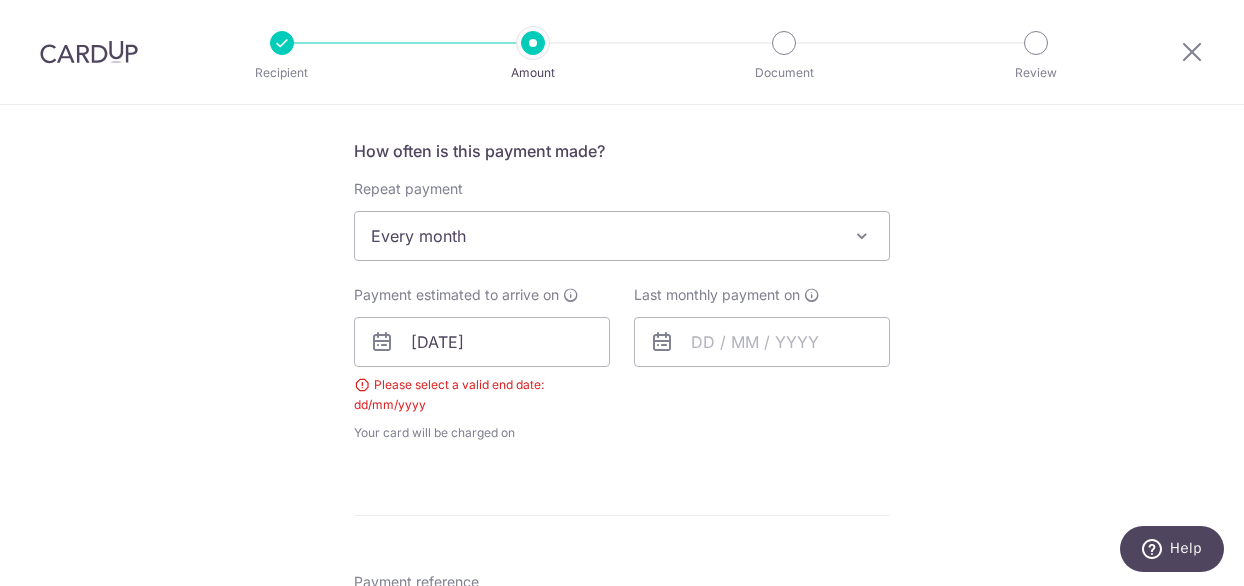 click at bounding box center (382, 342) 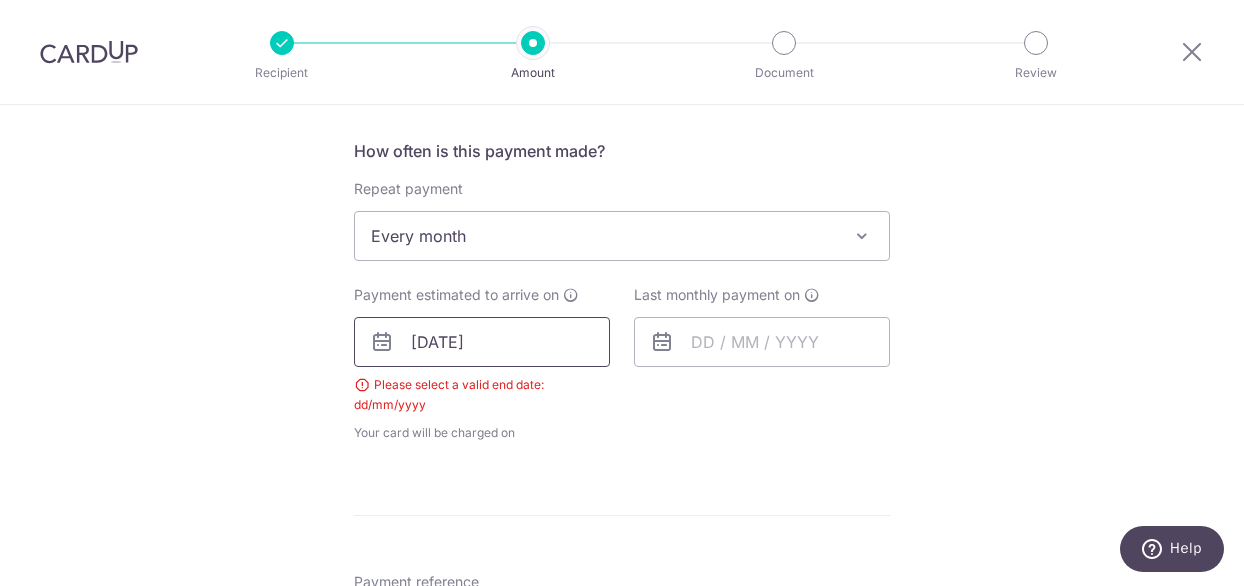 click on "06092025" at bounding box center (482, 342) 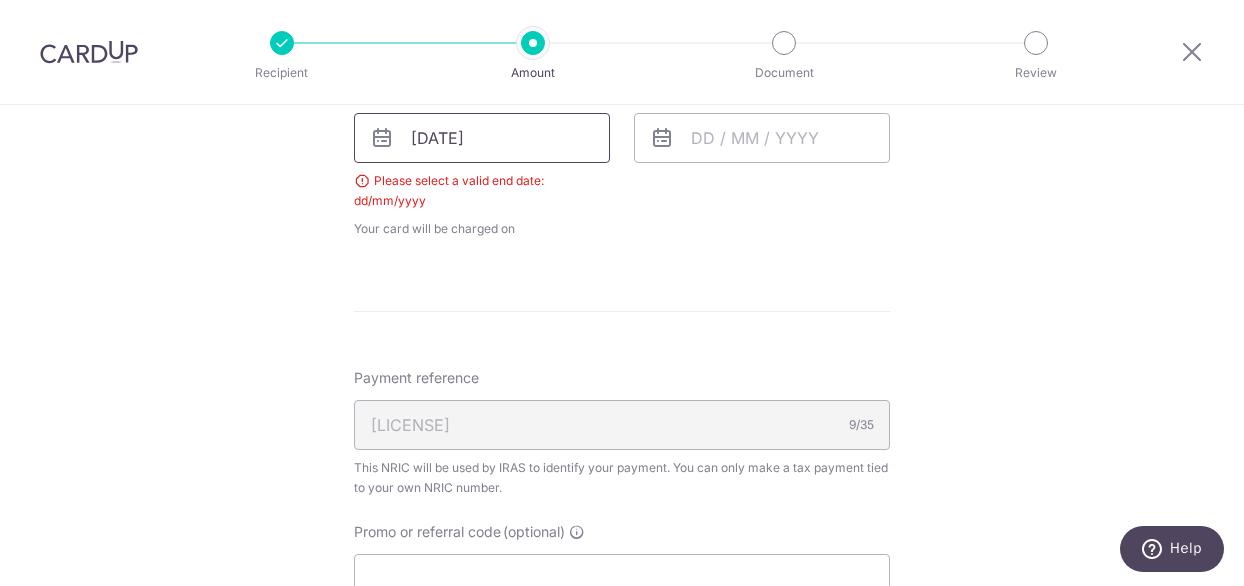 scroll, scrollTop: 972, scrollLeft: 0, axis: vertical 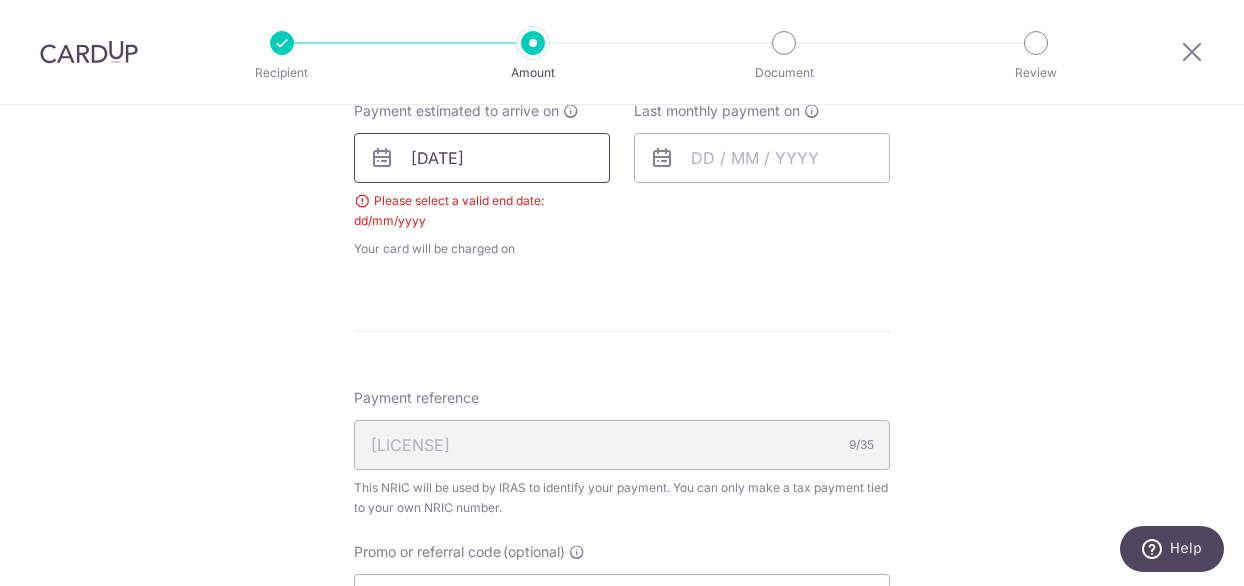 click on "06092025" at bounding box center [482, 158] 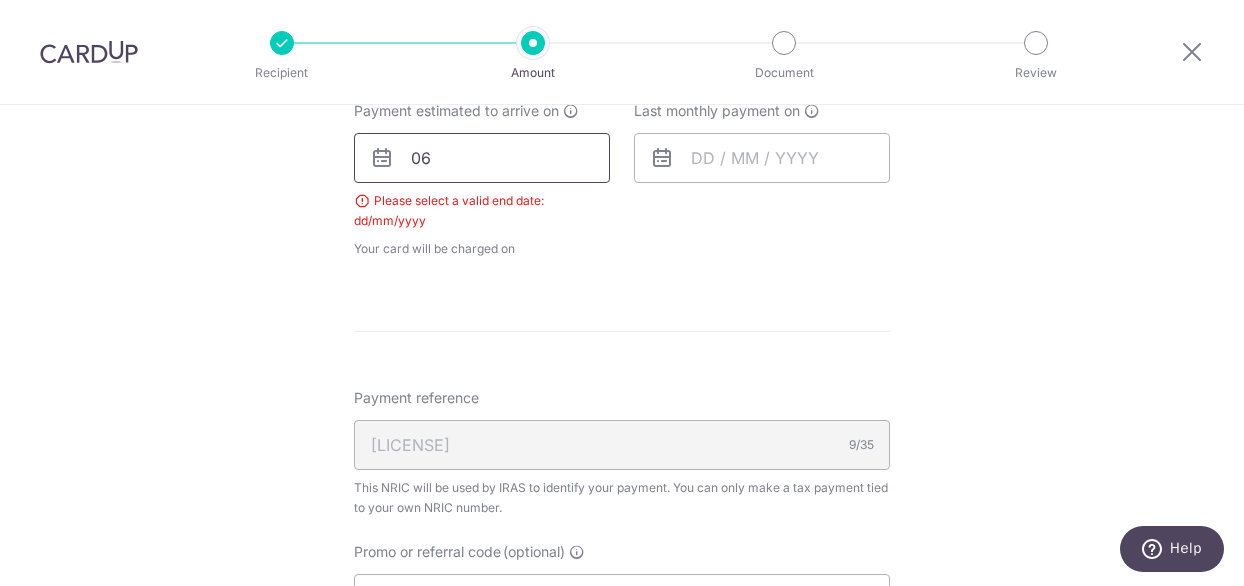 type on "0" 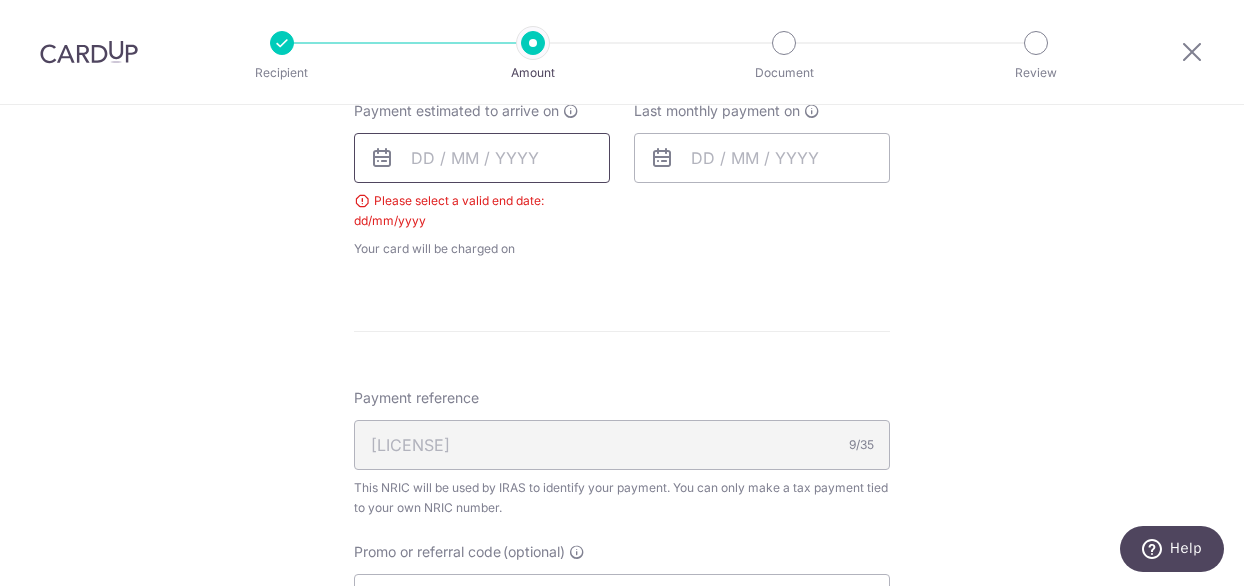 click at bounding box center [482, 158] 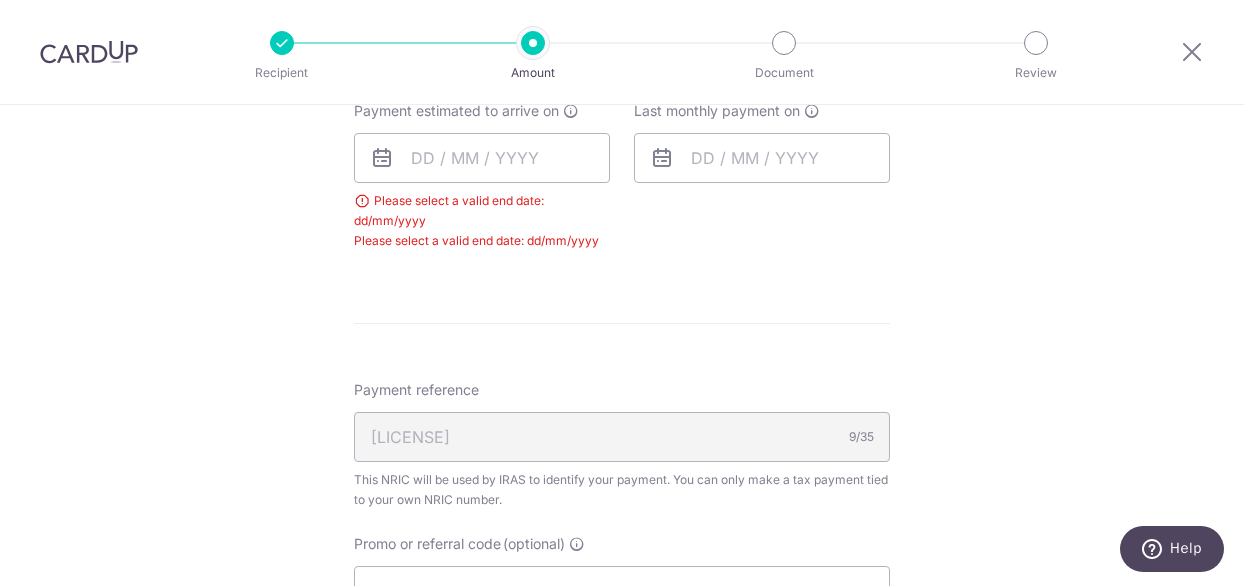 click at bounding box center (382, 158) 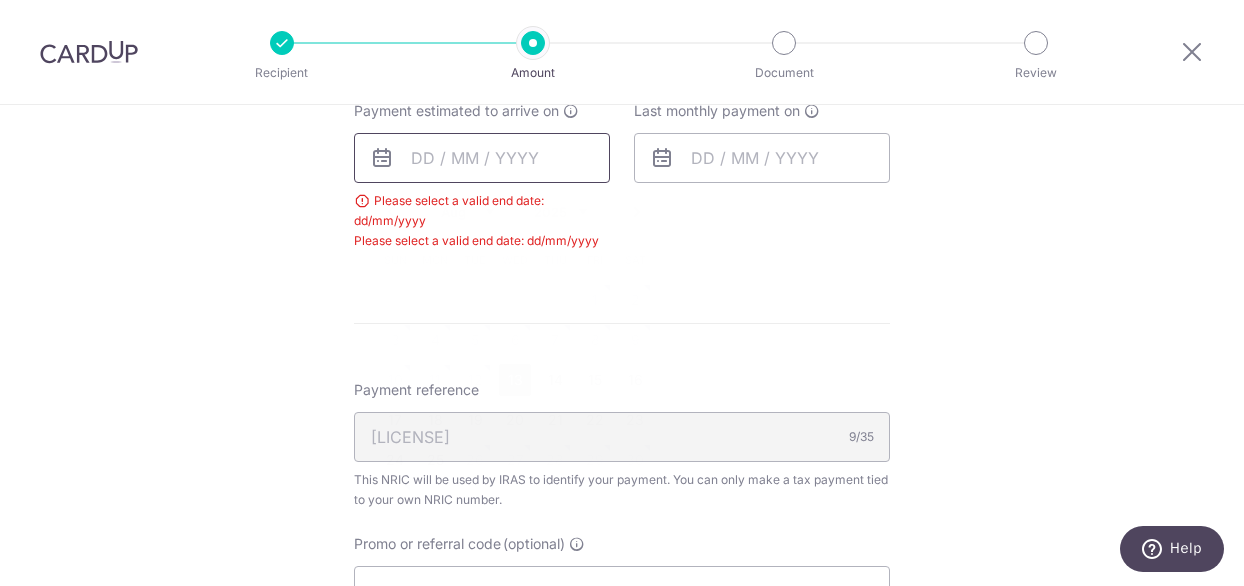 click at bounding box center [482, 158] 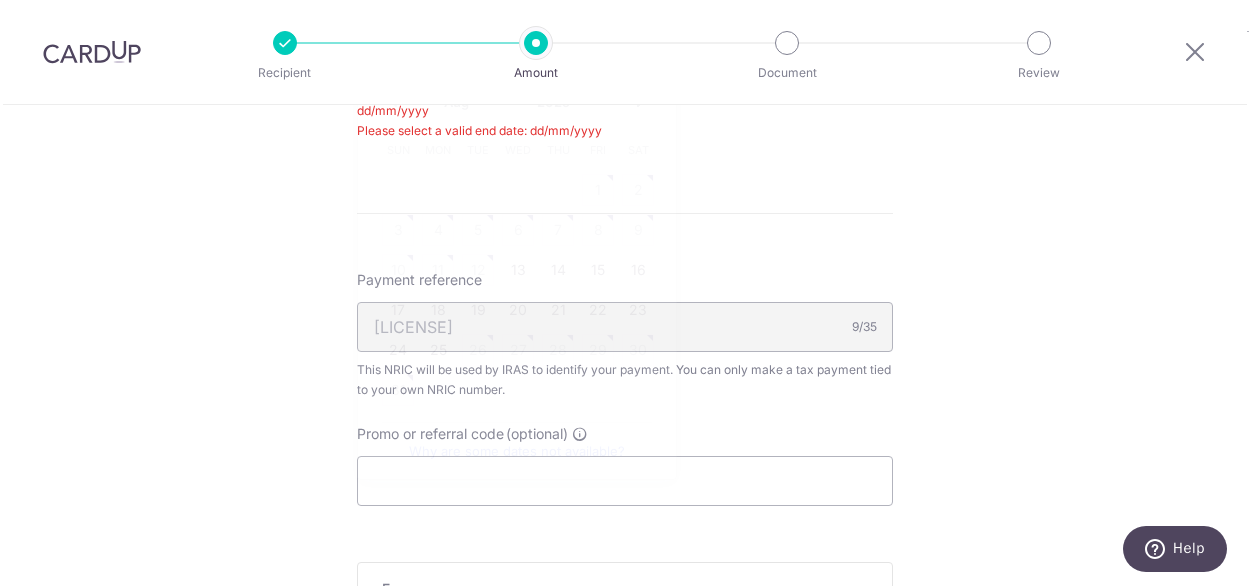 scroll, scrollTop: 1098, scrollLeft: 0, axis: vertical 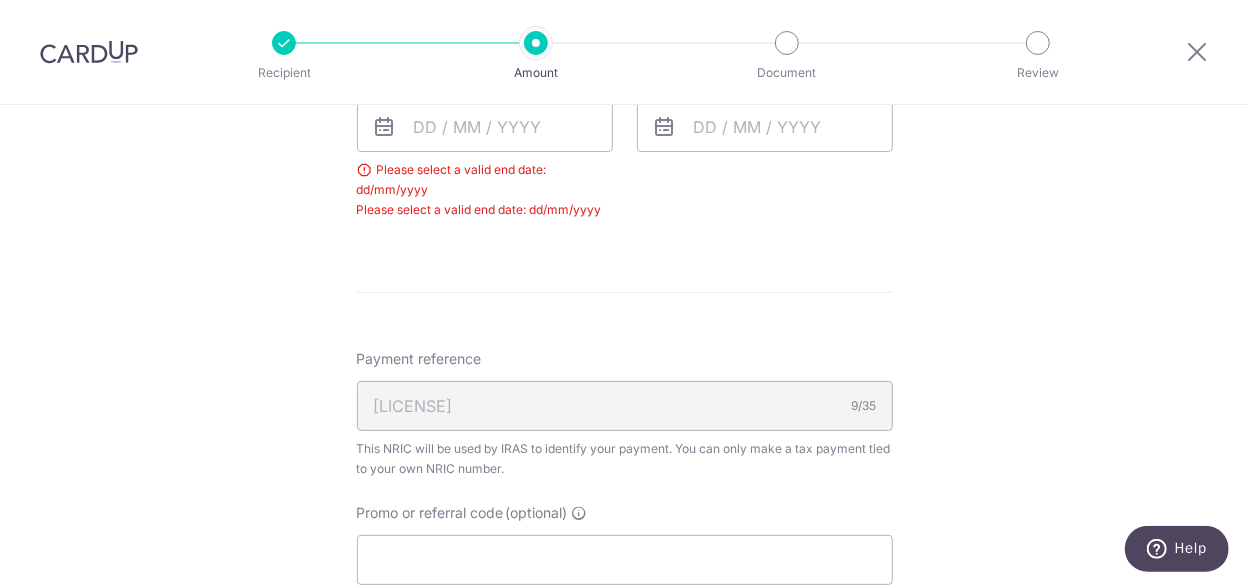 click on "Please select a valid end date: dd/mm/yyyy Please select a valid end date: dd/mm/yyyy" at bounding box center [485, 190] 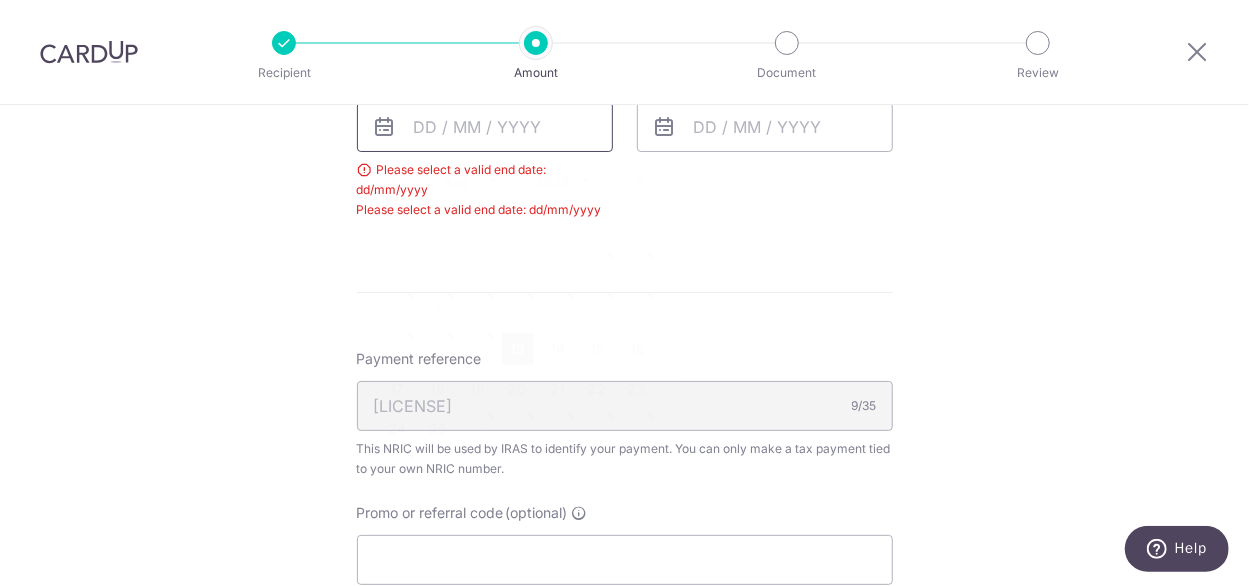 click at bounding box center [485, 127] 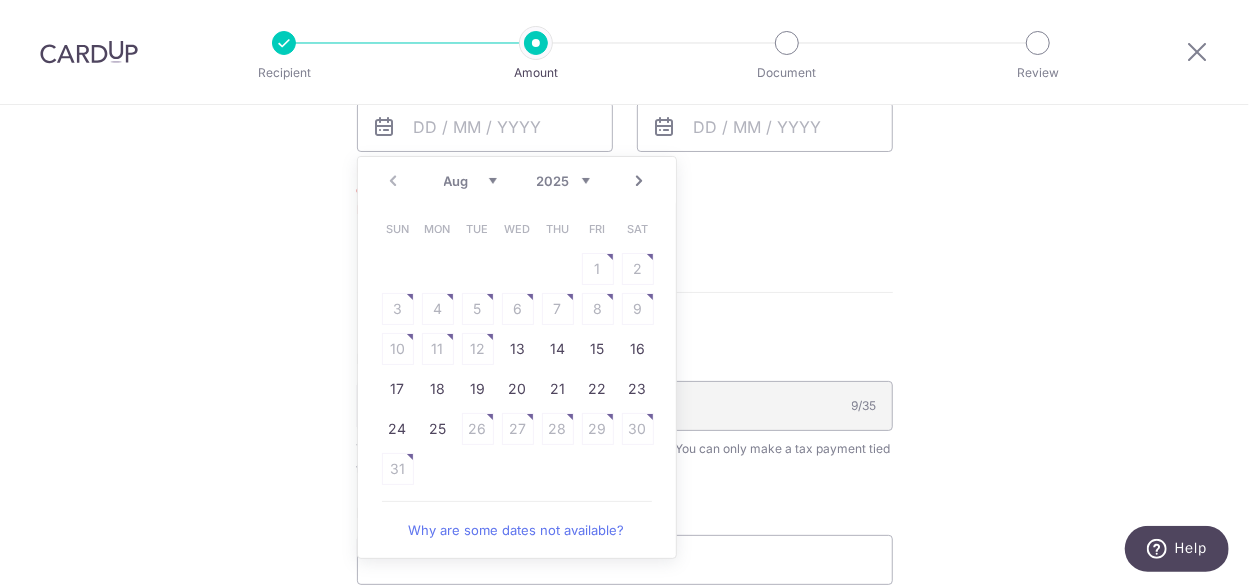 click on "Why are some dates not available?" at bounding box center (517, 530) 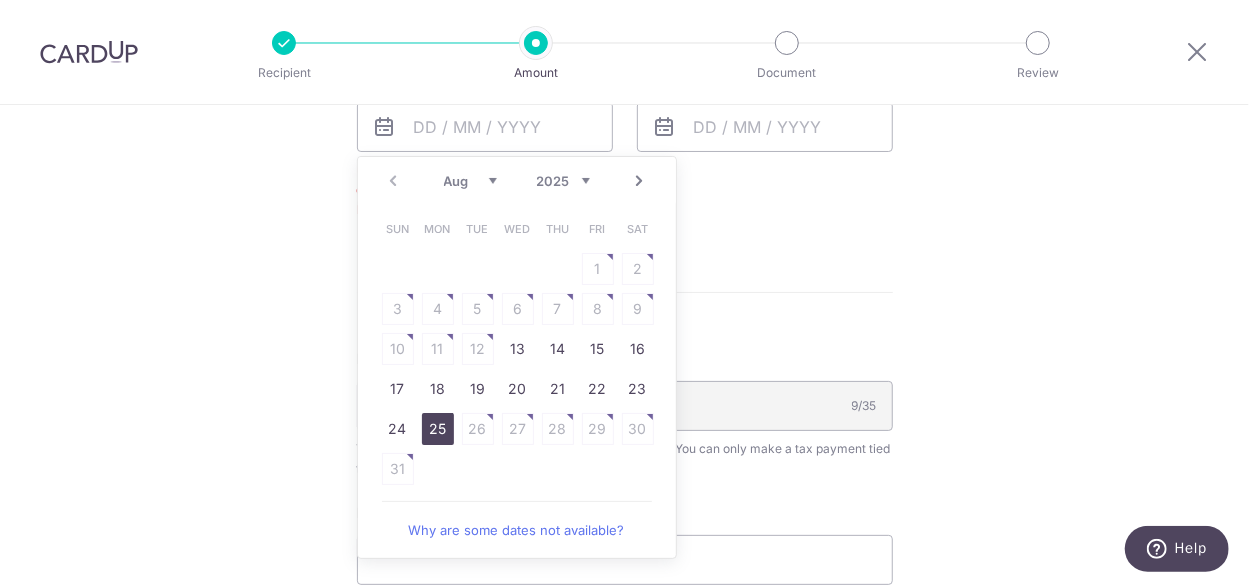 click on "25" at bounding box center [438, 429] 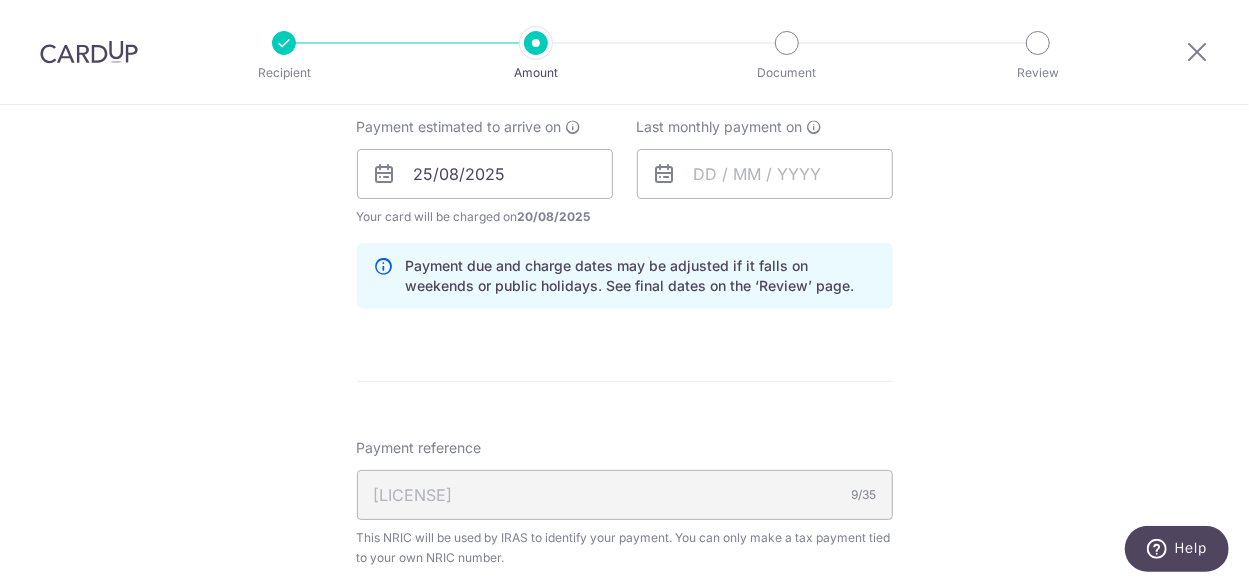 scroll, scrollTop: 950, scrollLeft: 0, axis: vertical 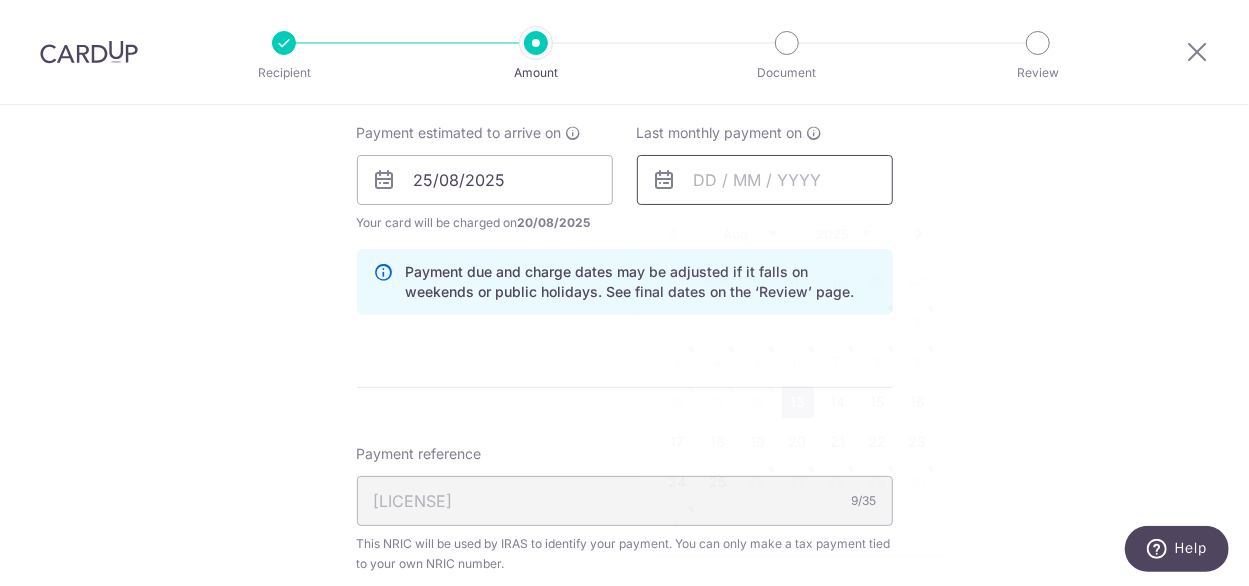 click at bounding box center [765, 180] 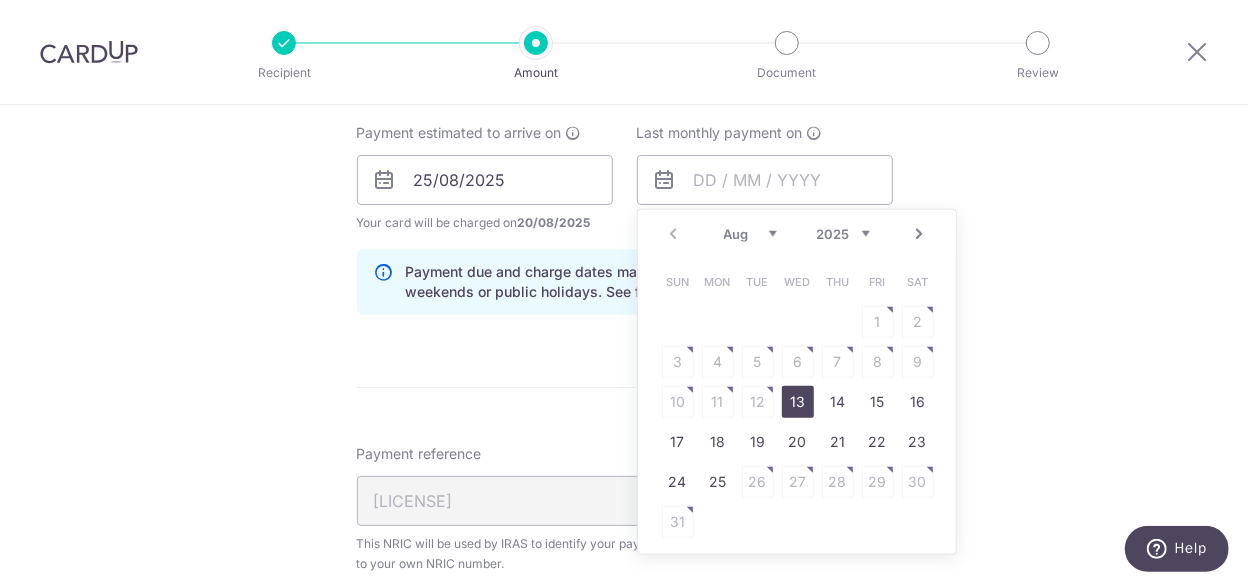 click on "Next" at bounding box center (920, 234) 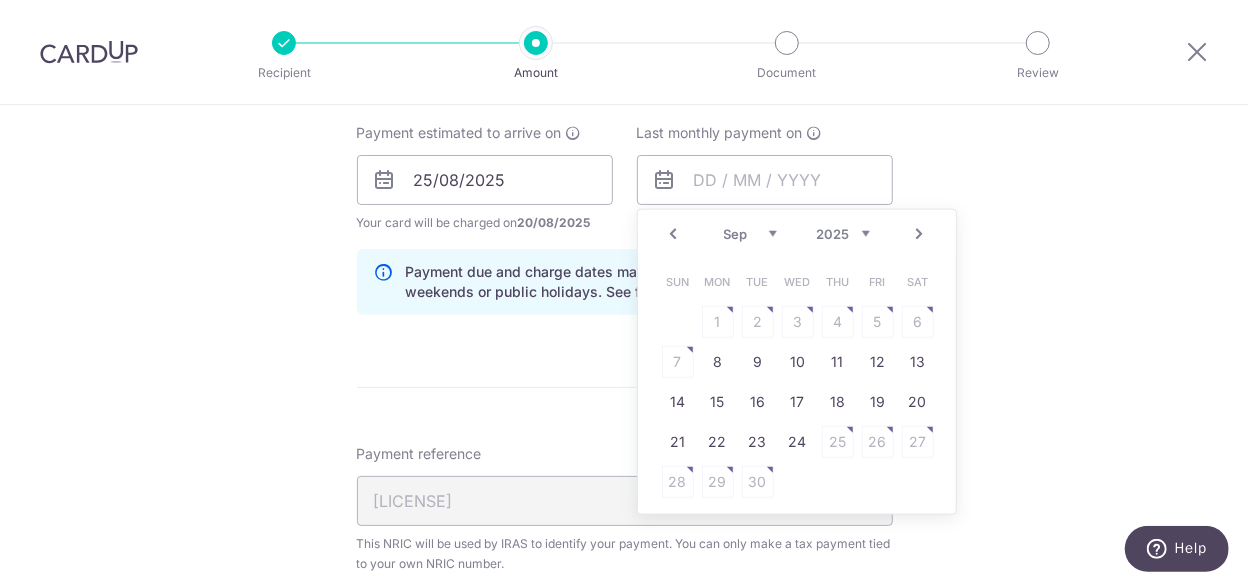 click on "Next" at bounding box center (920, 234) 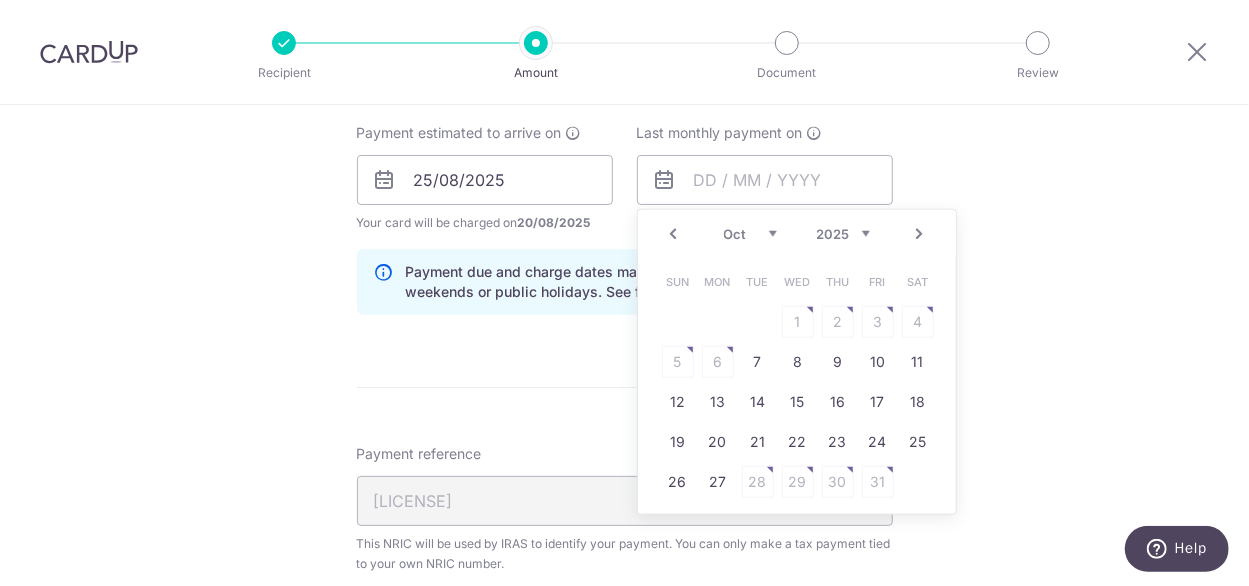 click on "Next" at bounding box center [920, 234] 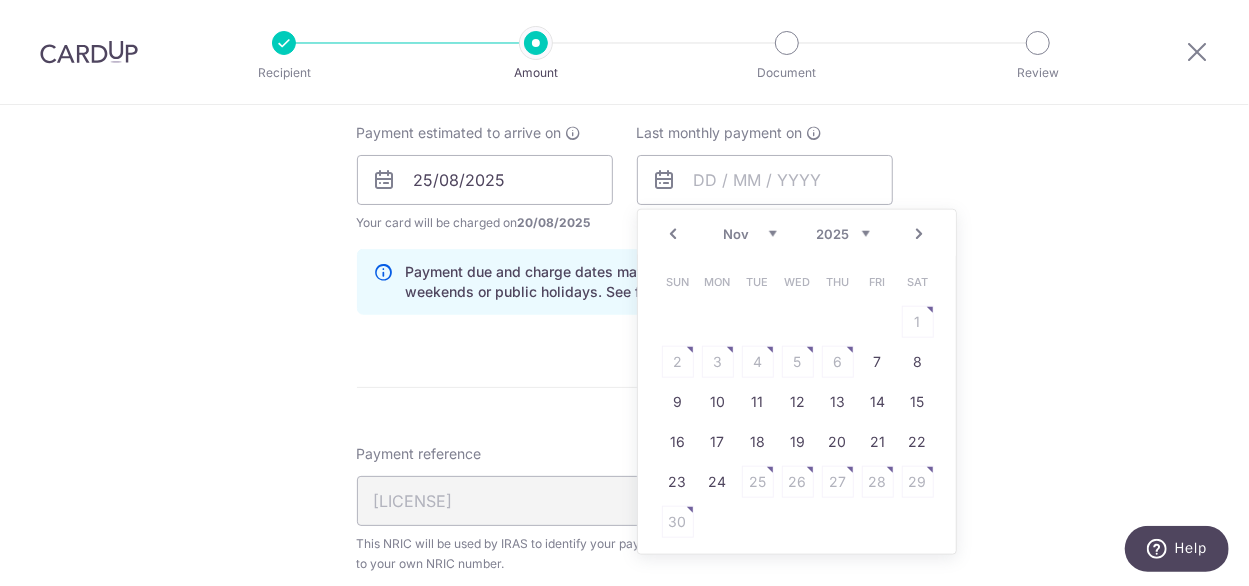click on "Next" at bounding box center (920, 234) 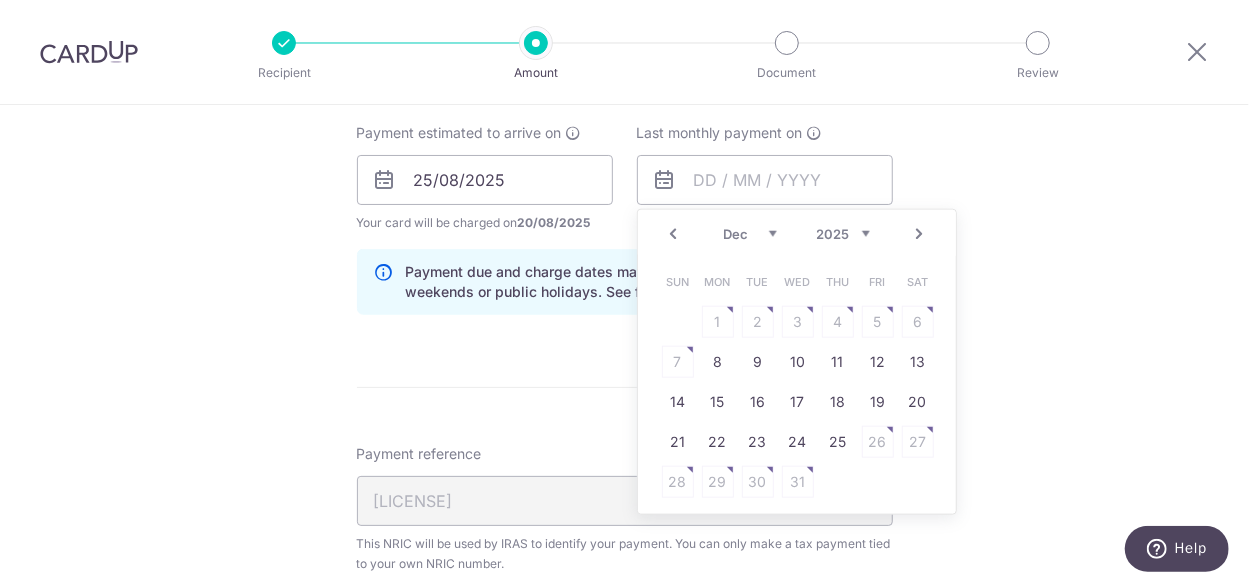 click on "Next" at bounding box center [920, 234] 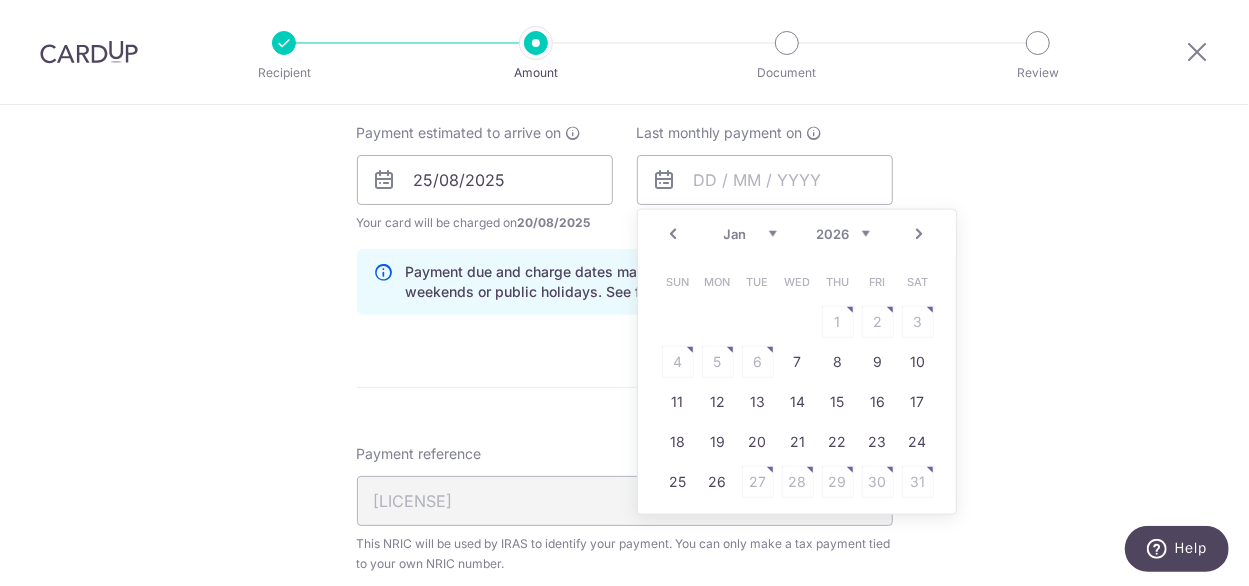 click on "Next" at bounding box center [920, 234] 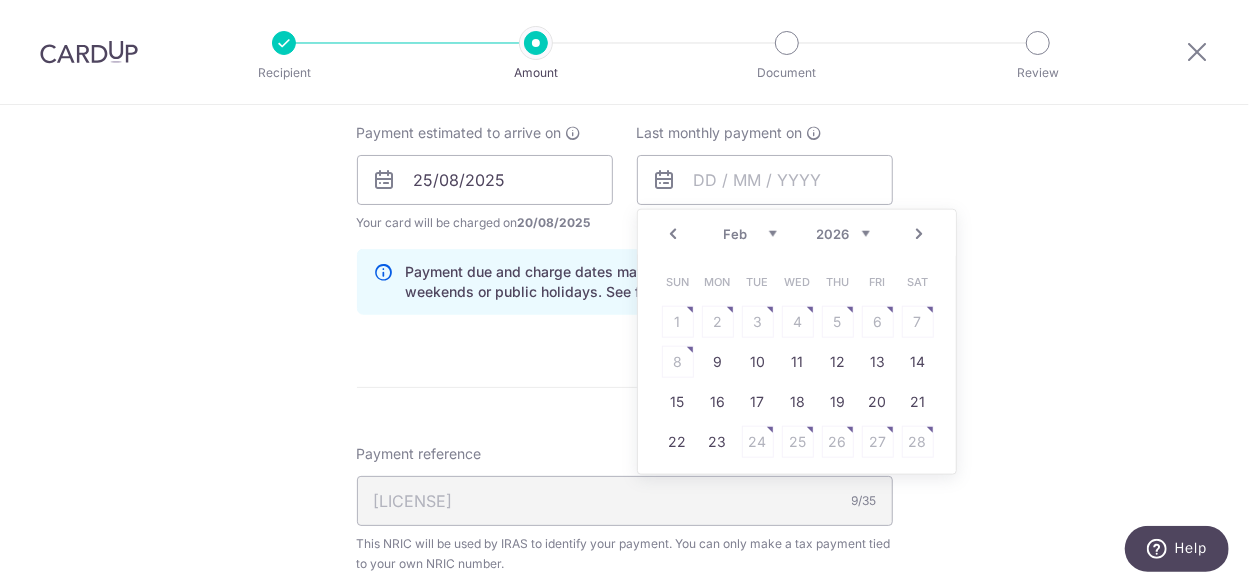 click on "Next" at bounding box center [920, 234] 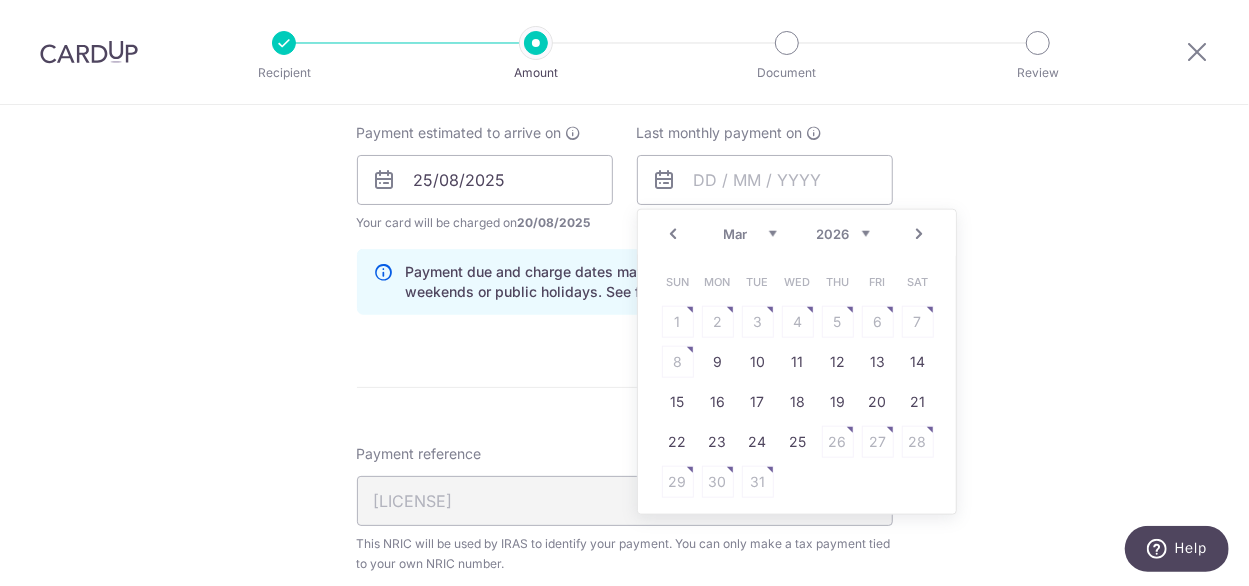 click on "Next" at bounding box center (920, 234) 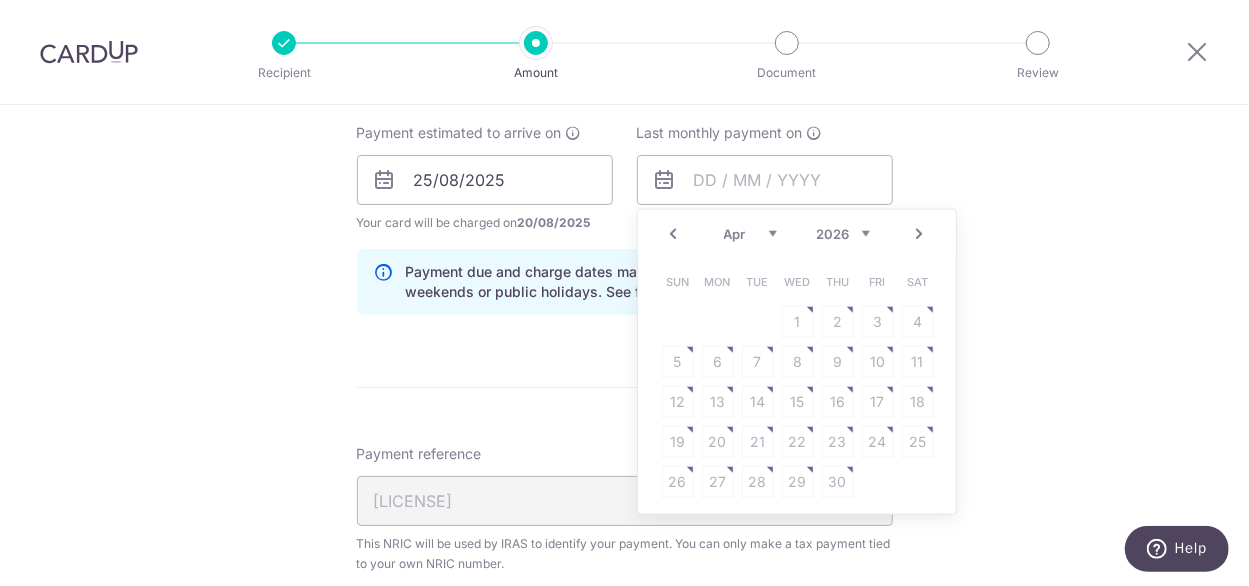 click on "Prev" at bounding box center [674, 234] 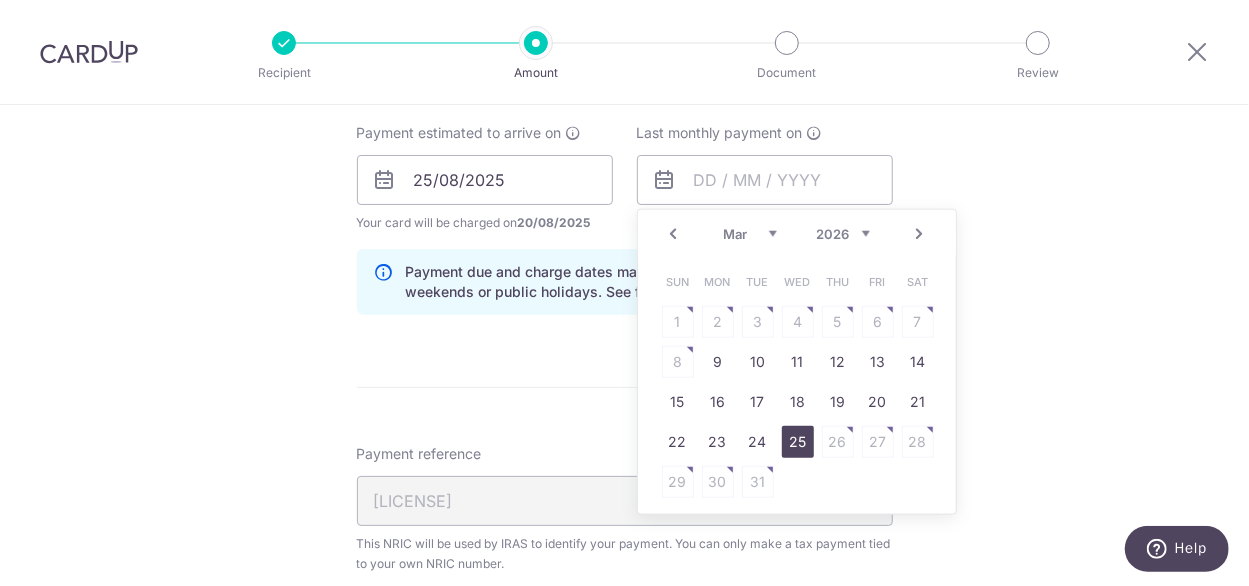 click on "25" at bounding box center [798, 442] 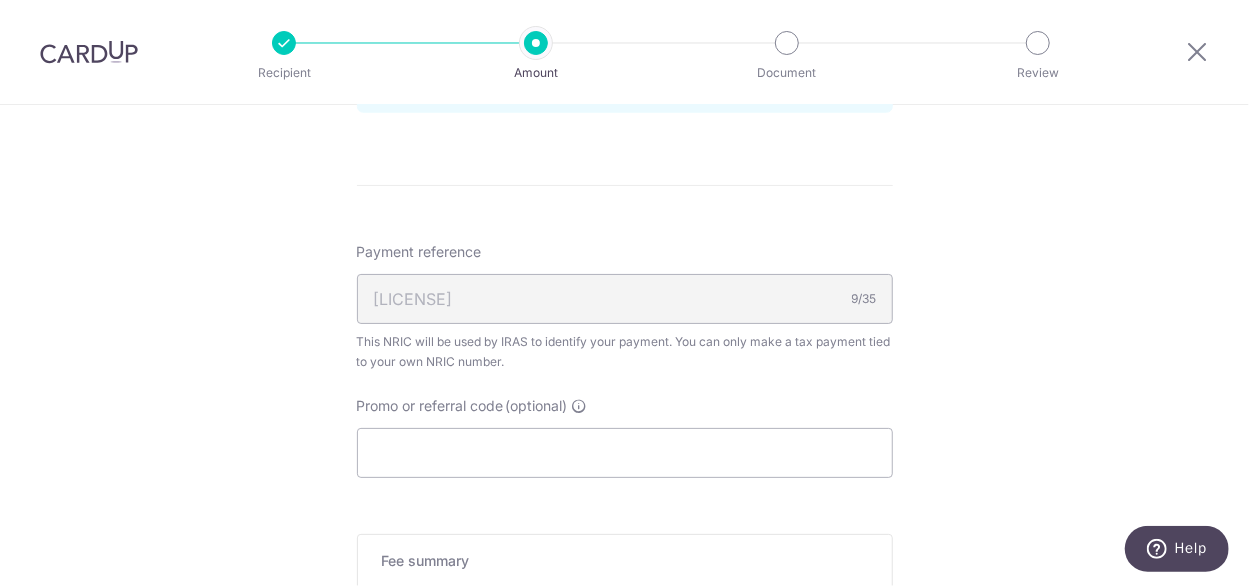 scroll, scrollTop: 1203, scrollLeft: 0, axis: vertical 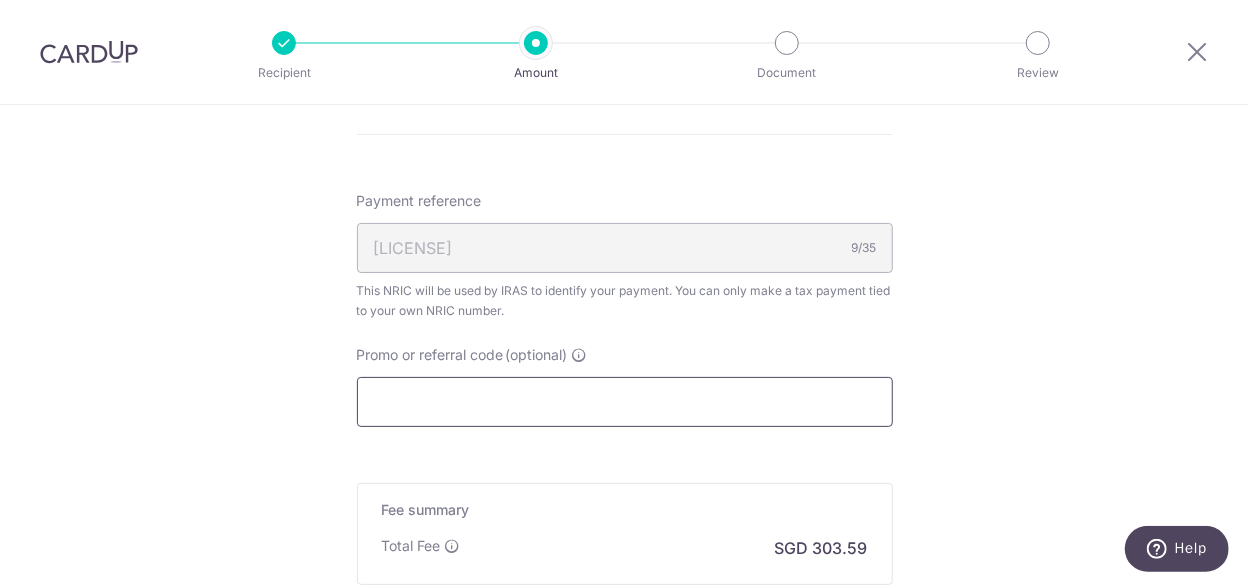 click on "Promo or referral code
(optional)" at bounding box center [625, 402] 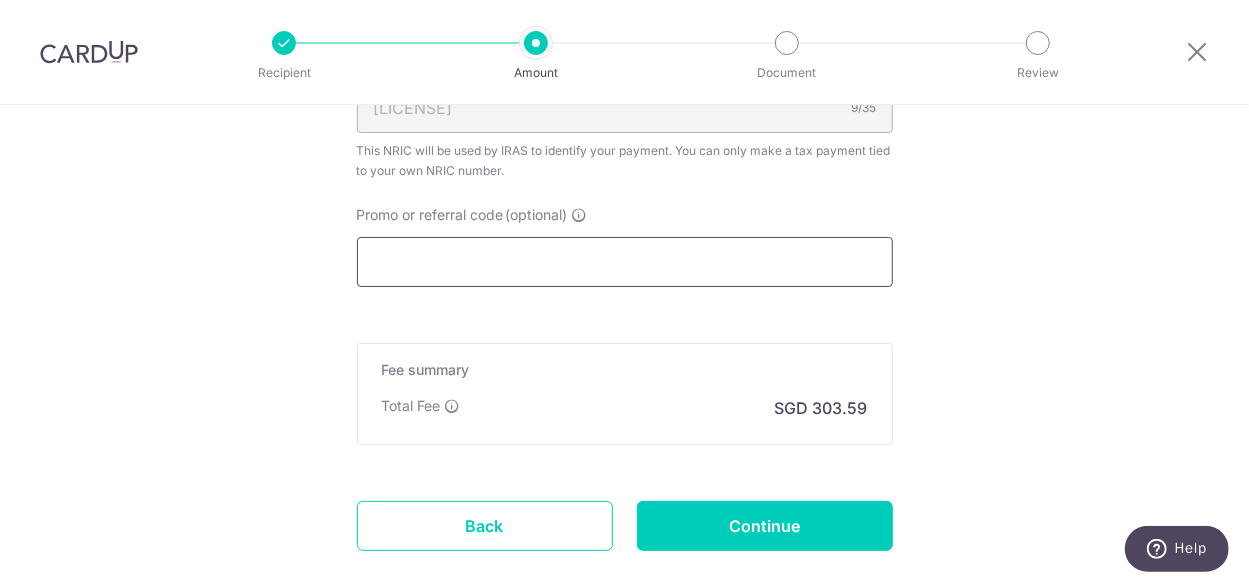 scroll, scrollTop: 1453, scrollLeft: 0, axis: vertical 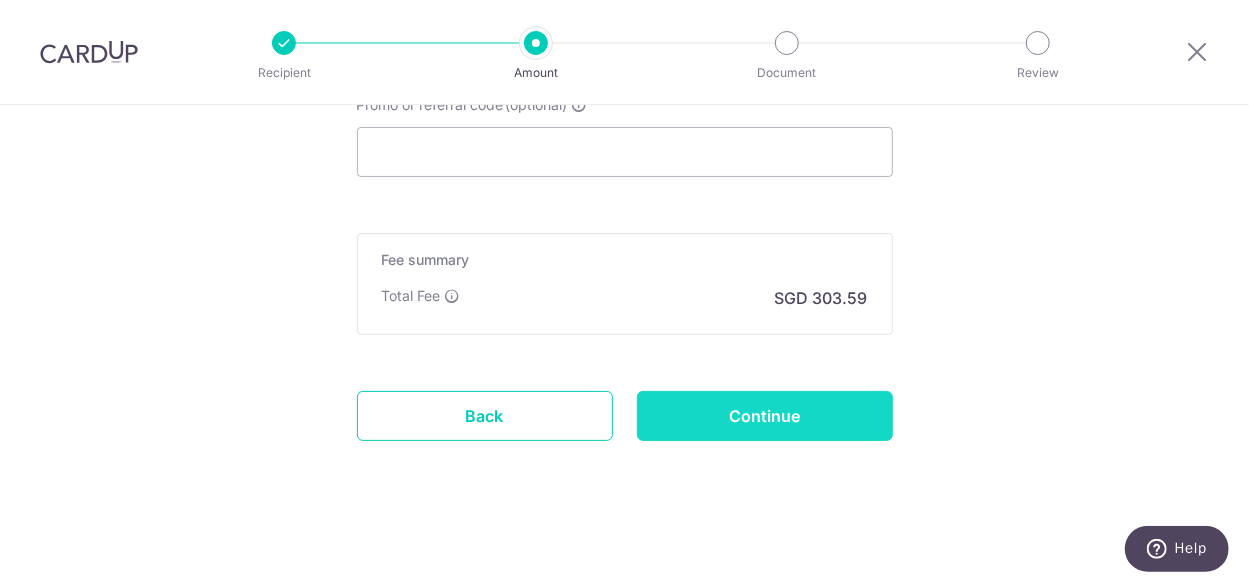 click on "Continue" at bounding box center [765, 416] 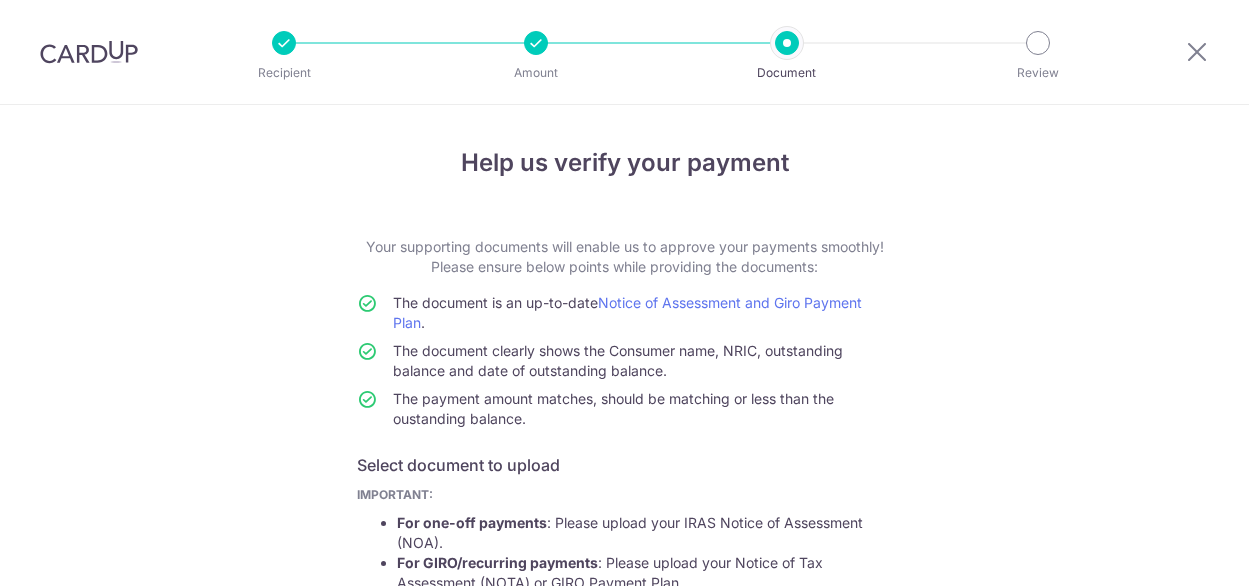 scroll, scrollTop: 0, scrollLeft: 0, axis: both 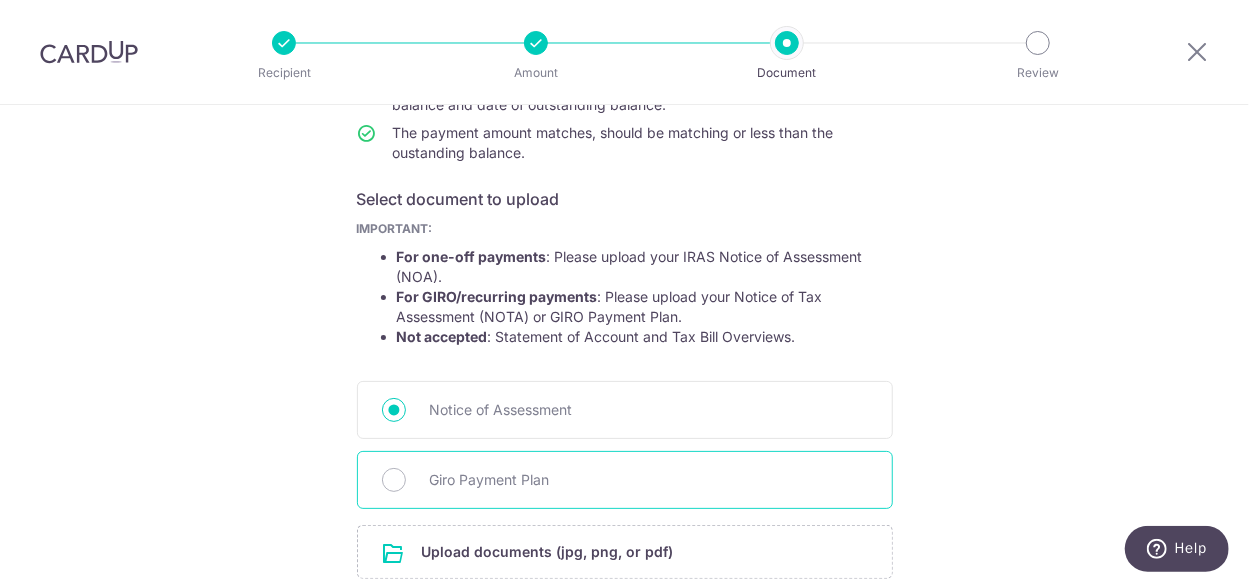 click on "Giro Payment Plan" at bounding box center [649, 480] 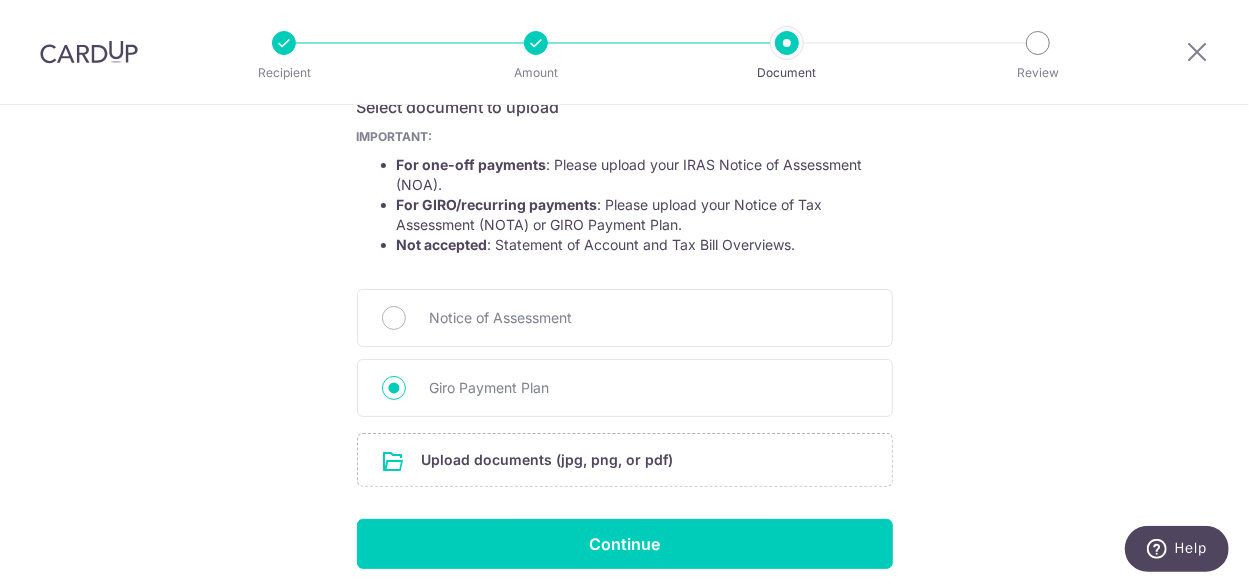 scroll, scrollTop: 381, scrollLeft: 0, axis: vertical 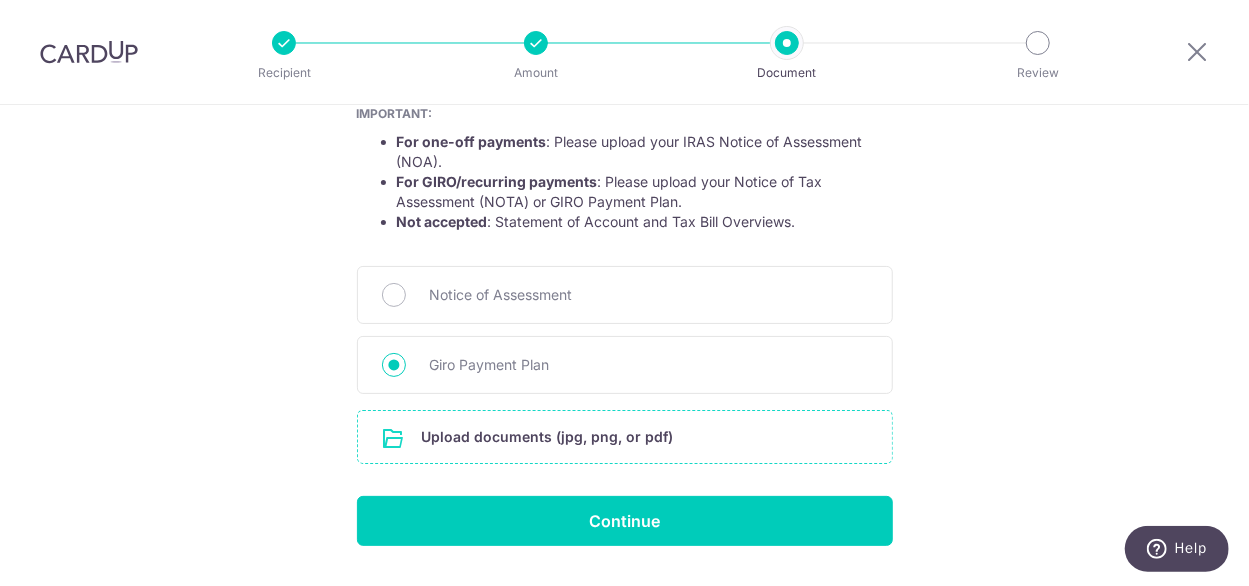 click at bounding box center (625, 437) 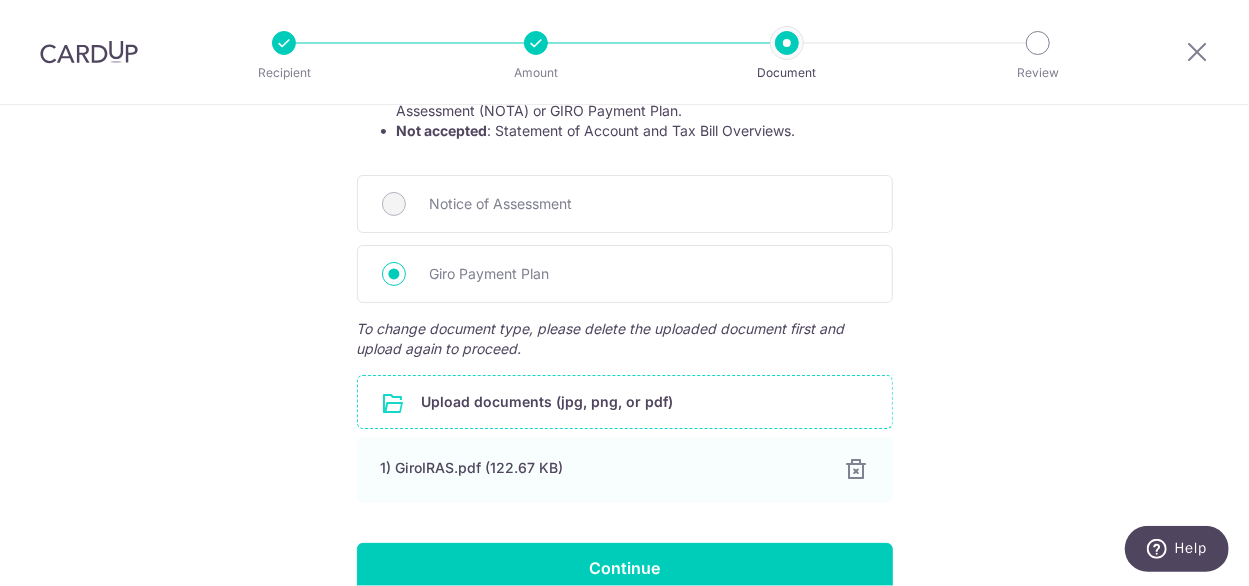 scroll, scrollTop: 542, scrollLeft: 0, axis: vertical 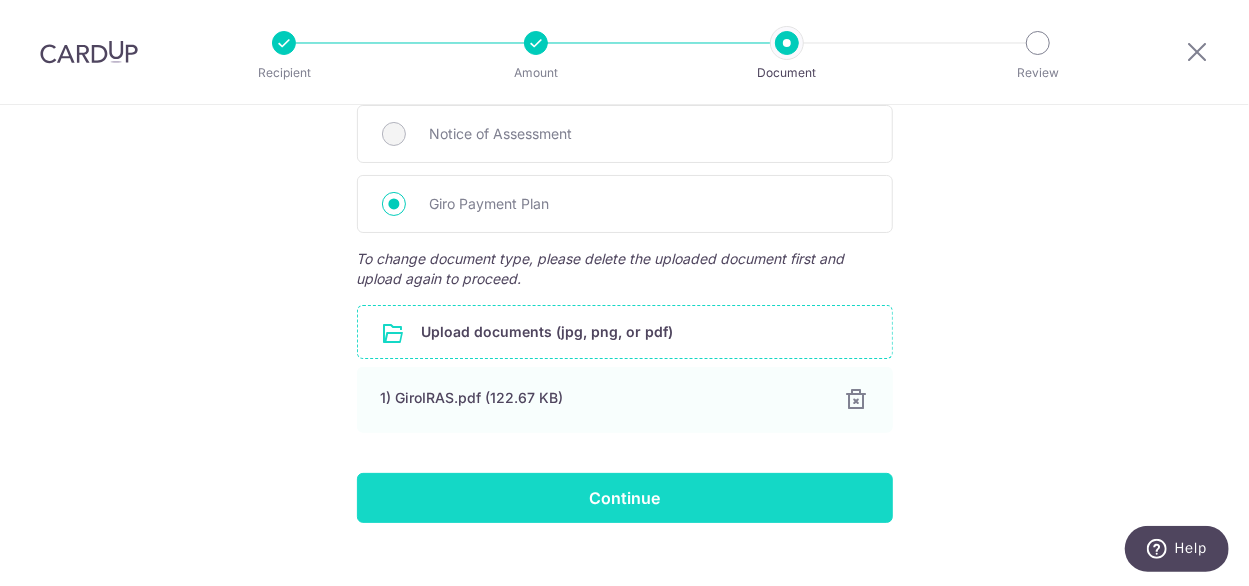 click on "Continue" at bounding box center (625, 498) 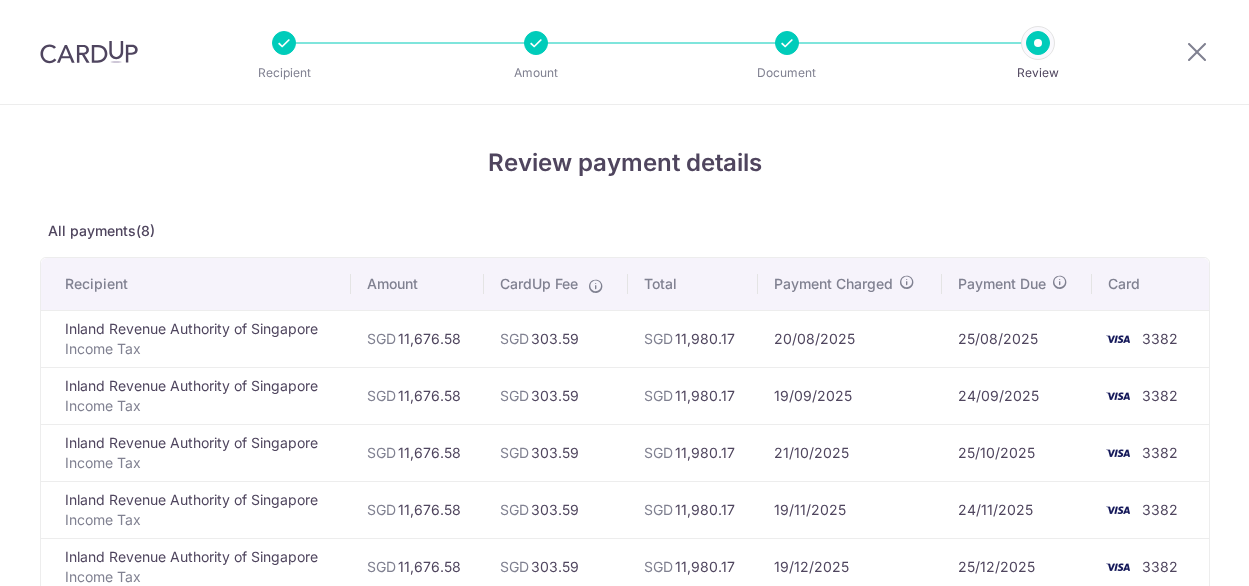scroll, scrollTop: 0, scrollLeft: 0, axis: both 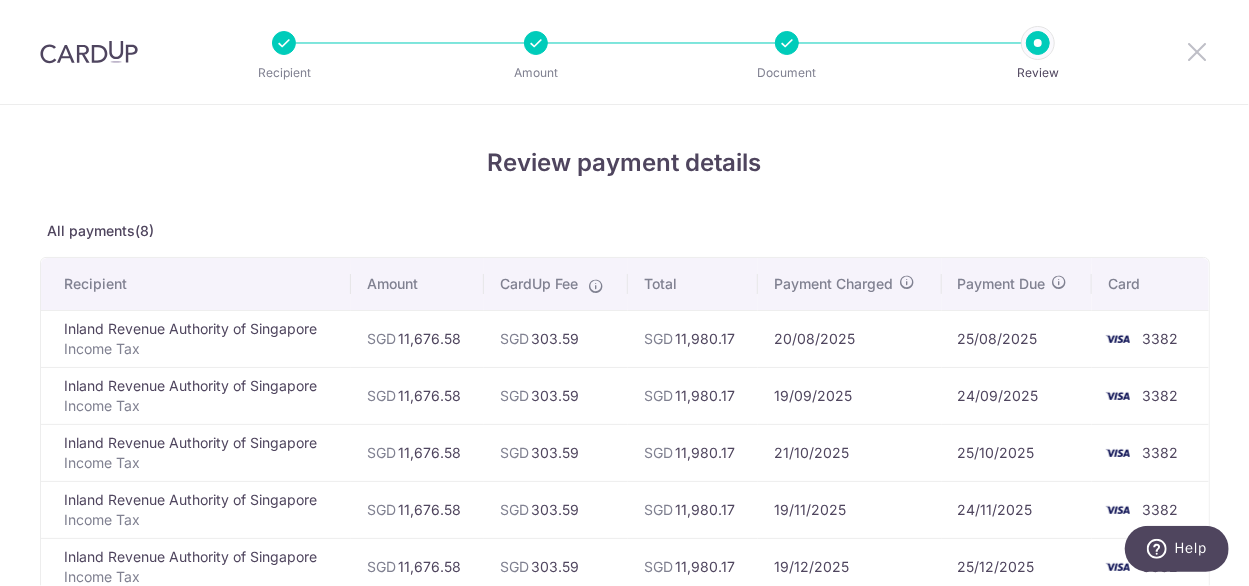 click at bounding box center (1197, 51) 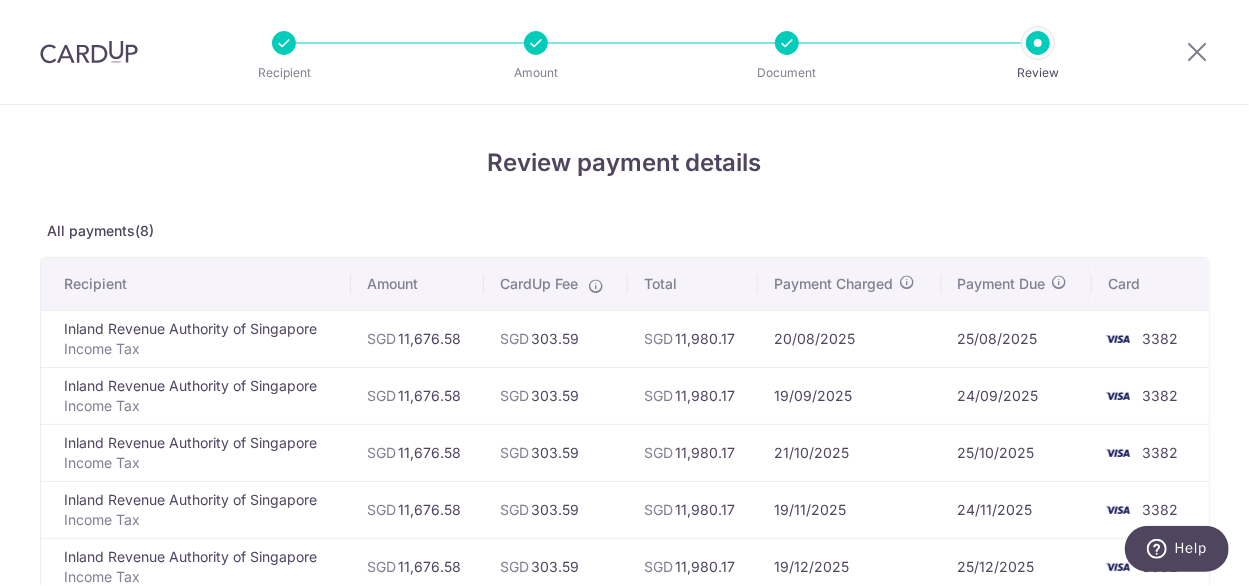 click at bounding box center (536, 43) 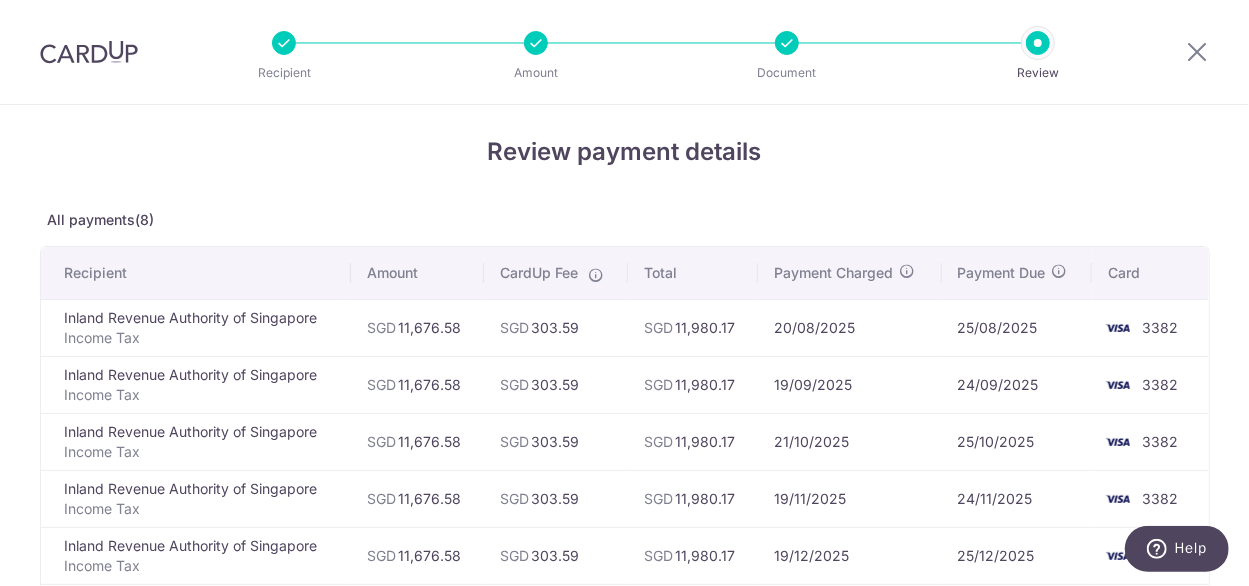 scroll, scrollTop: 0, scrollLeft: 0, axis: both 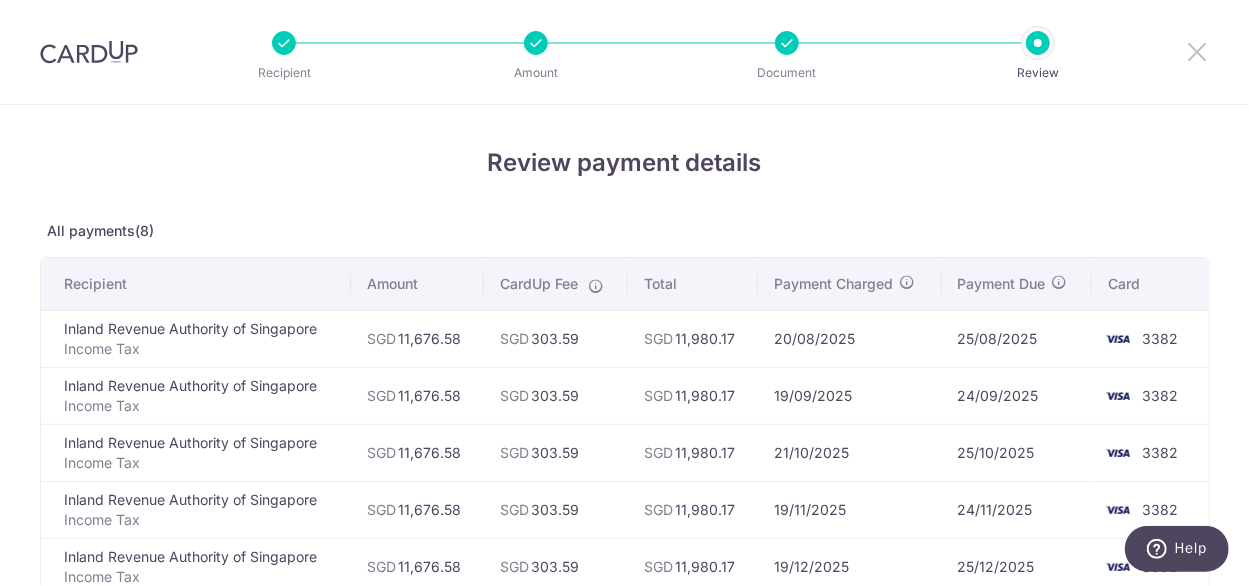 click at bounding box center [1197, 51] 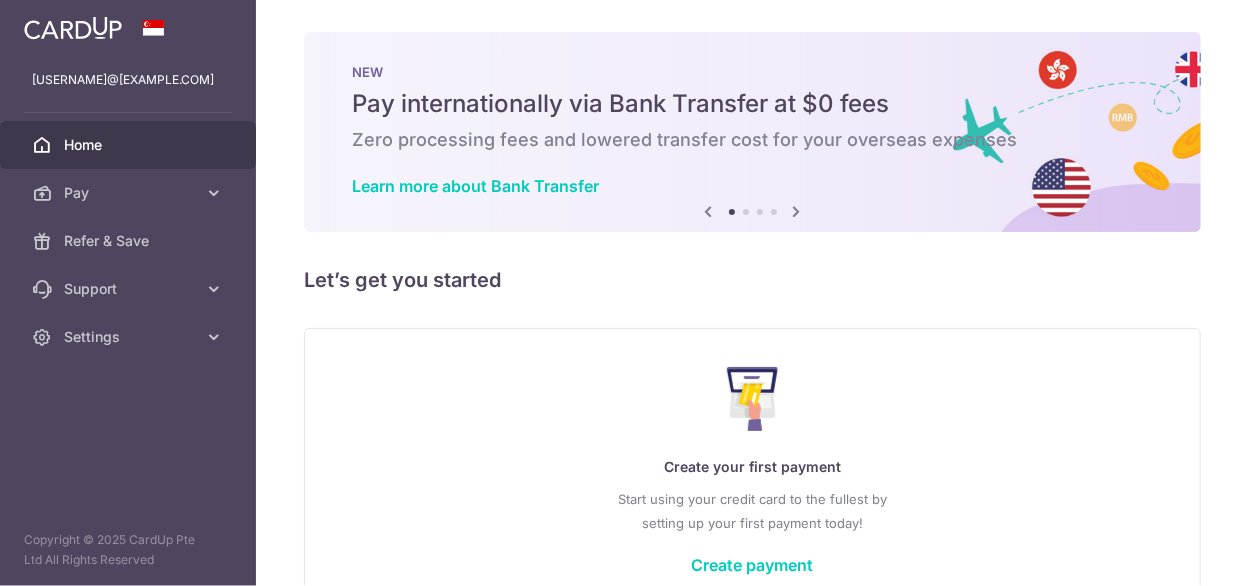 scroll, scrollTop: 0, scrollLeft: 0, axis: both 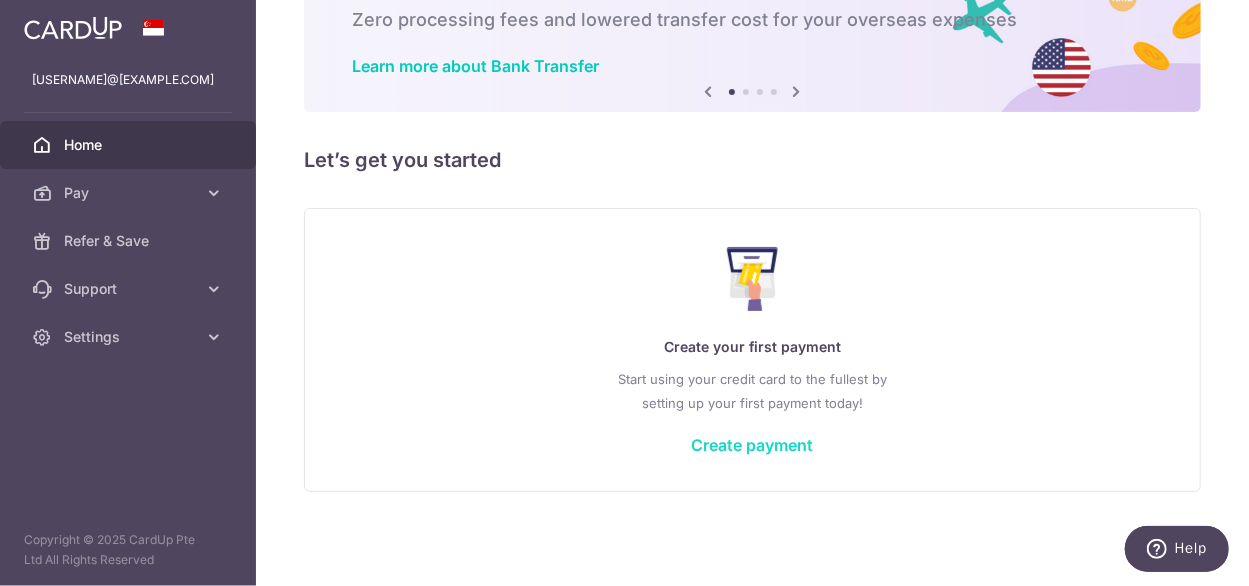 click on "Create payment" at bounding box center [753, 445] 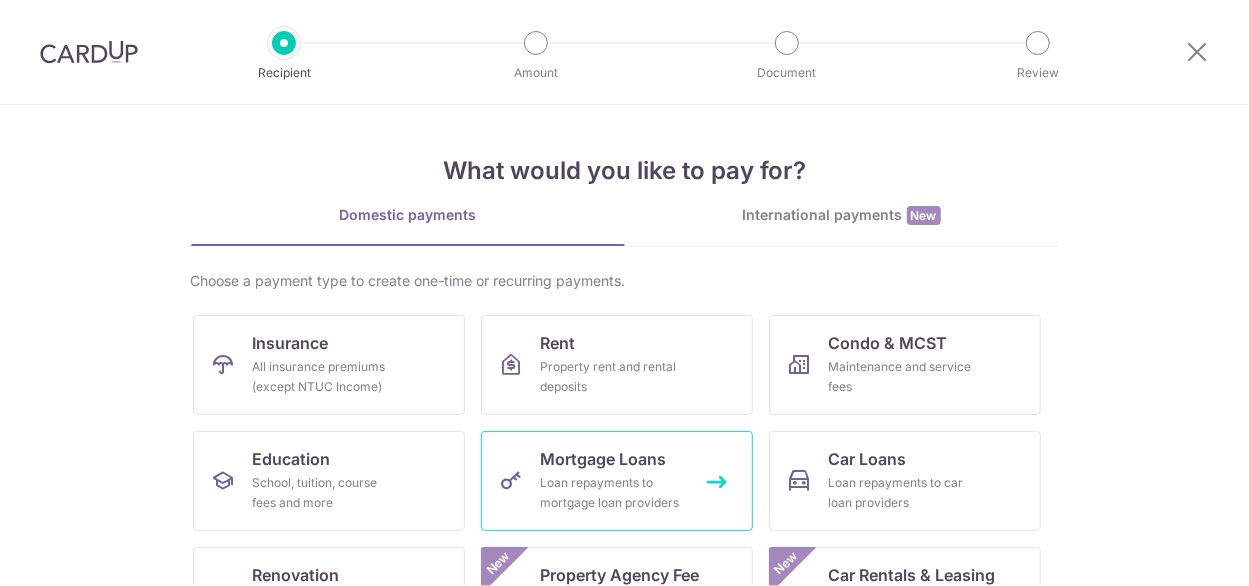 scroll, scrollTop: 0, scrollLeft: 0, axis: both 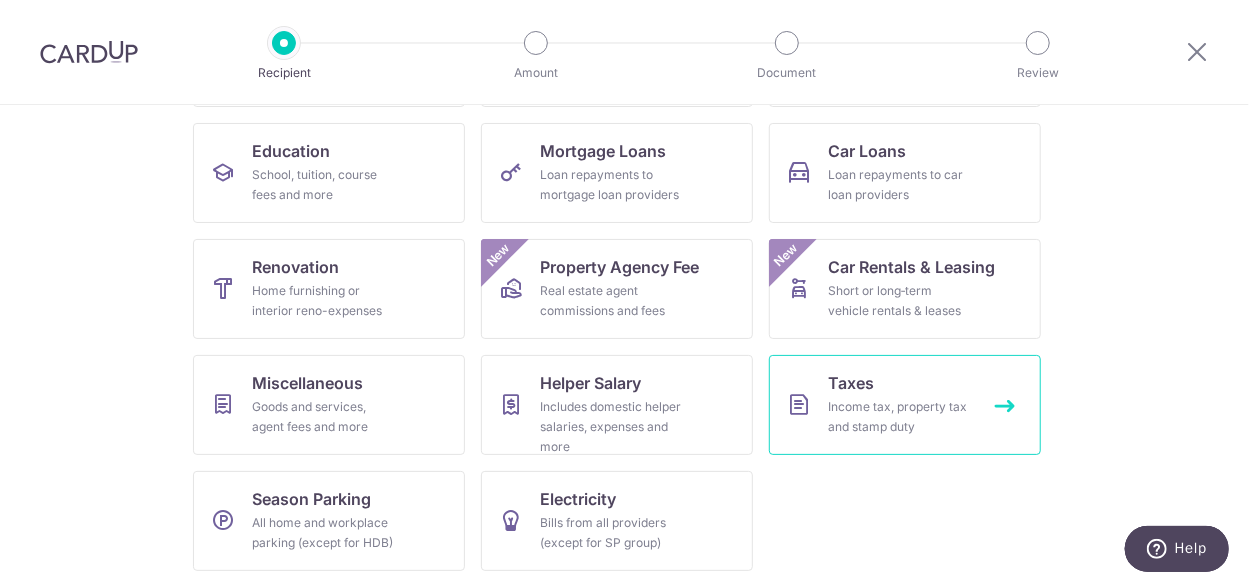 click on "Taxes Income tax, property tax and stamp duty" at bounding box center (905, 405) 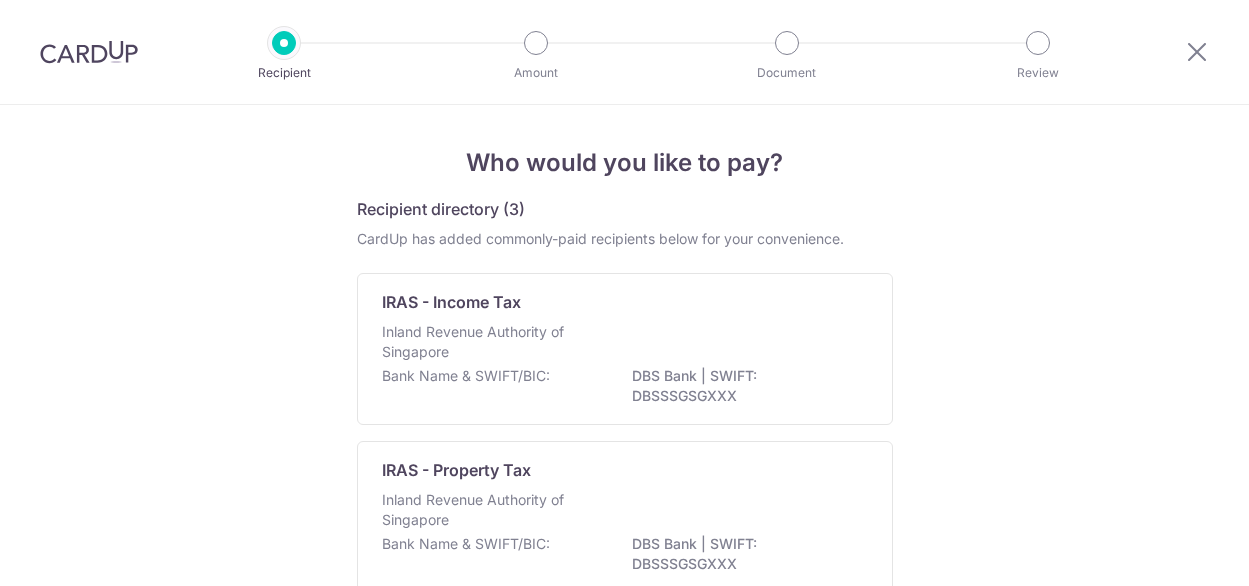 scroll, scrollTop: 0, scrollLeft: 0, axis: both 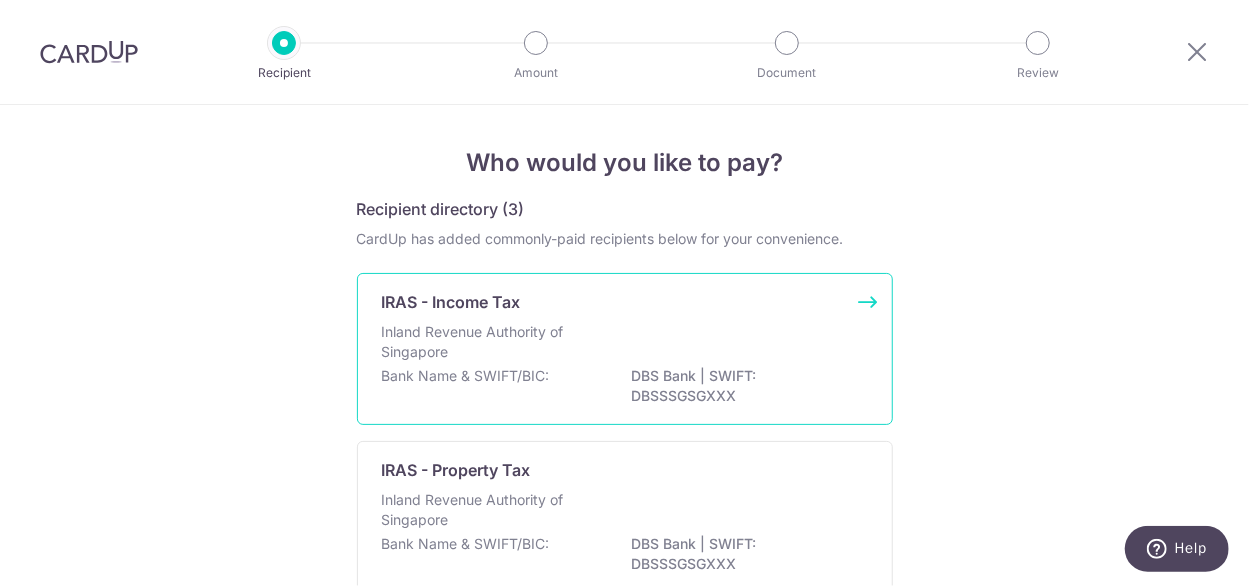 click on "IRAS - Income Tax" at bounding box center (613, 302) 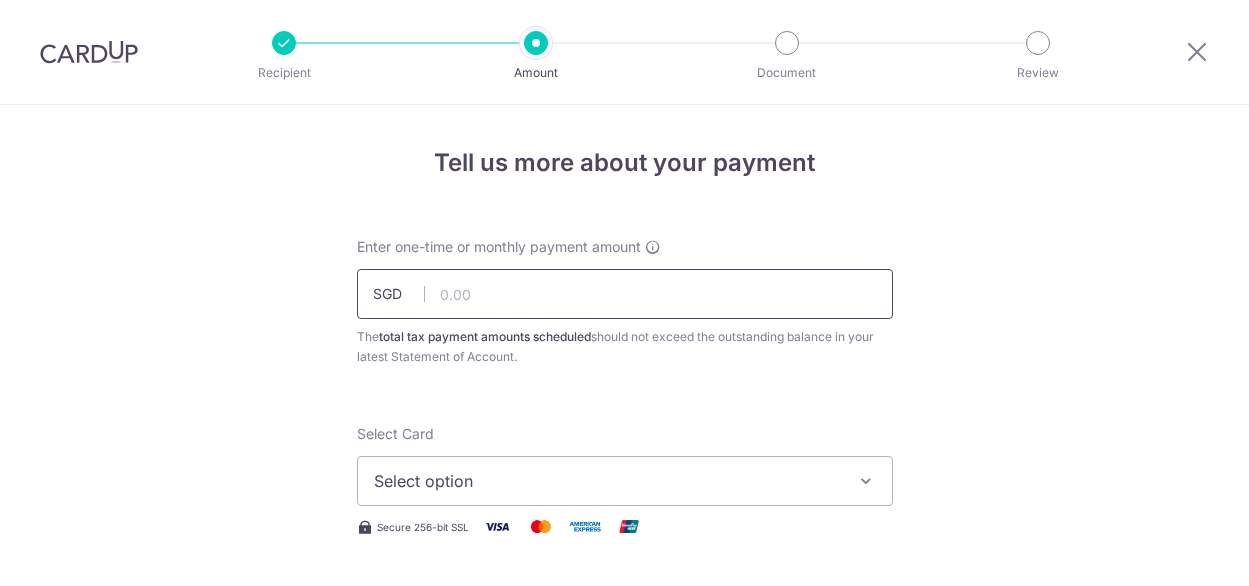 scroll, scrollTop: 0, scrollLeft: 0, axis: both 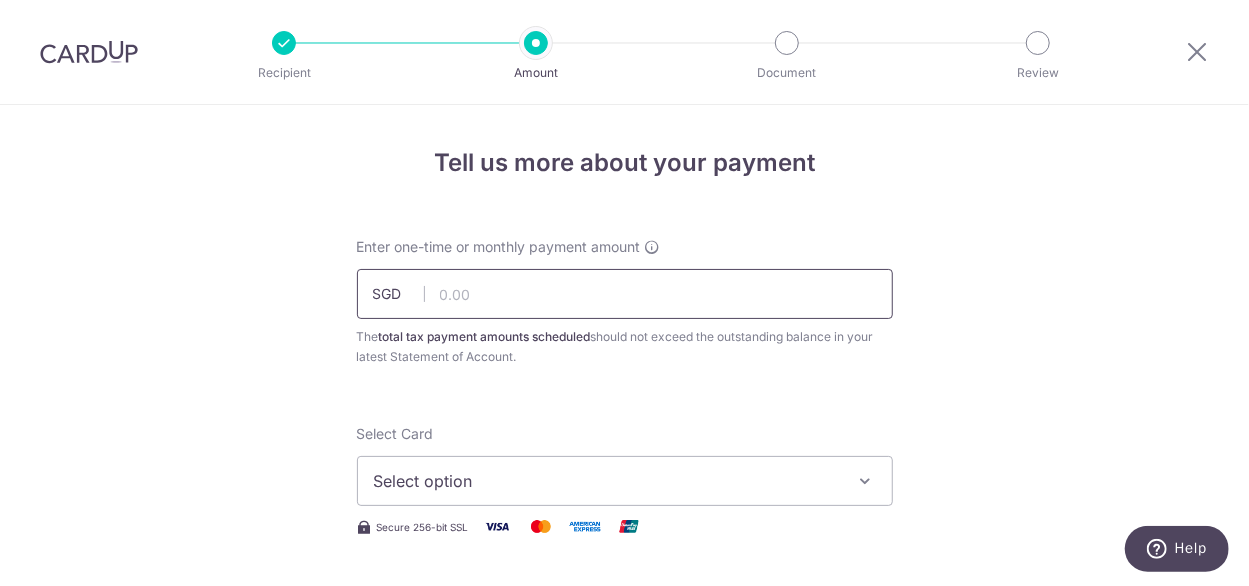 click at bounding box center (625, 294) 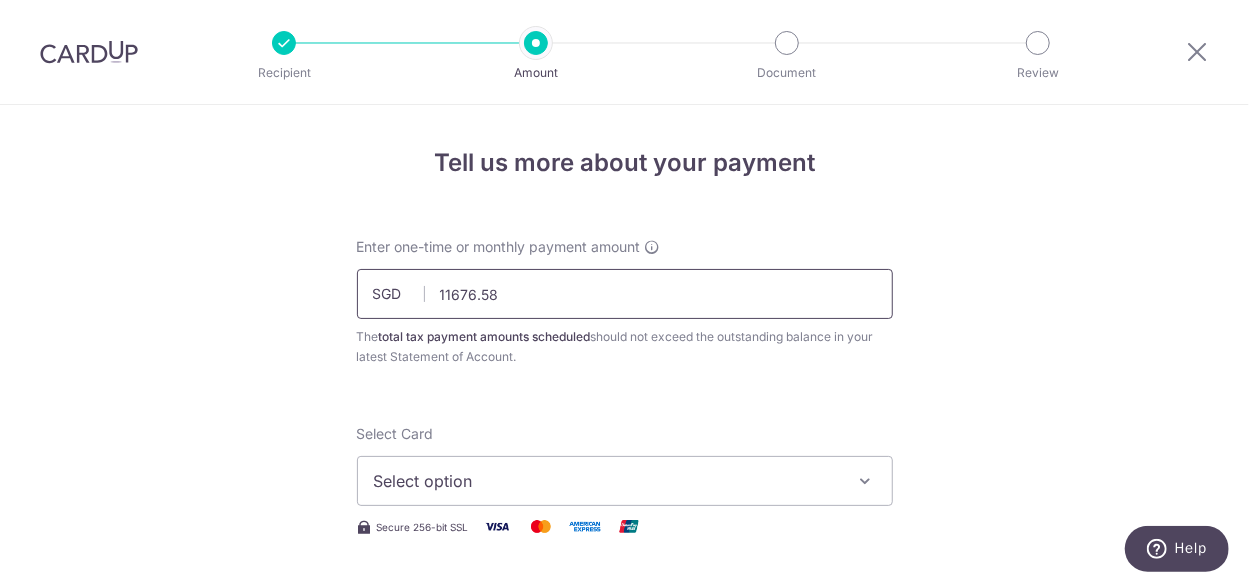 scroll, scrollTop: 196, scrollLeft: 0, axis: vertical 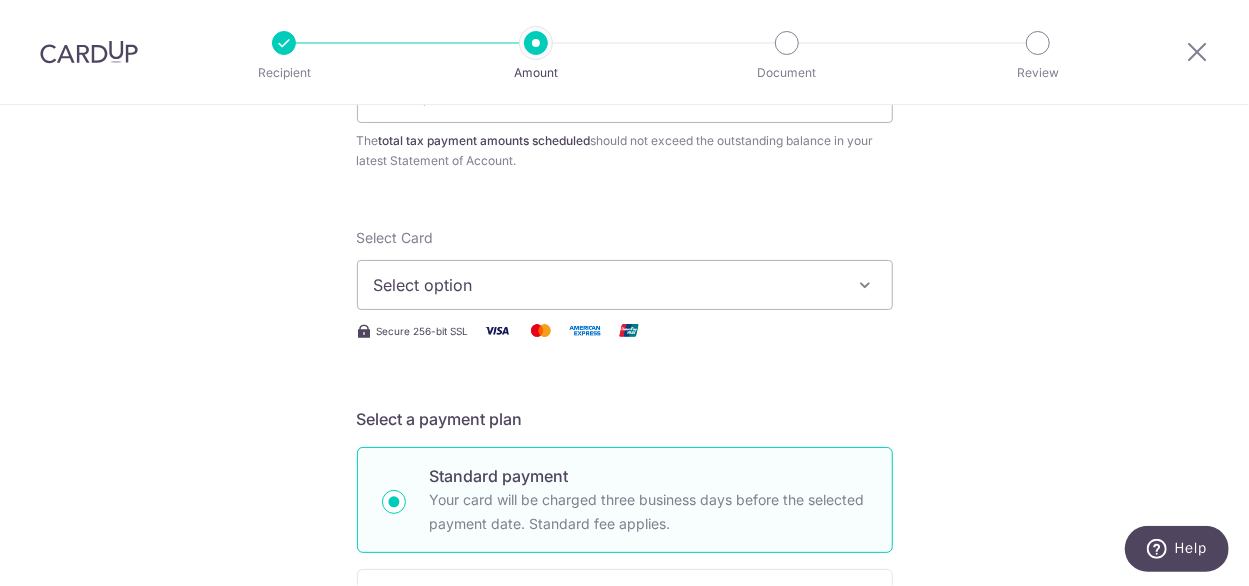 type on "11,676.58" 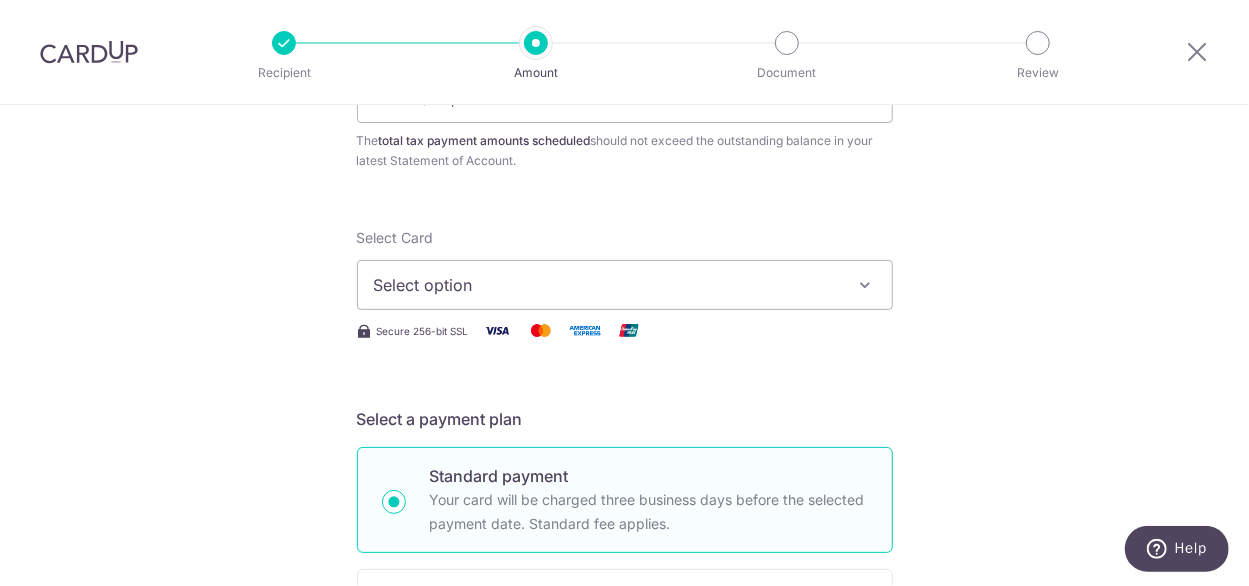 click on "Select option" at bounding box center [625, 285] 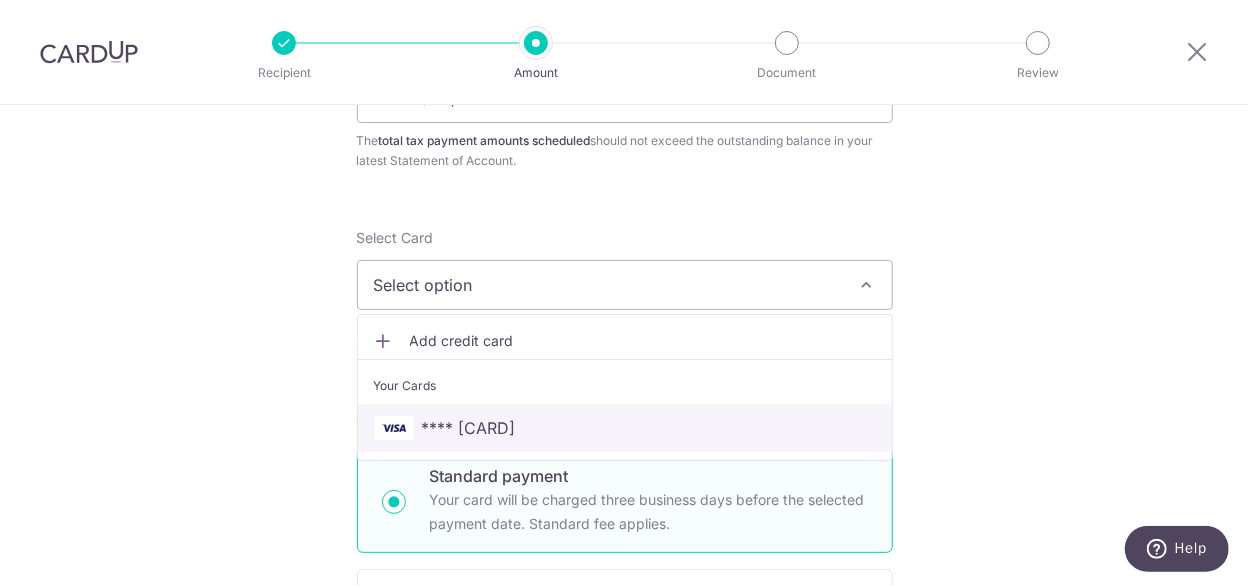 click on "**** [CARD]" at bounding box center (469, 428) 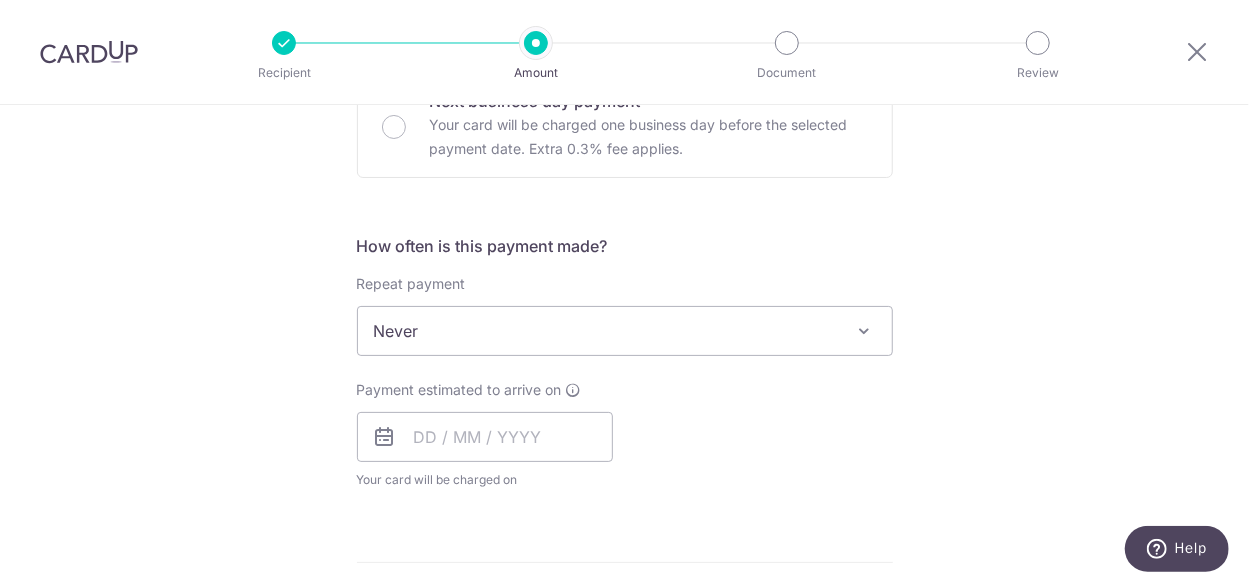 scroll, scrollTop: 698, scrollLeft: 0, axis: vertical 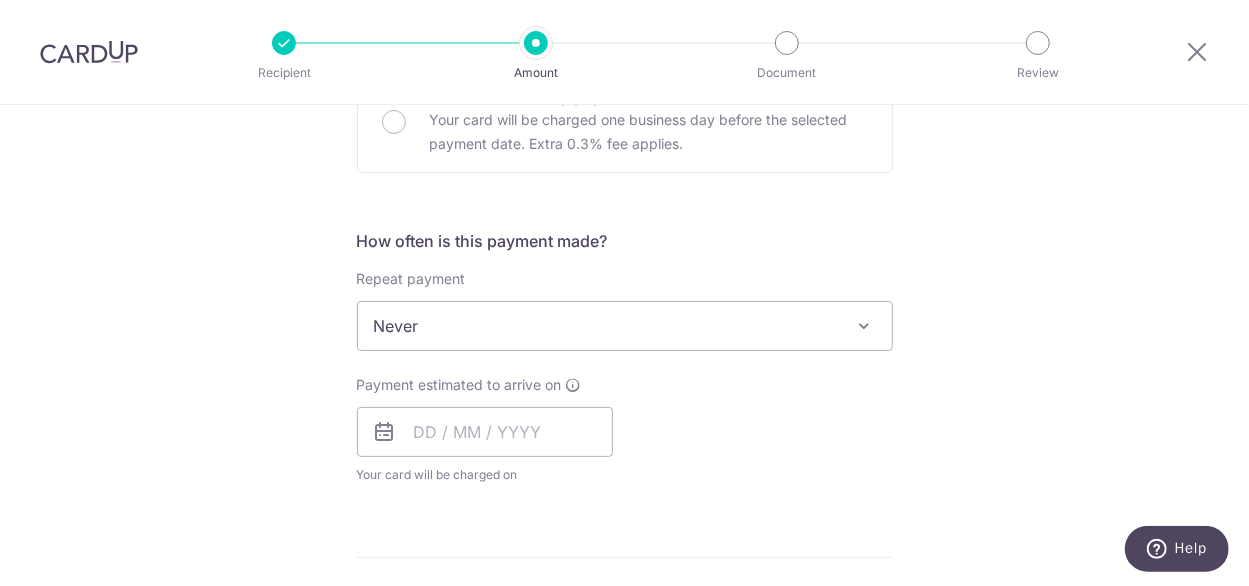 click on "Never" at bounding box center (625, 326) 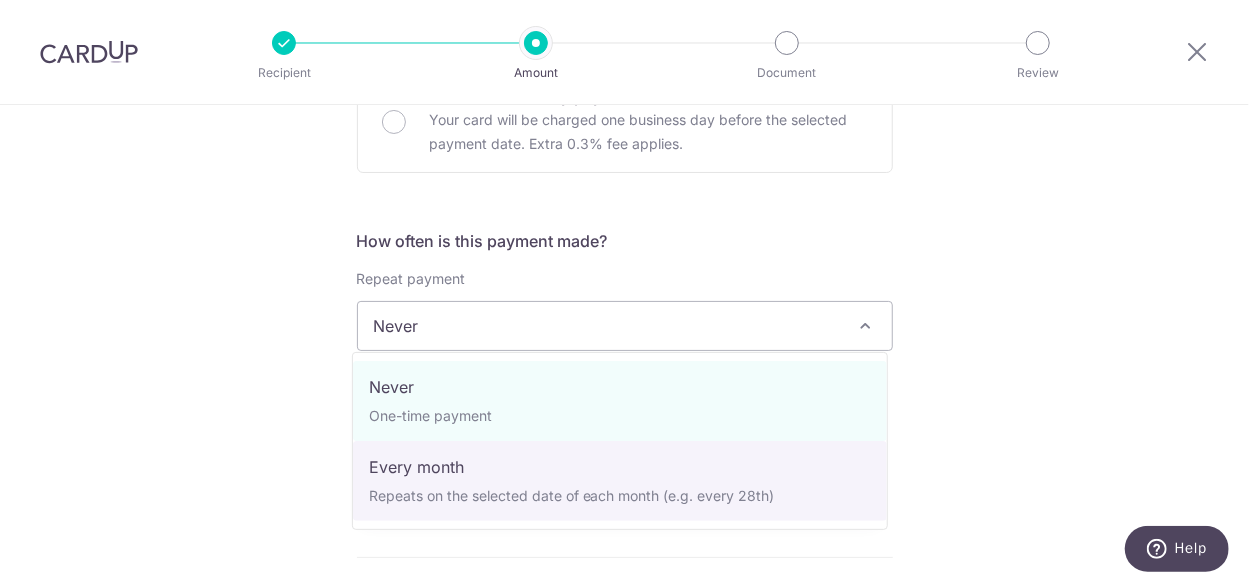 select on "3" 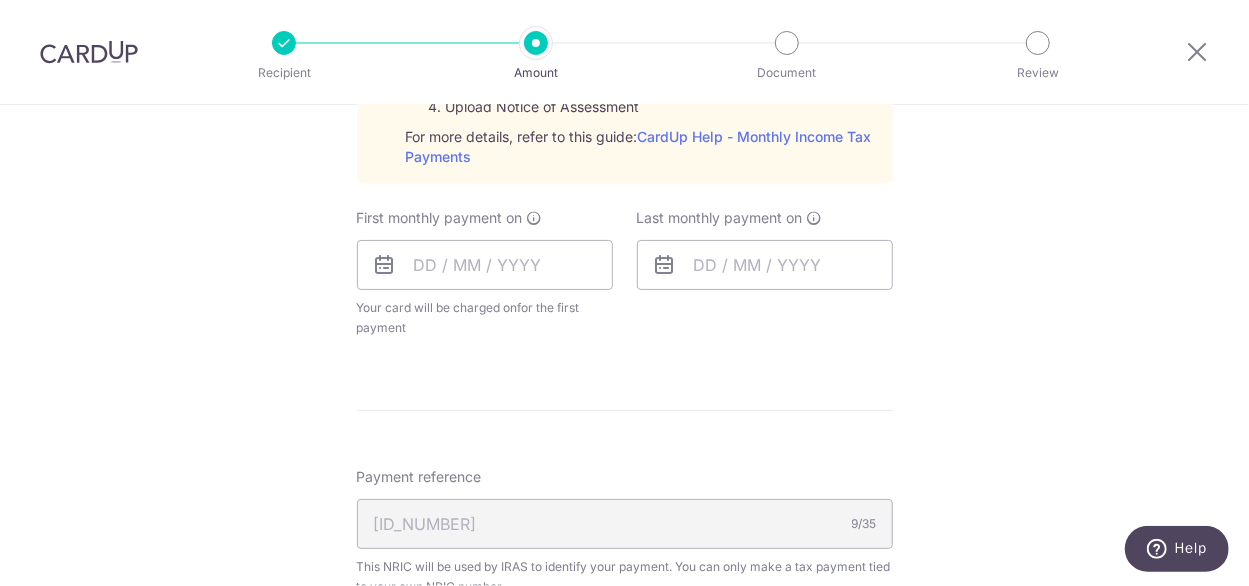 scroll, scrollTop: 1110, scrollLeft: 0, axis: vertical 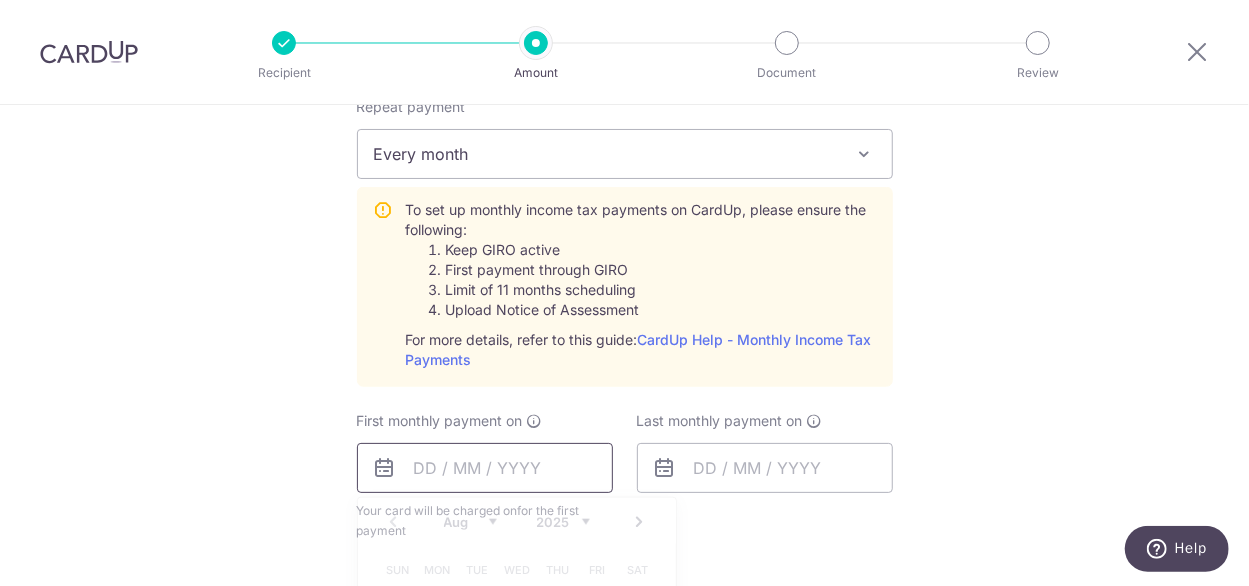 click at bounding box center (485, 468) 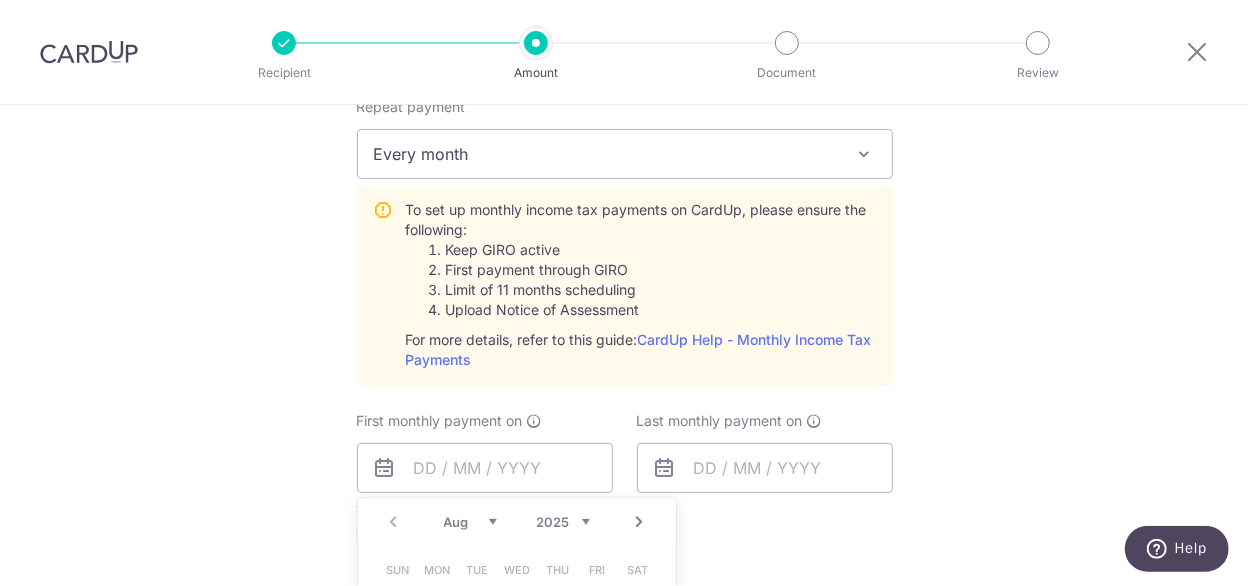 click on "Tell us more about your payment
Enter one-time or monthly payment amount
SGD
11,676.58
11676.58
The  total tax payment amounts scheduled  should not exceed the outstanding balance in your latest Statement of Account.
Select Card
**** [CARD]
Add credit card
Your Cards
**** [CARD]
Secure 256-bit SSL
Text
New card details" at bounding box center (624, 277) 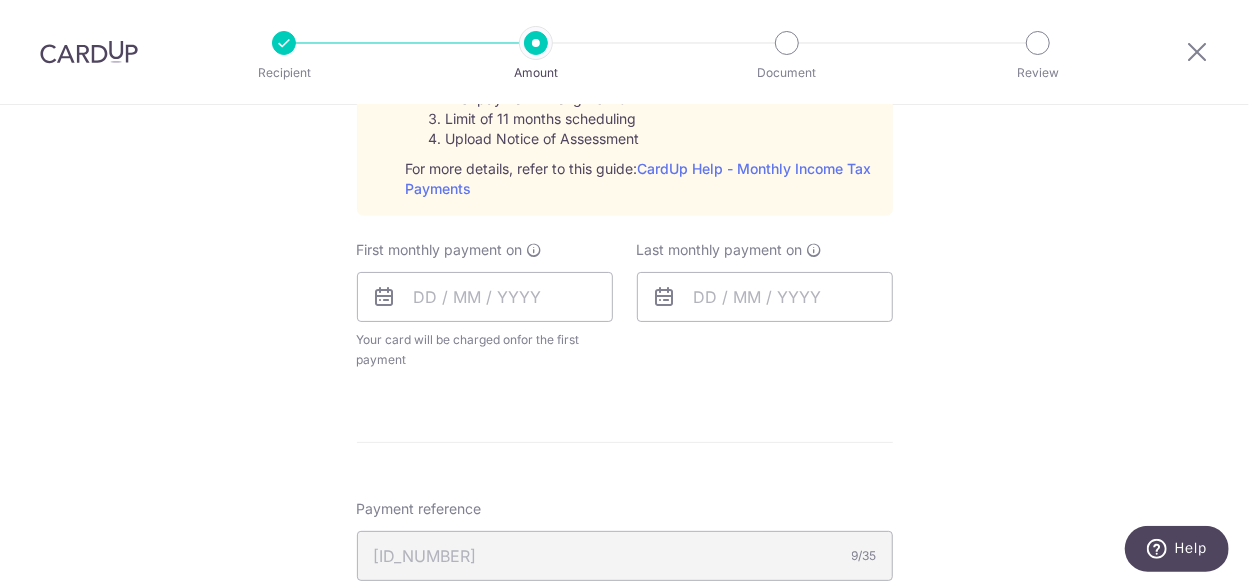 scroll, scrollTop: 1056, scrollLeft: 0, axis: vertical 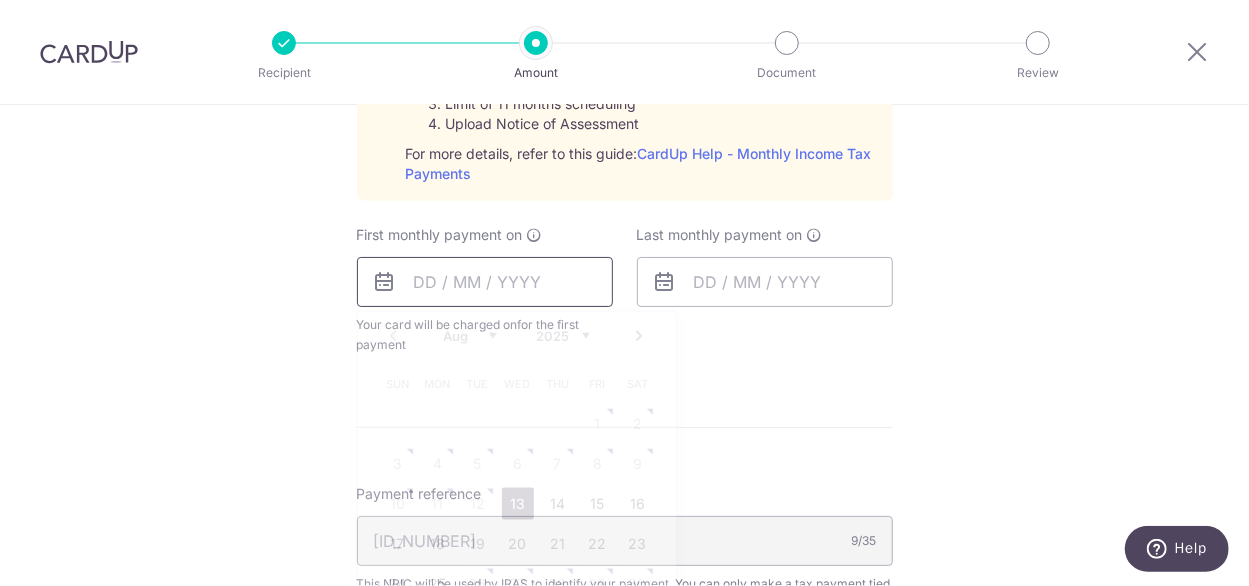 click at bounding box center (485, 282) 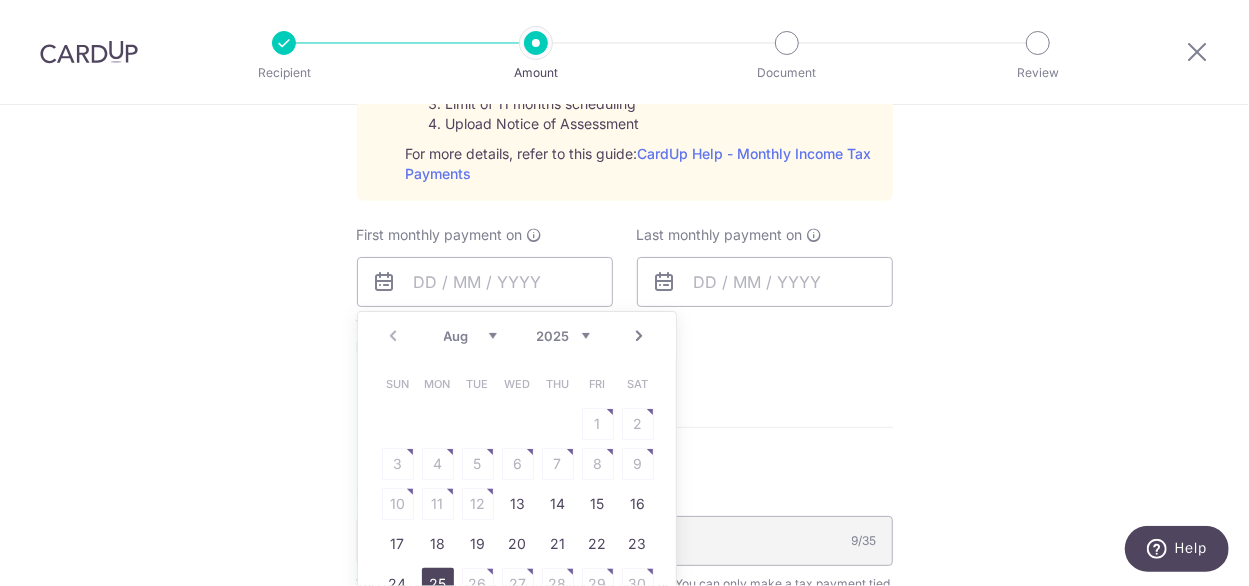 click on "25" at bounding box center [438, 584] 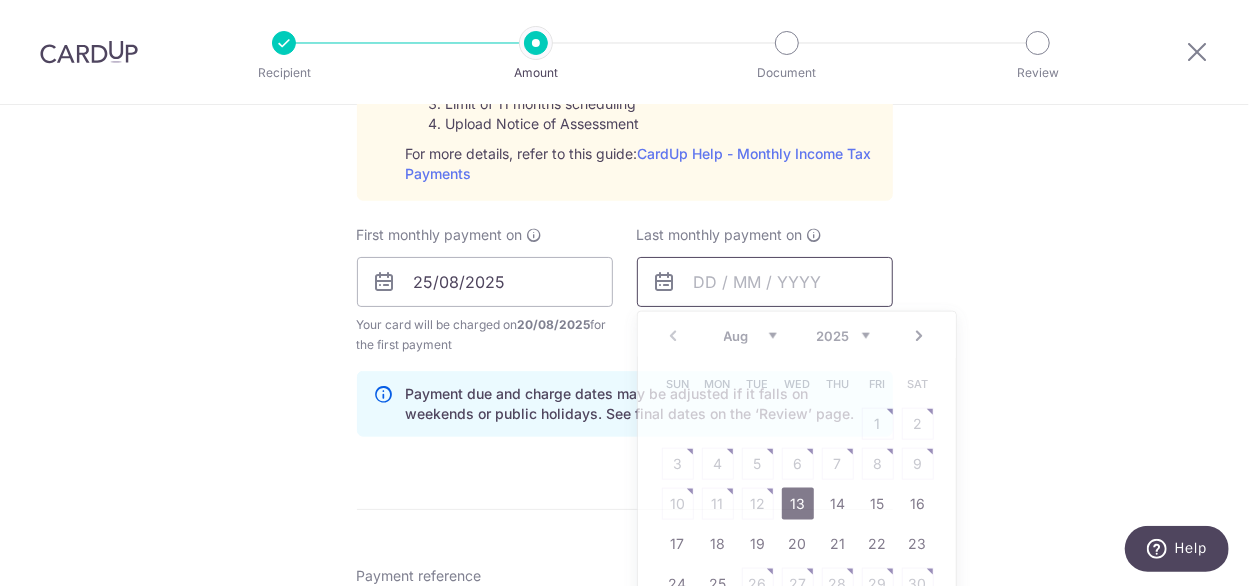 click at bounding box center (765, 282) 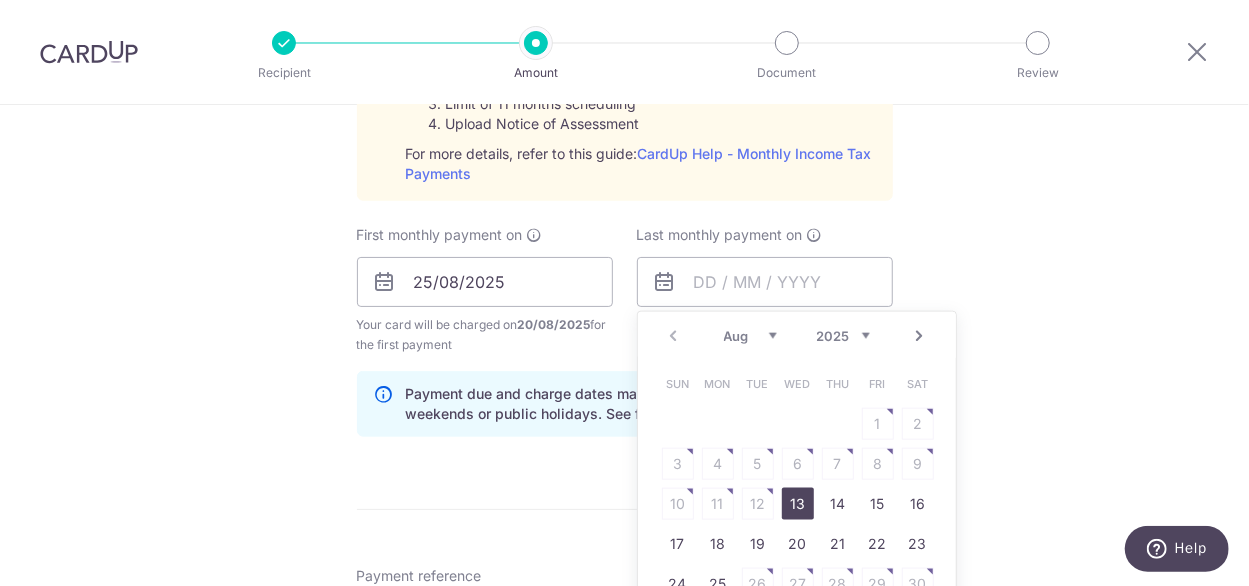 click on "Next" at bounding box center (920, 336) 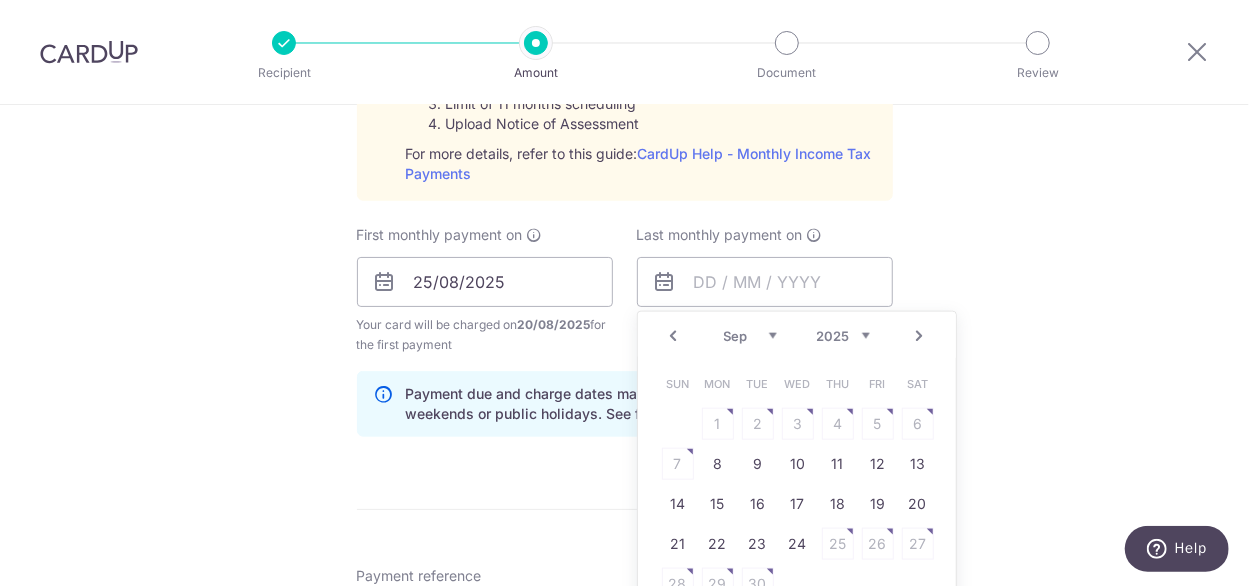 click on "Next" at bounding box center (920, 336) 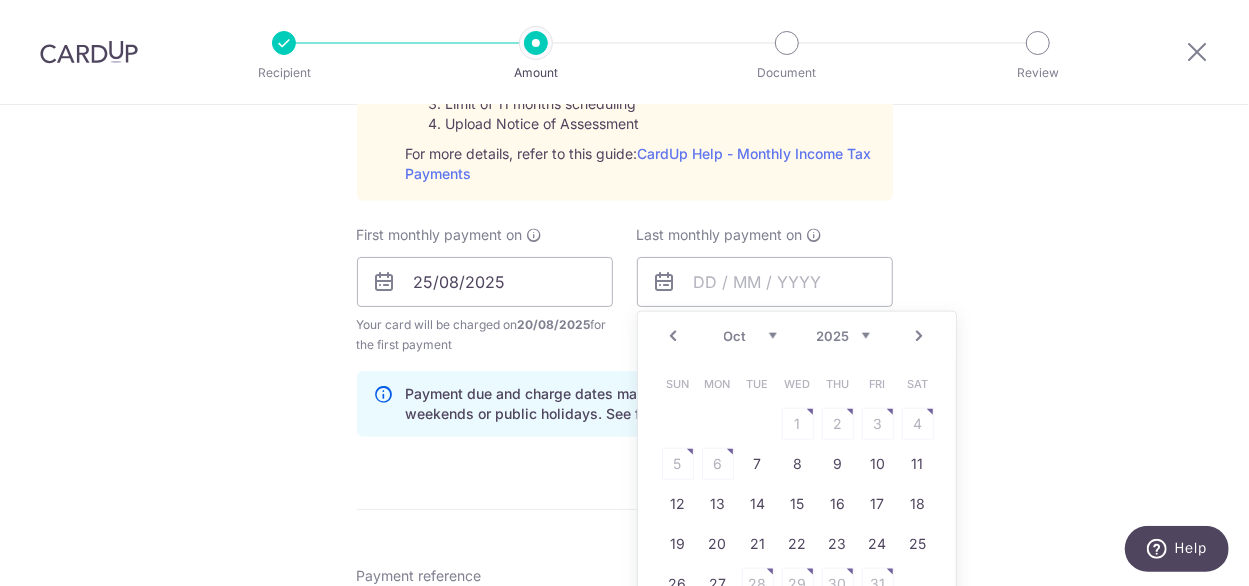 click on "Next" at bounding box center [920, 336] 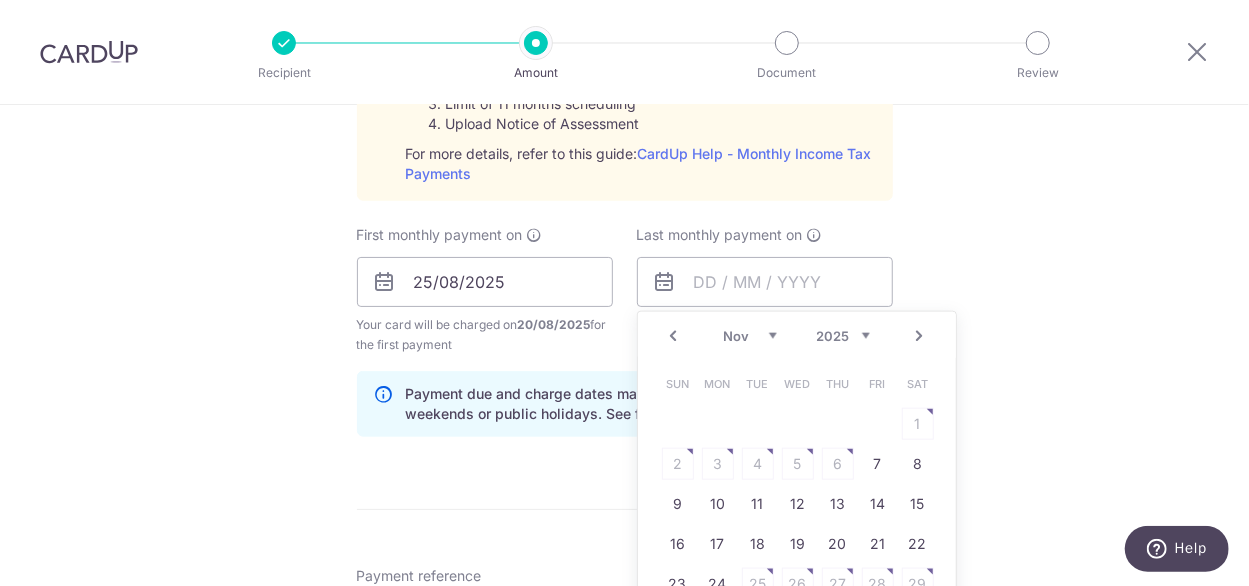 click on "Next" at bounding box center (920, 336) 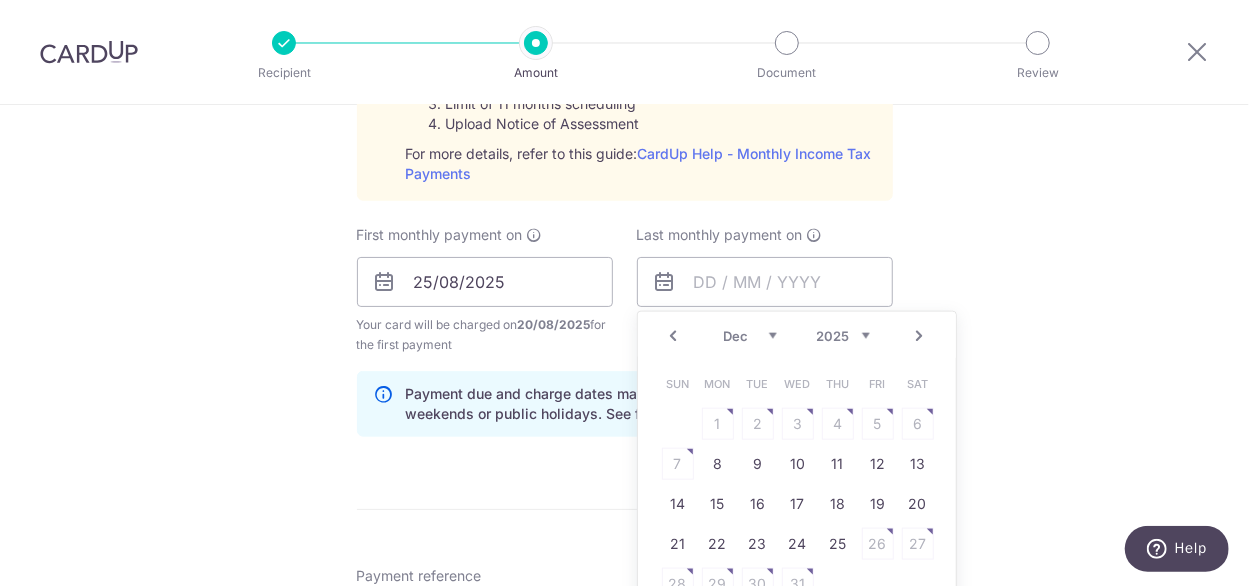 click on "Next" at bounding box center [920, 336] 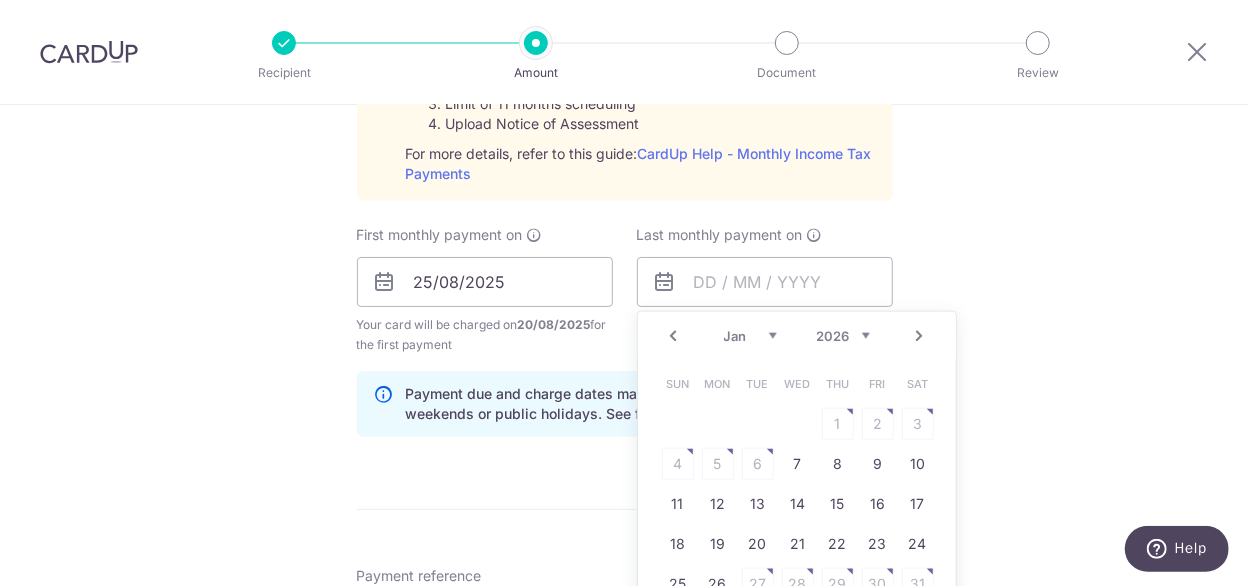 click on "Next" at bounding box center [920, 336] 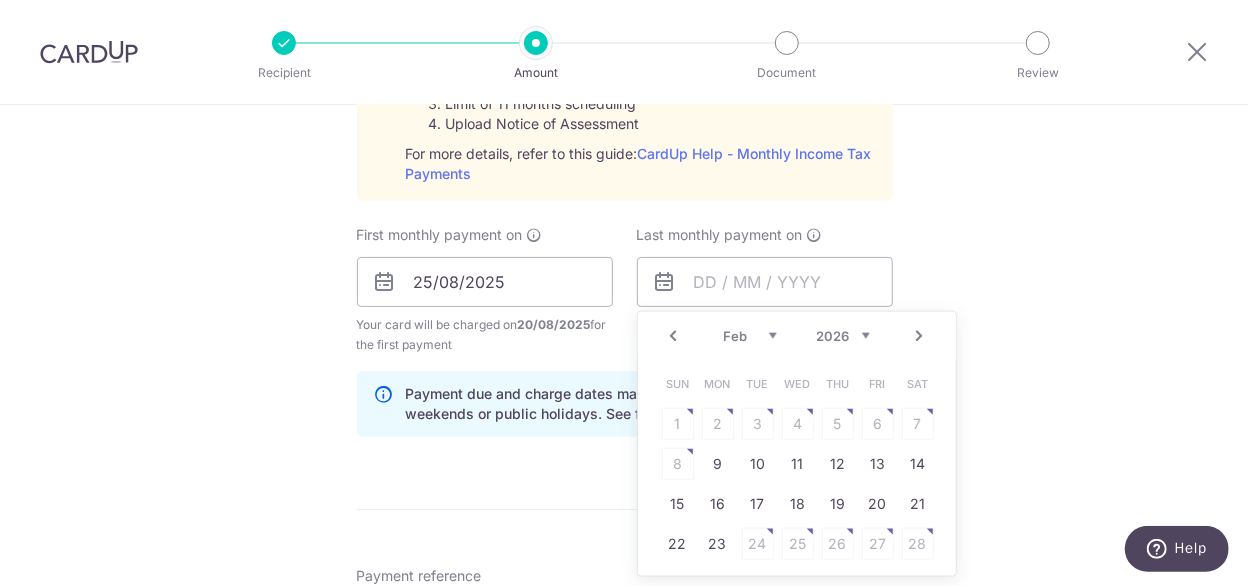 click on "Next" at bounding box center [920, 336] 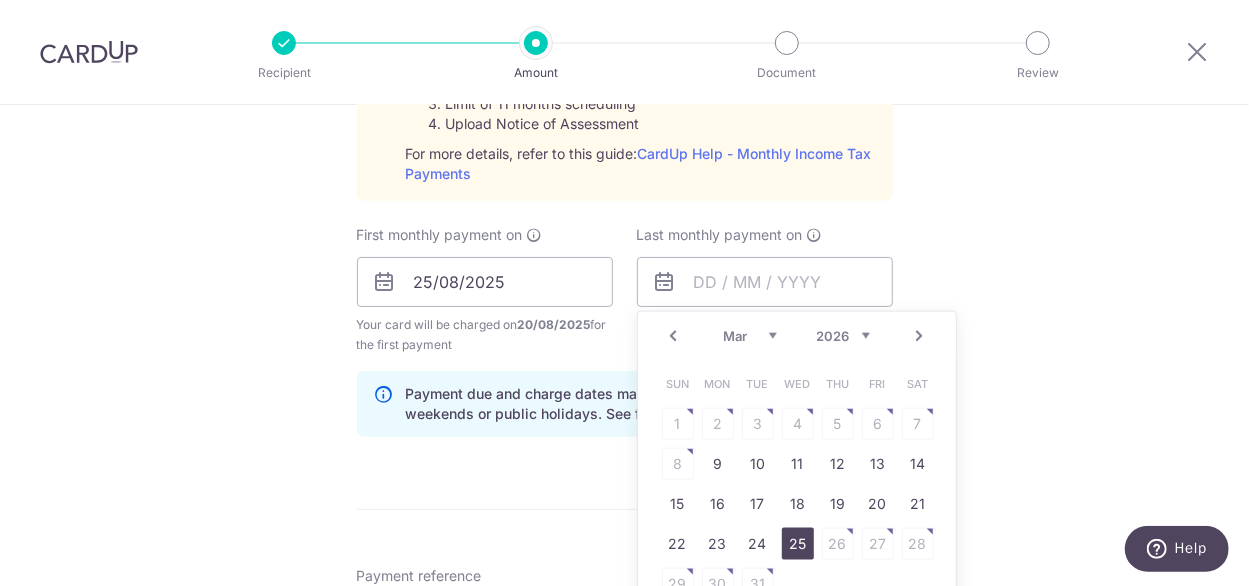 click on "25" at bounding box center [798, 544] 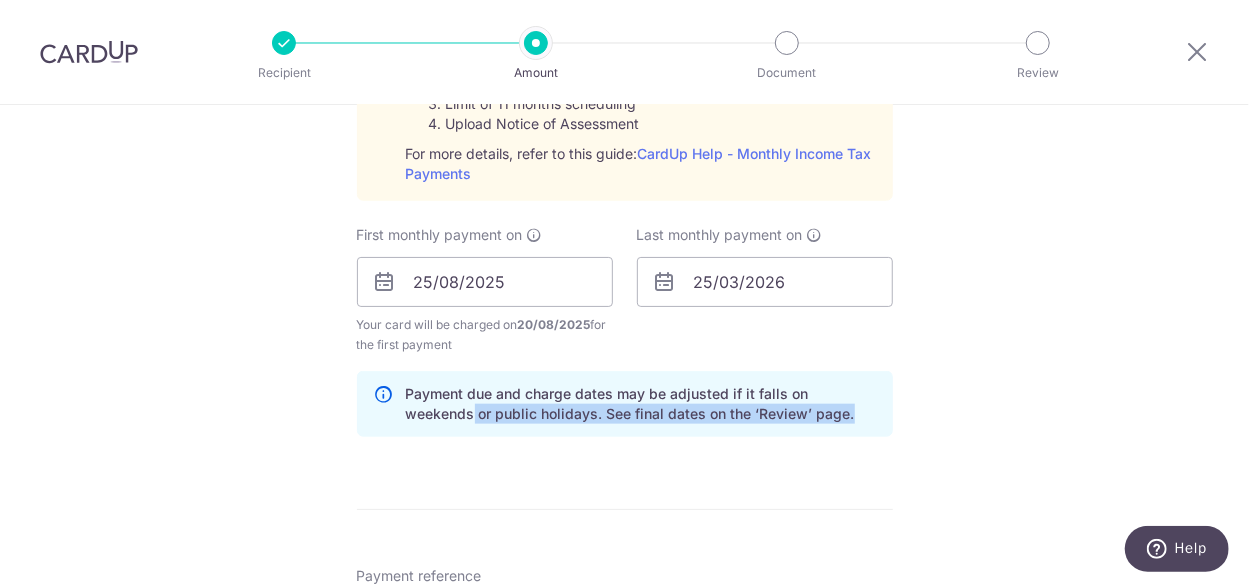 drag, startPoint x: 1237, startPoint y: 381, endPoint x: 1240, endPoint y: 419, distance: 38.118237 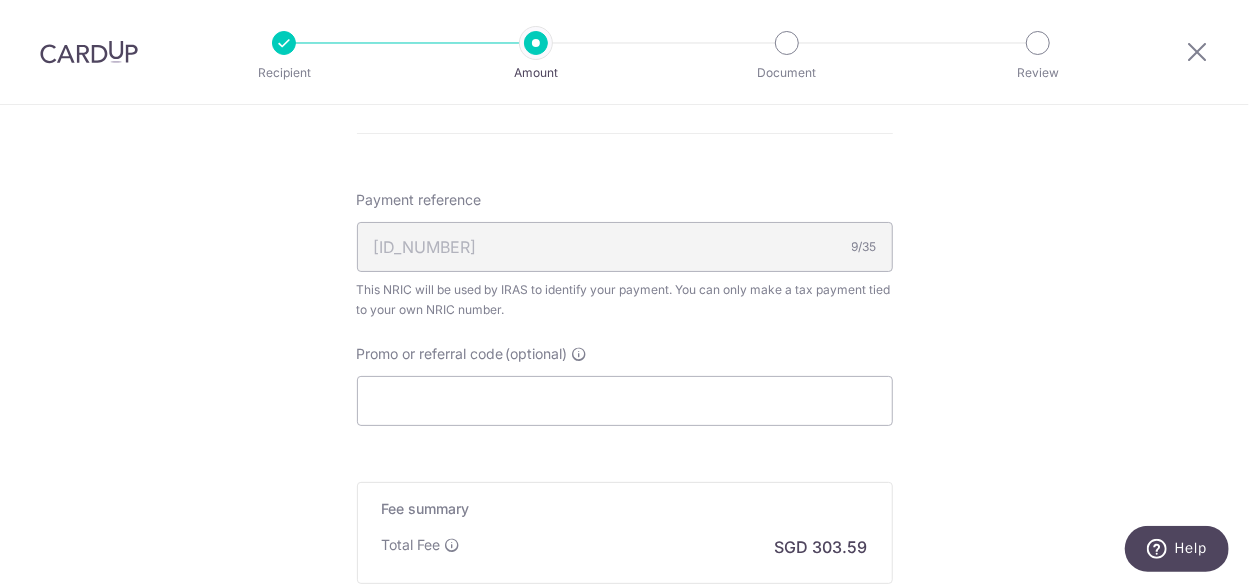 scroll, scrollTop: 1477, scrollLeft: 0, axis: vertical 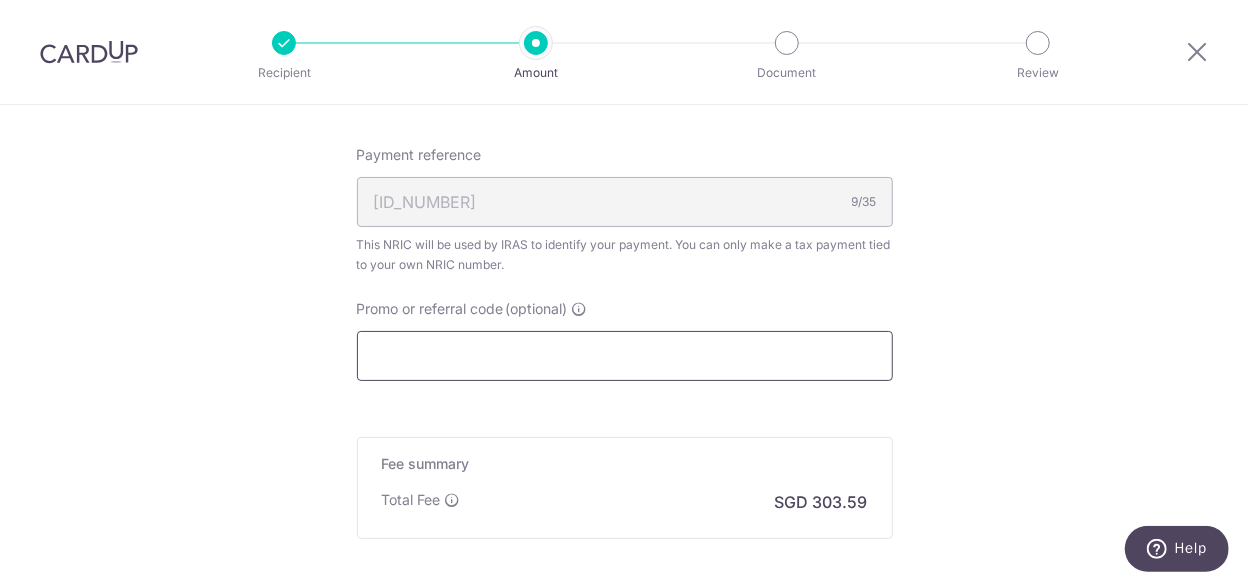 click on "Promo or referral code
(optional)" at bounding box center [625, 356] 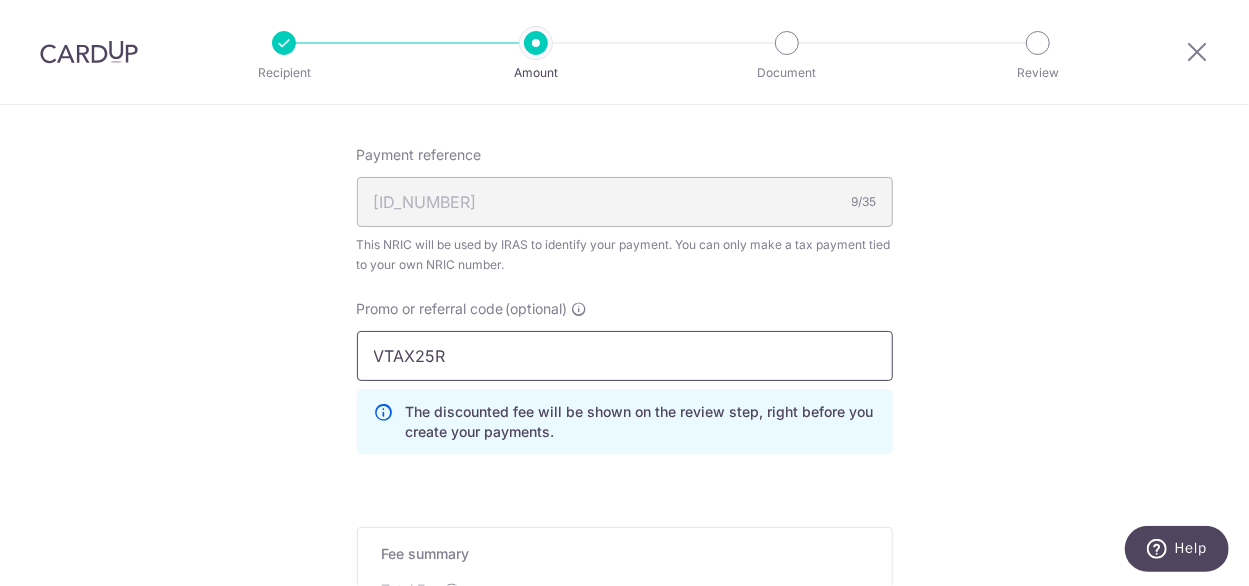 type on "VTAX25R" 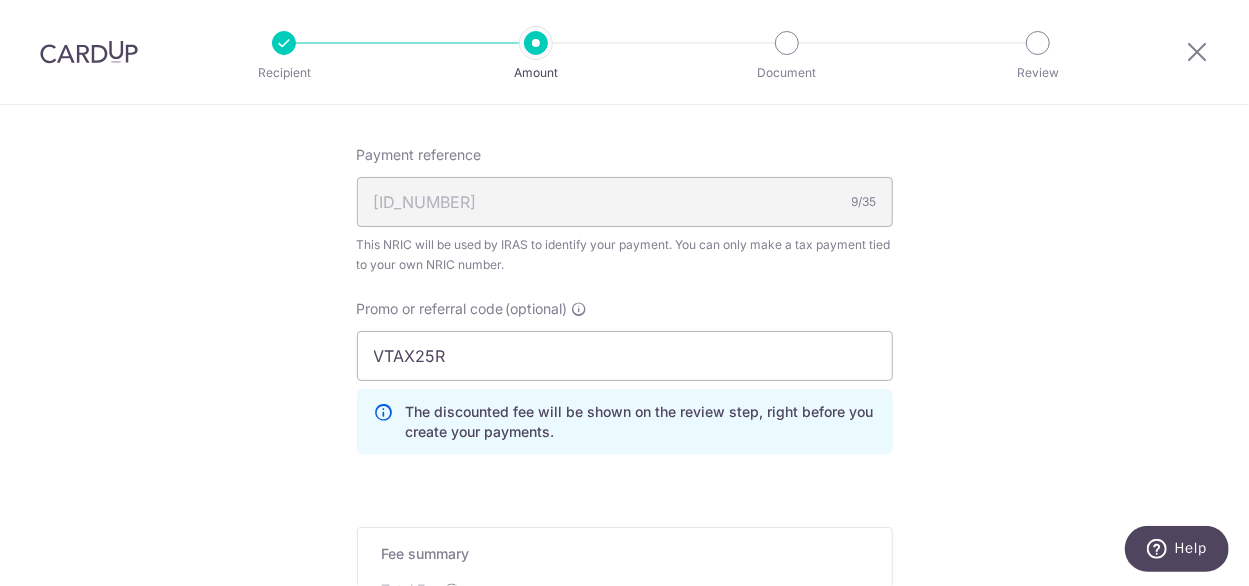 click on "Tell us more about your payment
Enter one-time or monthly payment amount
SGD
11,676.58
11676.58
The  total tax payment amounts scheduled  should not exceed the outstanding balance in your latest Statement of Account.
Select Card
**** 3382
Add credit card
Your Cards
**** 3382
Secure 256-bit SSL
Text
New card details" at bounding box center [624, -244] 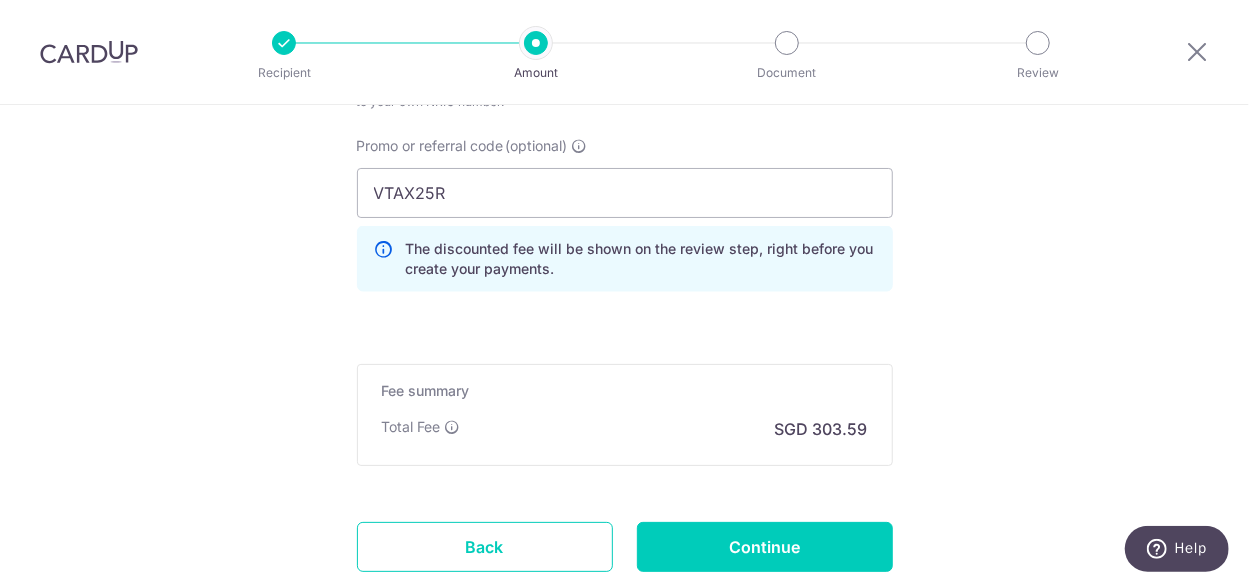 scroll, scrollTop: 1649, scrollLeft: 0, axis: vertical 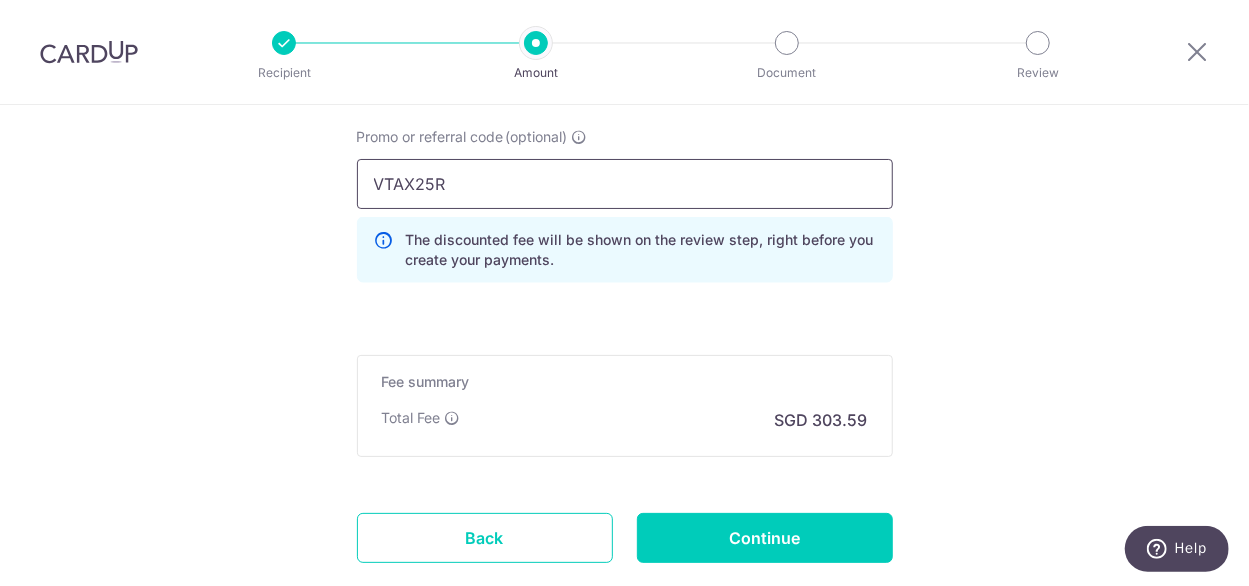 click on "VTAX25R" at bounding box center (625, 184) 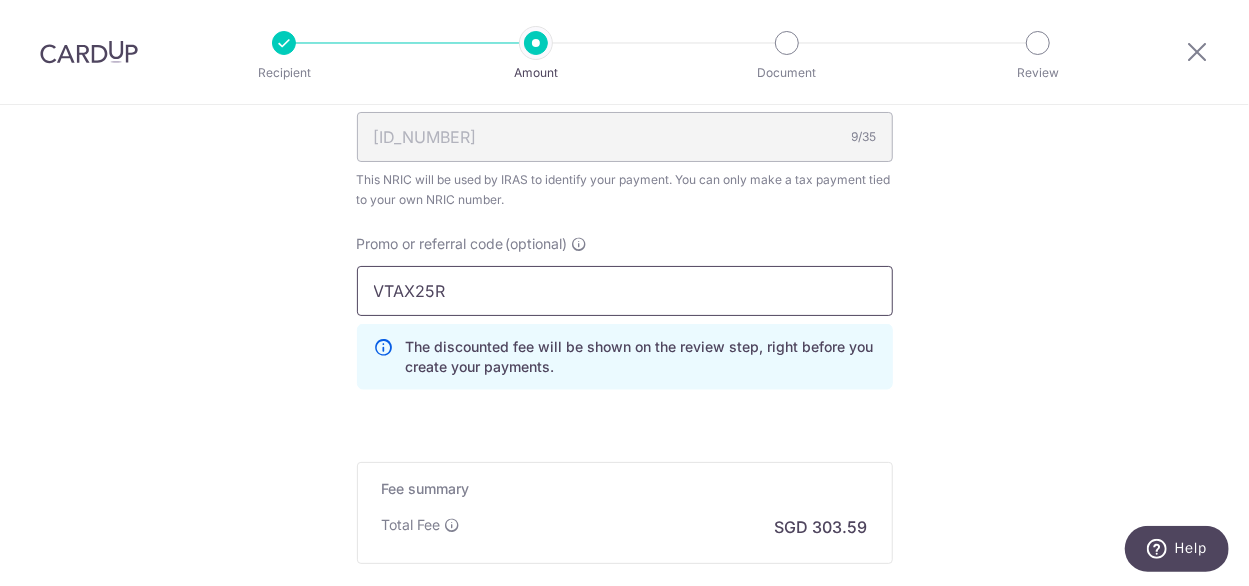 scroll, scrollTop: 1770, scrollLeft: 0, axis: vertical 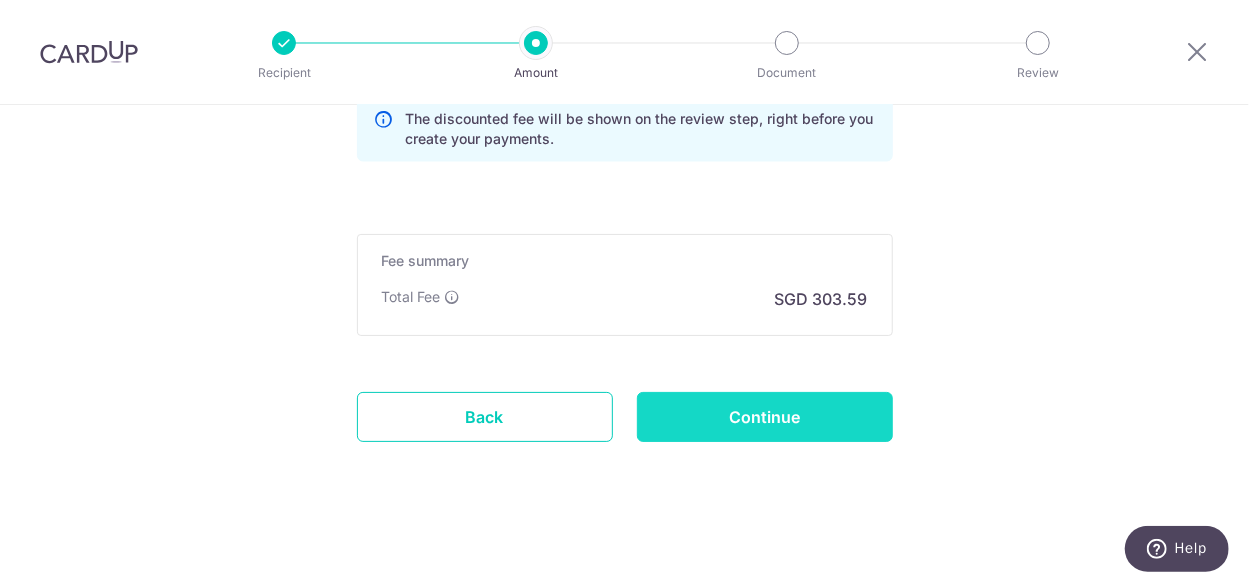 click on "Continue" at bounding box center [765, 417] 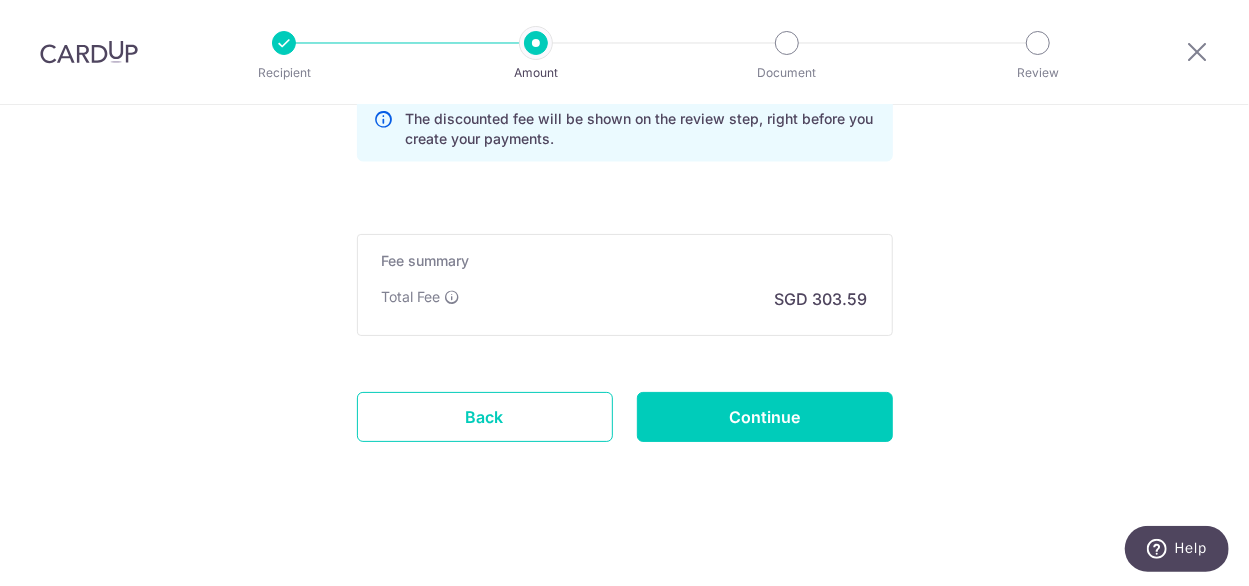 type on "Create Schedule" 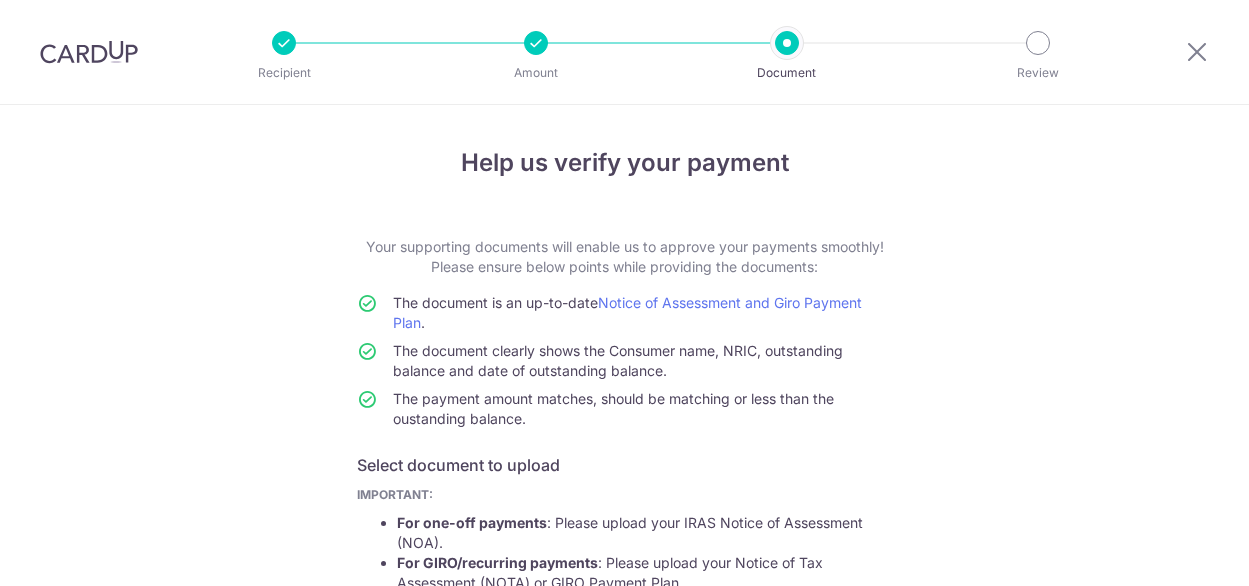 scroll, scrollTop: 0, scrollLeft: 0, axis: both 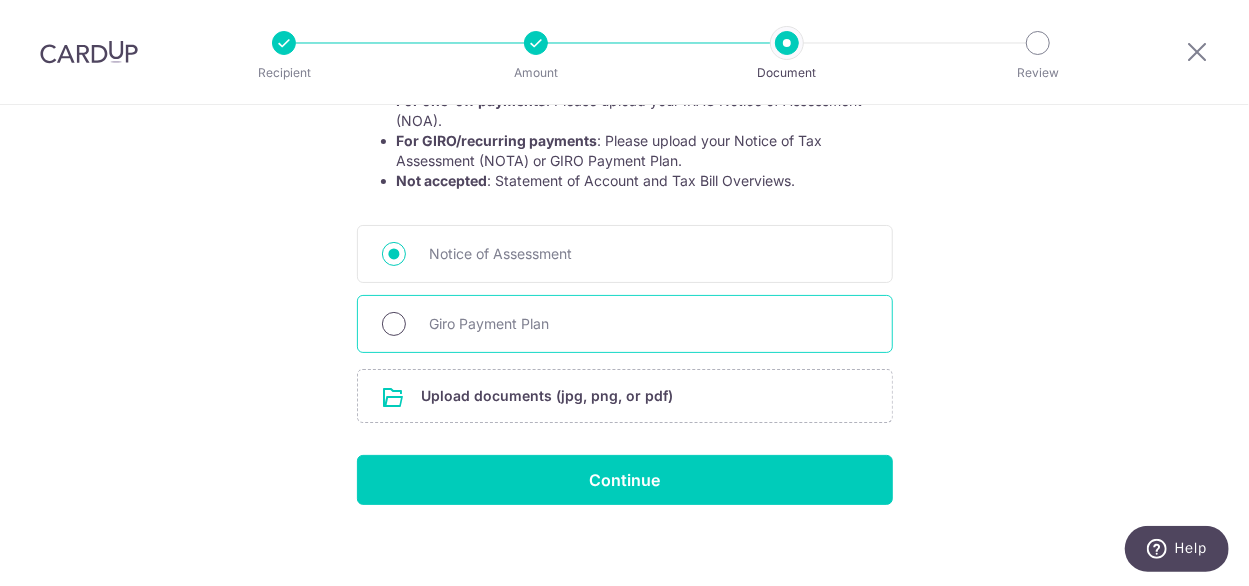 click on "Giro Payment Plan" at bounding box center (394, 324) 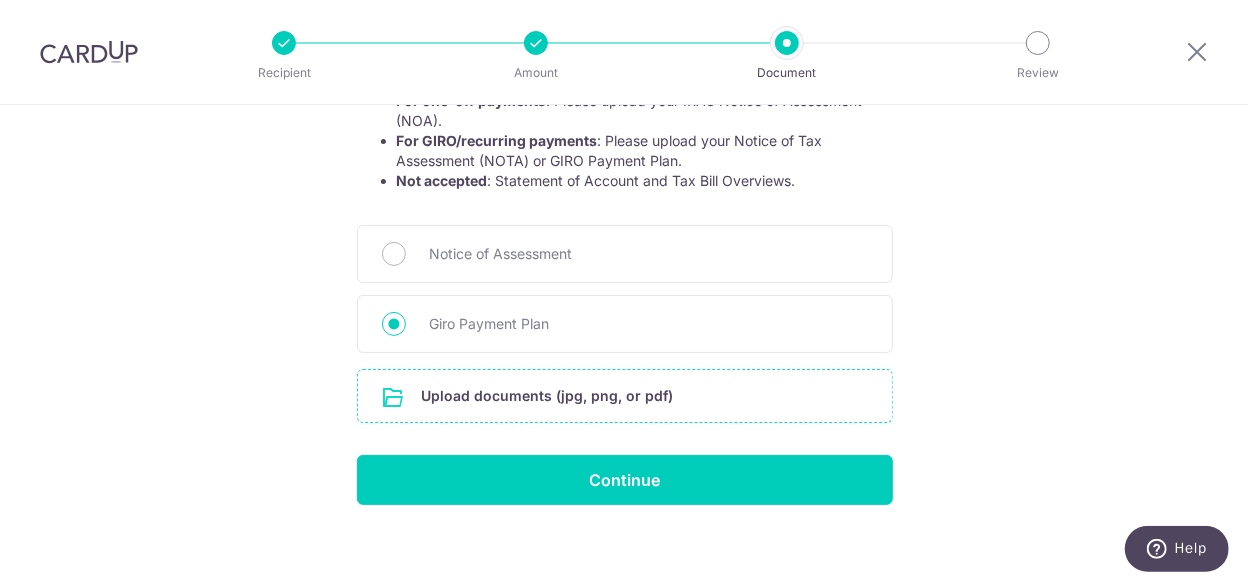 click at bounding box center (625, 396) 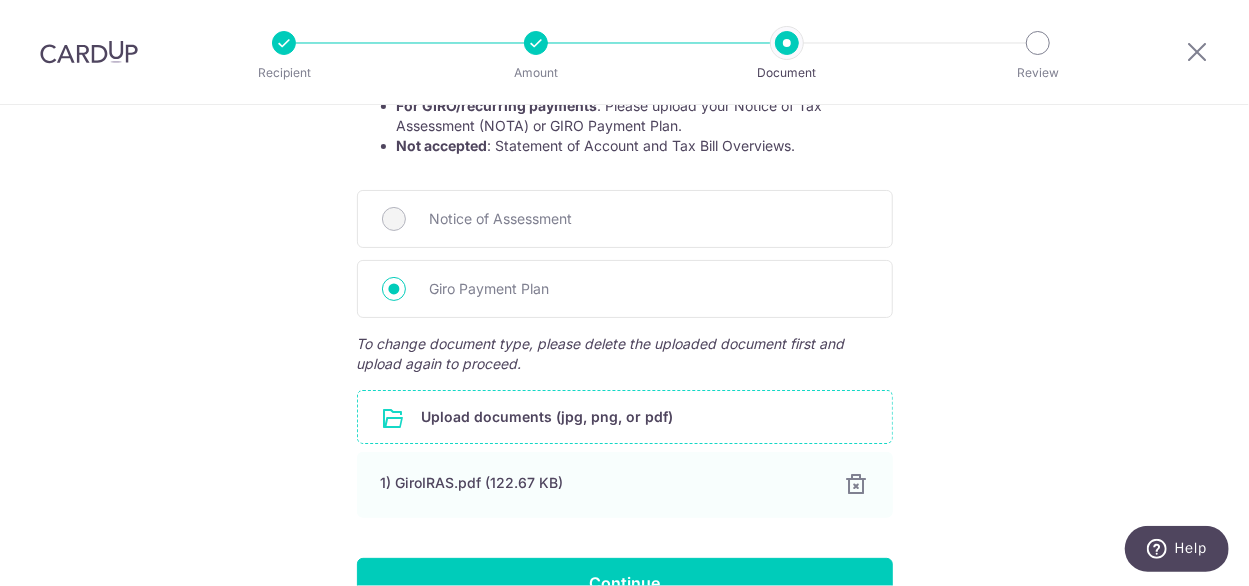 scroll, scrollTop: 570, scrollLeft: 0, axis: vertical 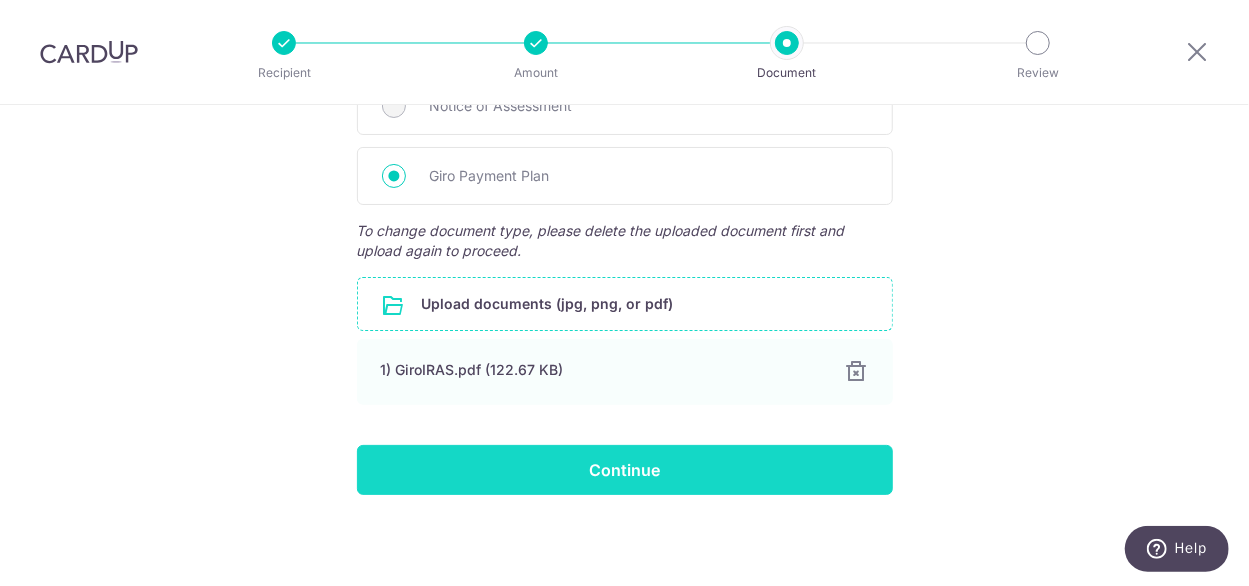 click on "Continue" at bounding box center (625, 470) 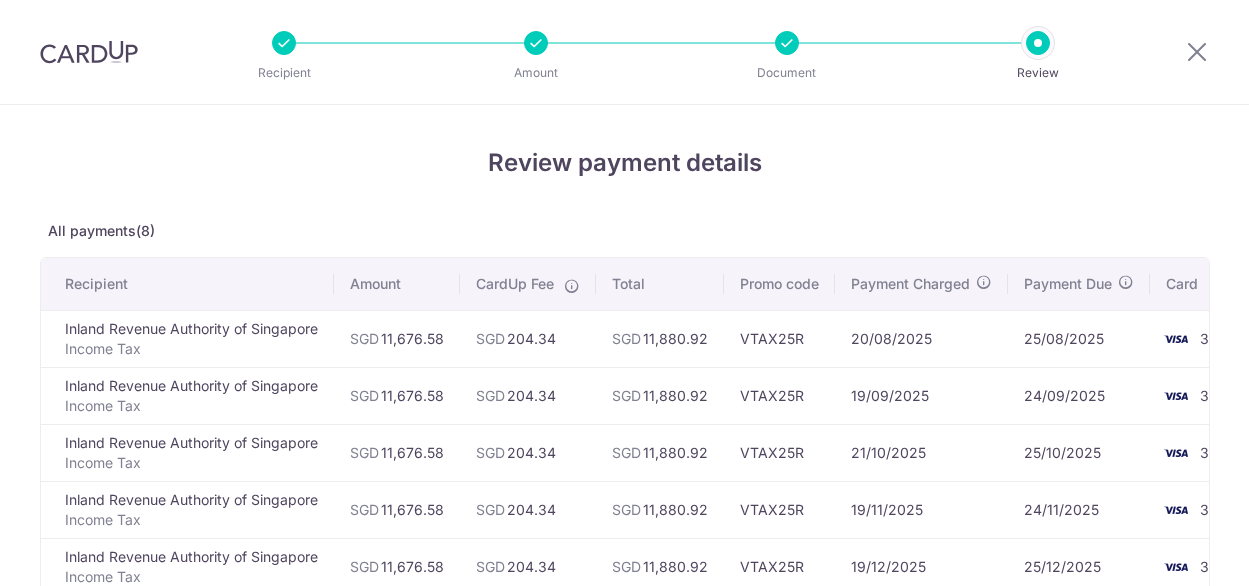 scroll, scrollTop: 0, scrollLeft: 0, axis: both 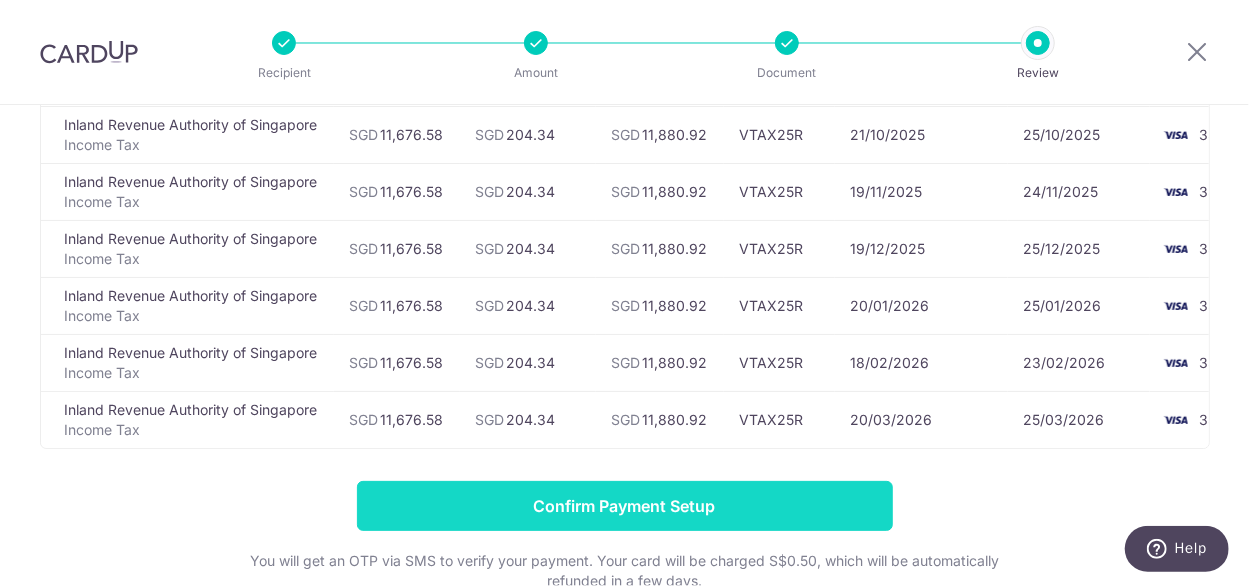 click on "Confirm Payment Setup" at bounding box center (625, 506) 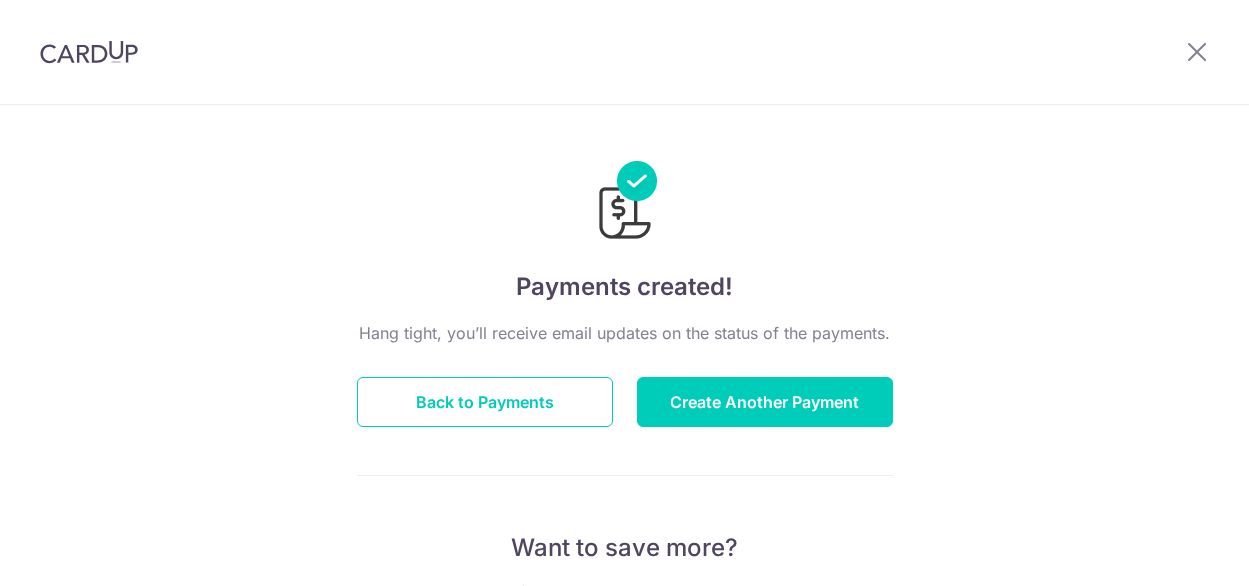 scroll, scrollTop: 0, scrollLeft: 0, axis: both 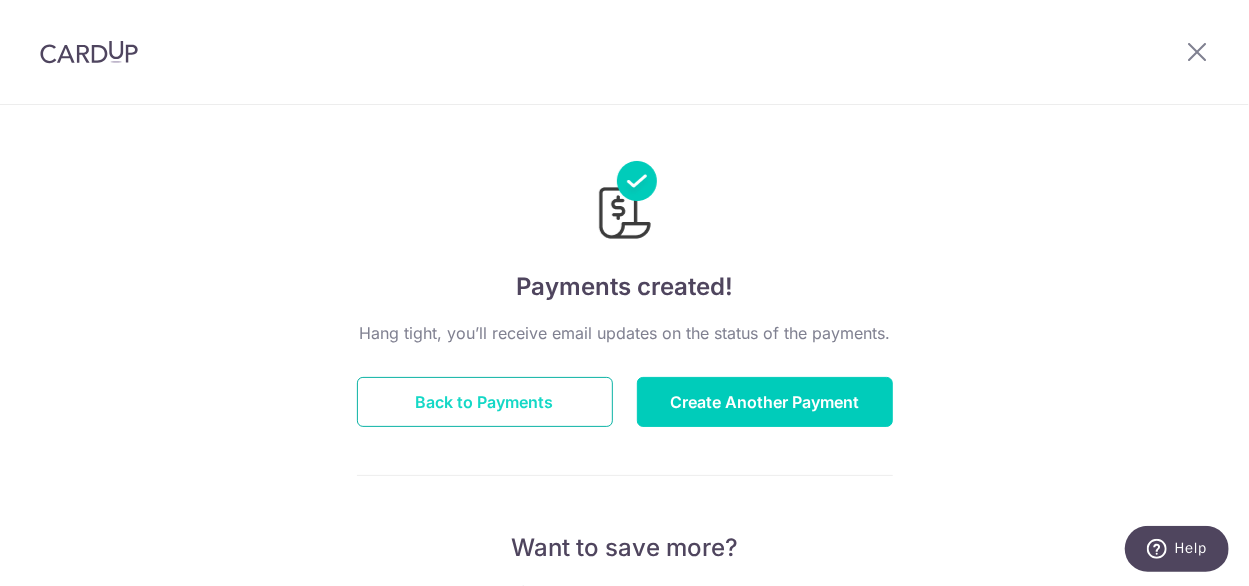 click on "Back to Payments" at bounding box center (485, 402) 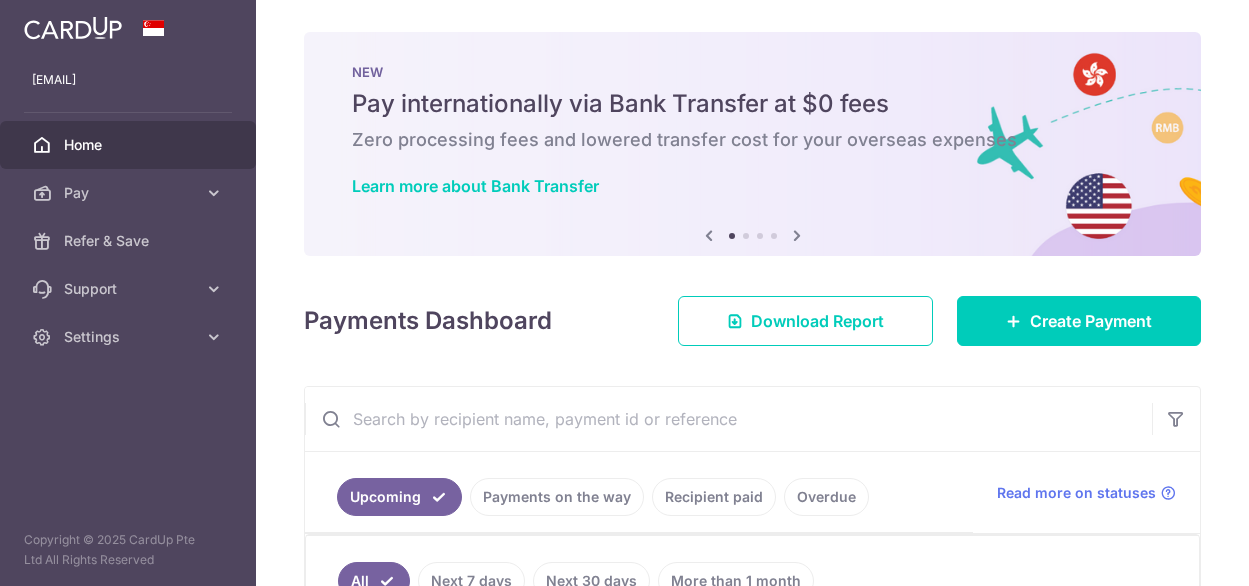 scroll, scrollTop: 0, scrollLeft: 0, axis: both 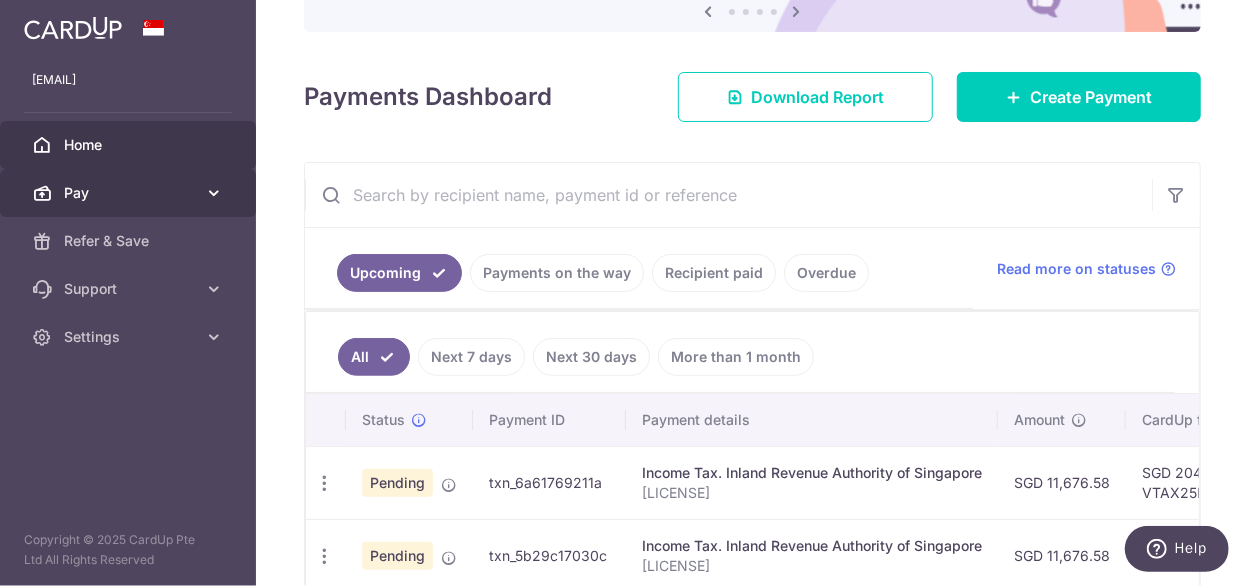 click on "Pay" at bounding box center [130, 193] 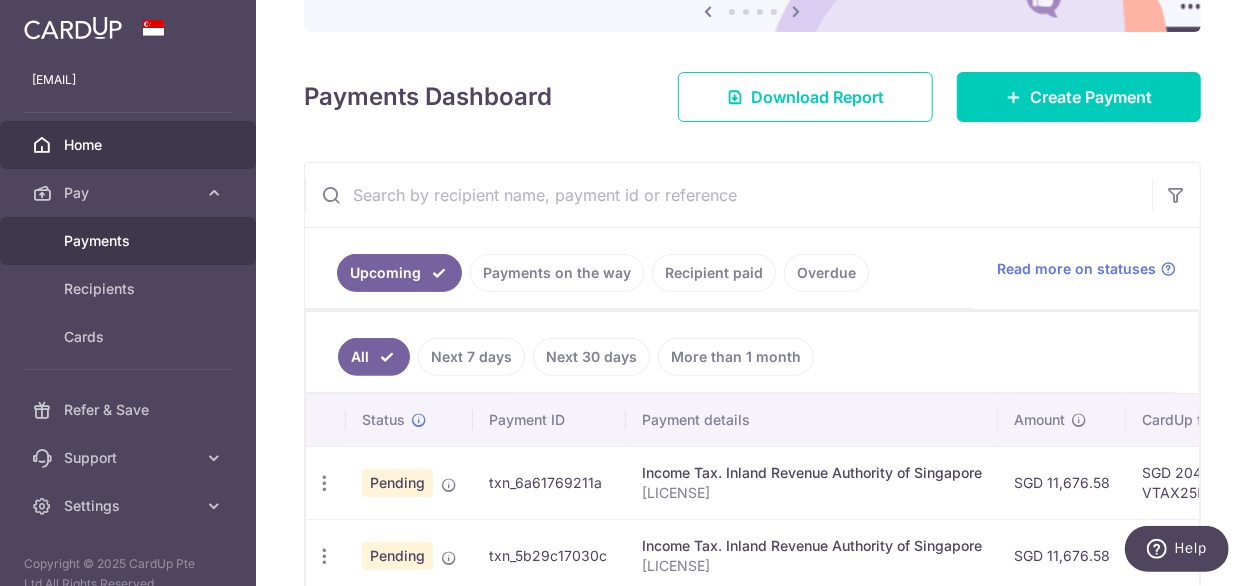 click on "Payments" at bounding box center (128, 241) 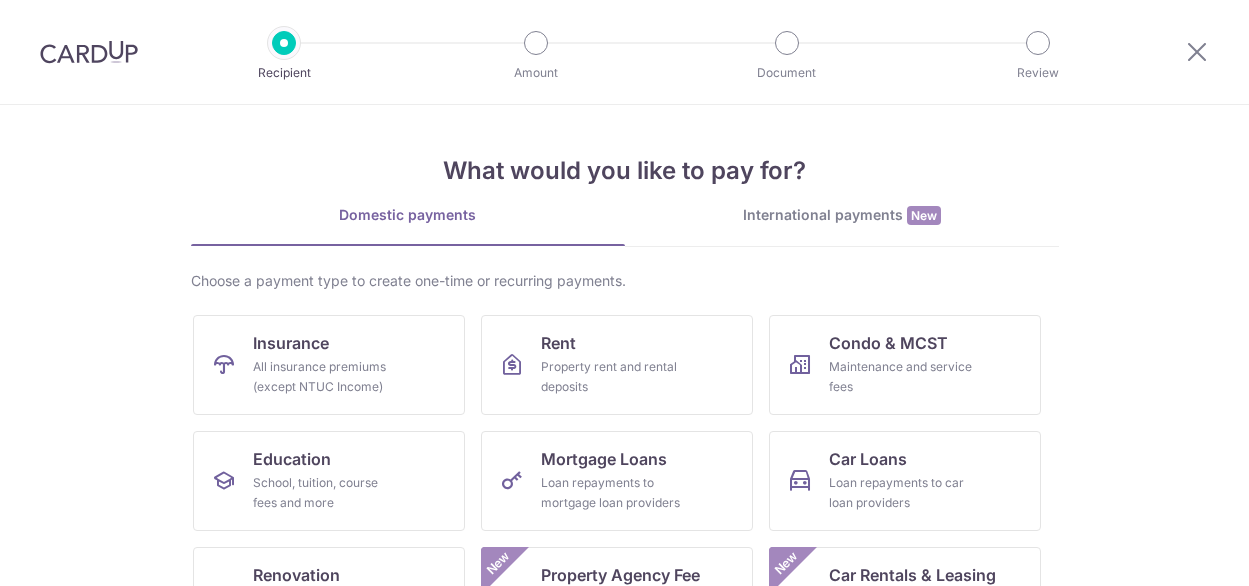 scroll, scrollTop: 0, scrollLeft: 0, axis: both 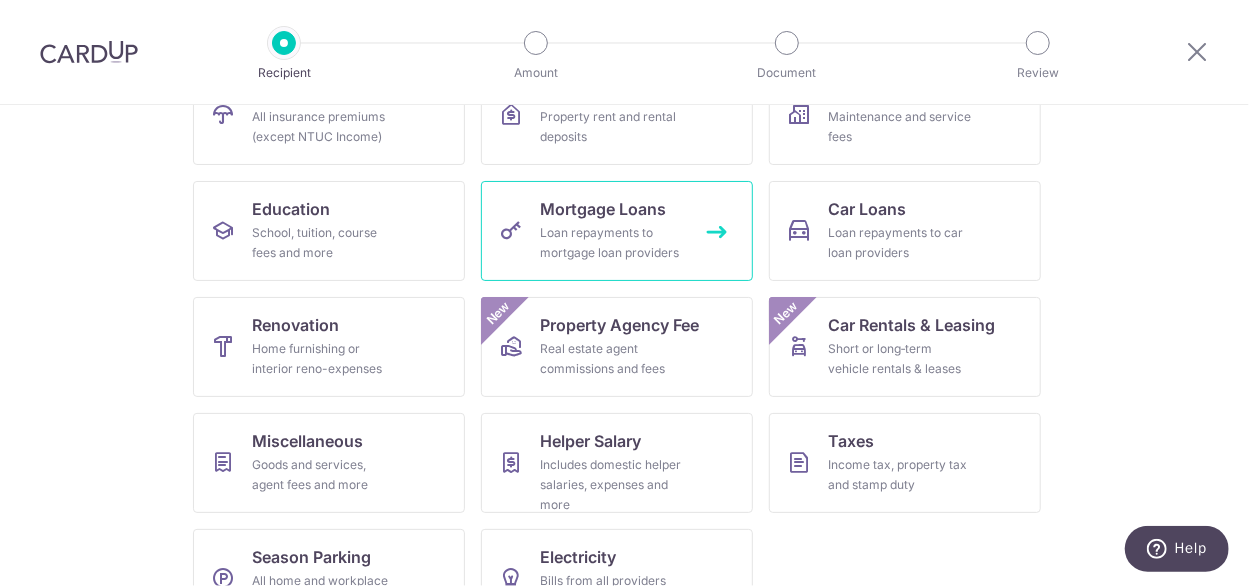 click on "Mortgage Loans Loan repayments to mortgage loan providers" at bounding box center [617, 231] 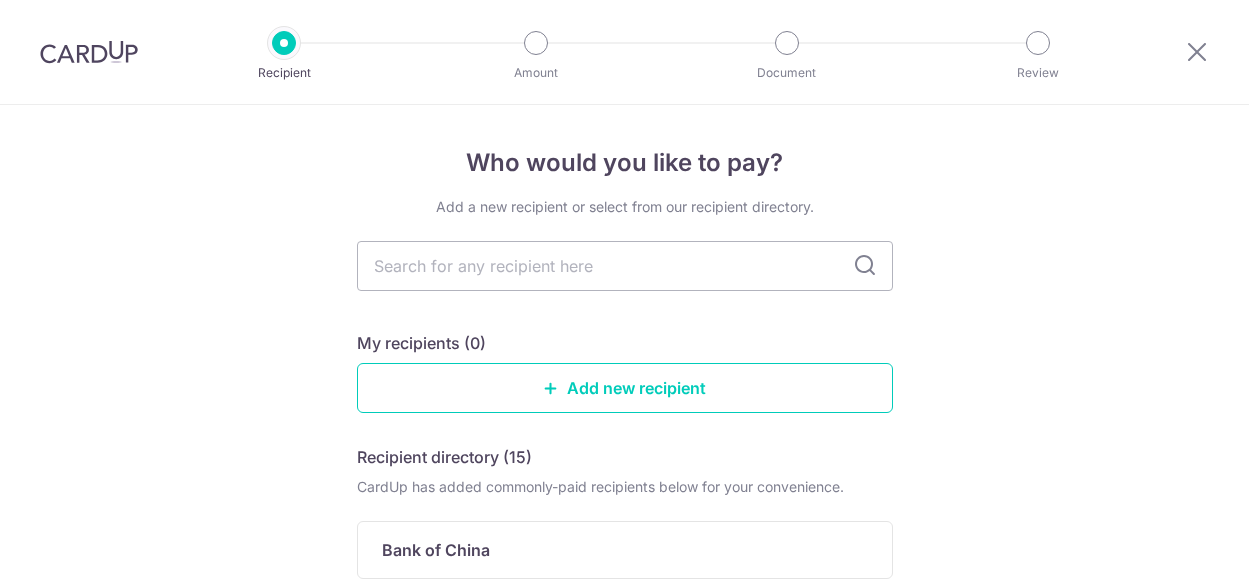 scroll, scrollTop: 0, scrollLeft: 0, axis: both 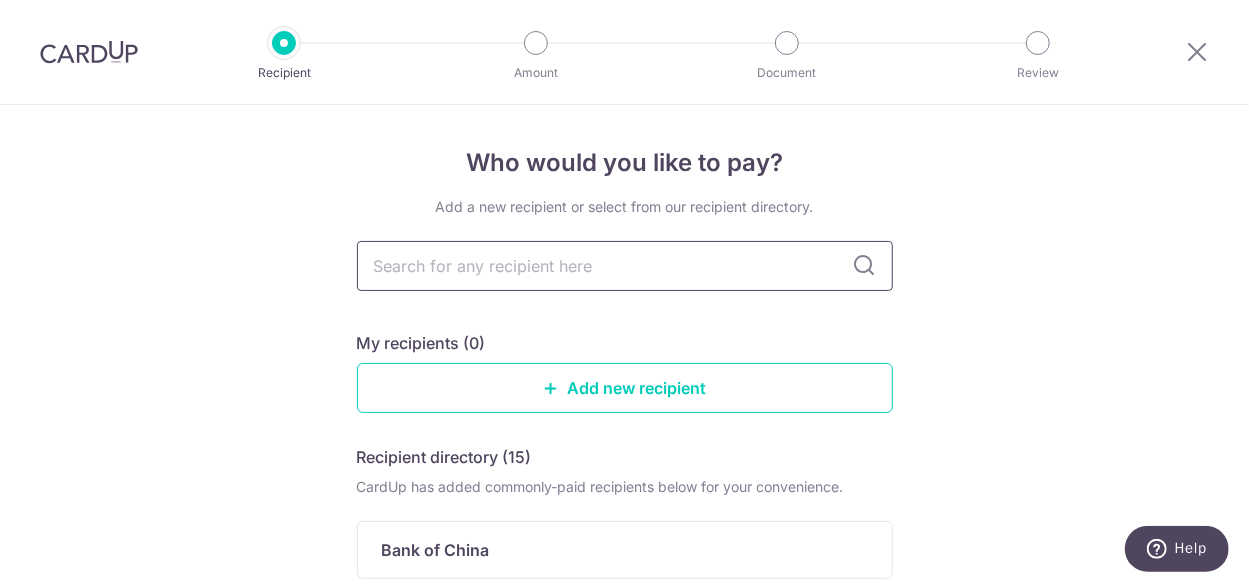 click at bounding box center [625, 266] 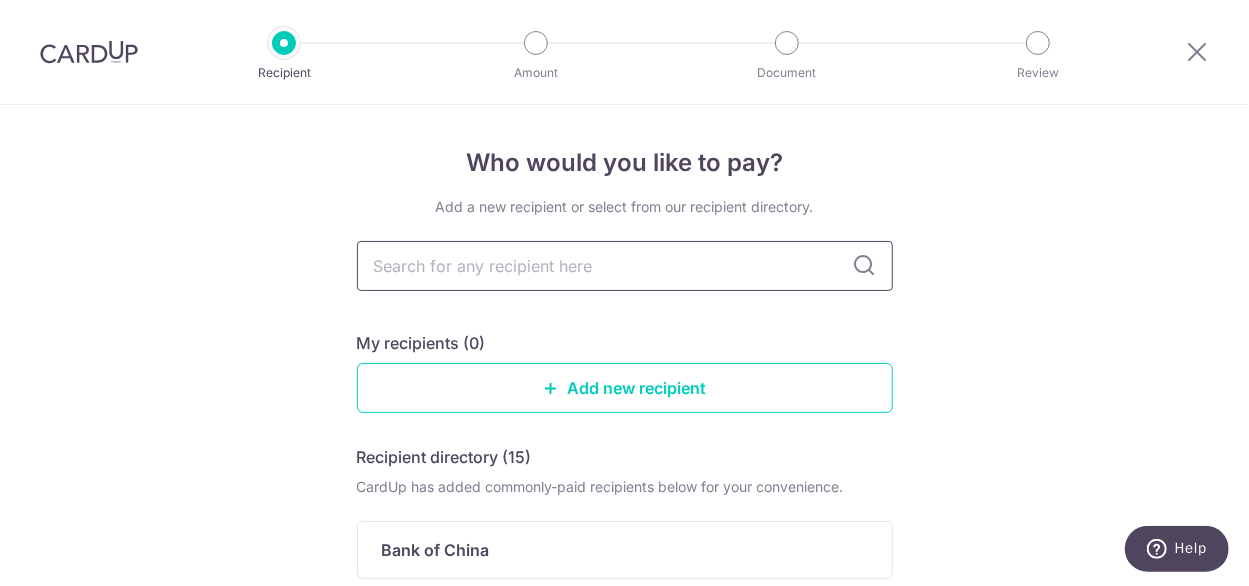 click at bounding box center (625, 266) 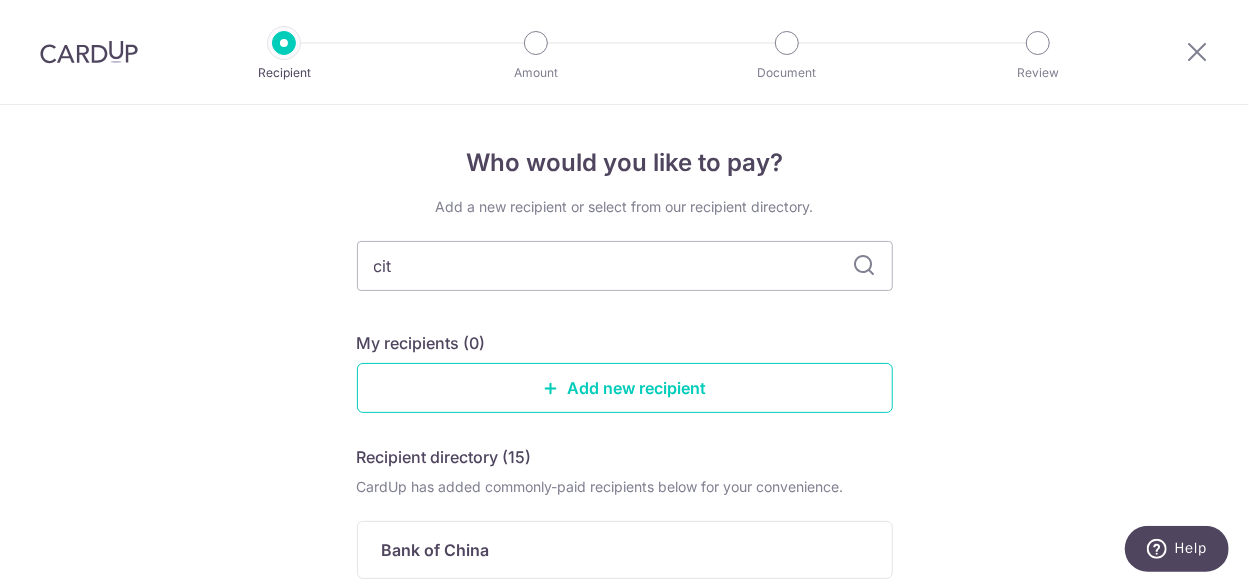 type on "citi" 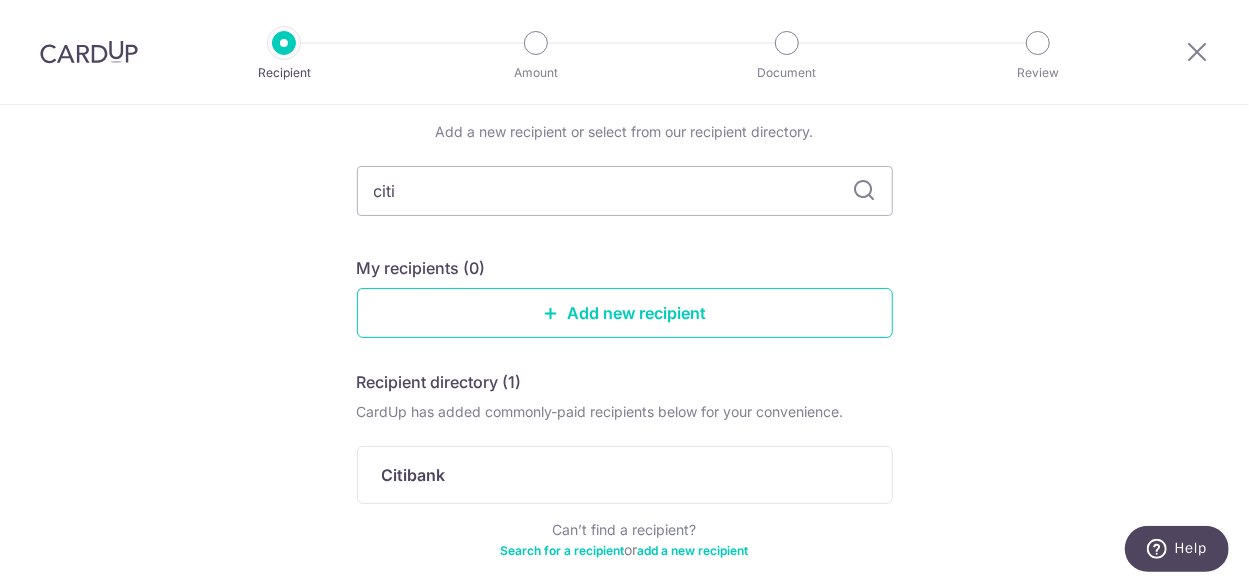 scroll, scrollTop: 126, scrollLeft: 0, axis: vertical 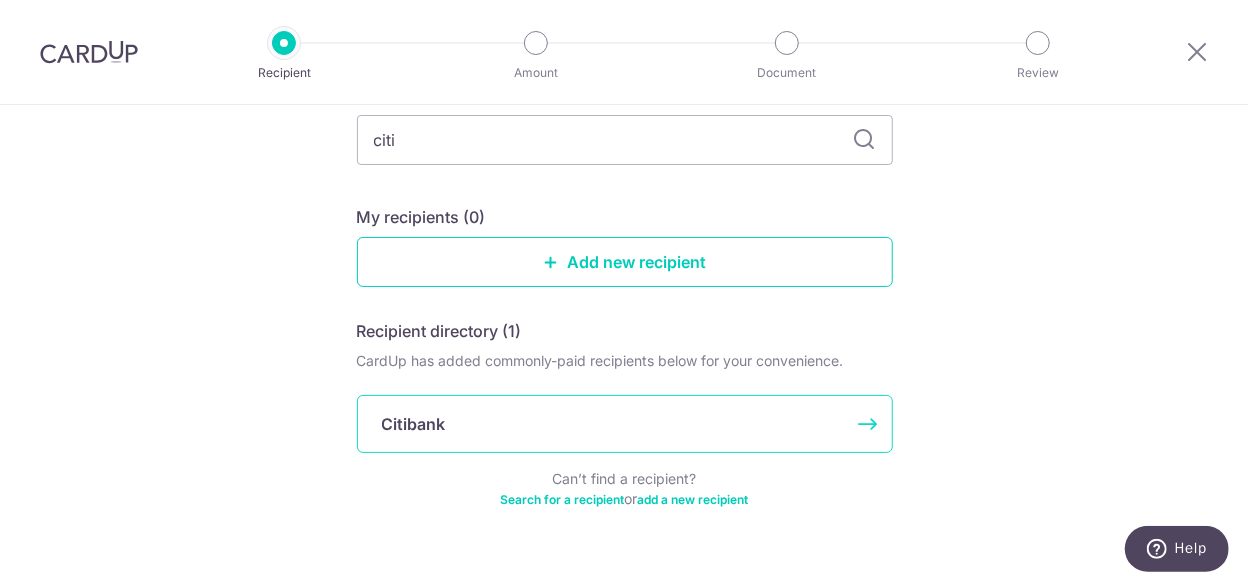 click on "Citibank" at bounding box center [414, 424] 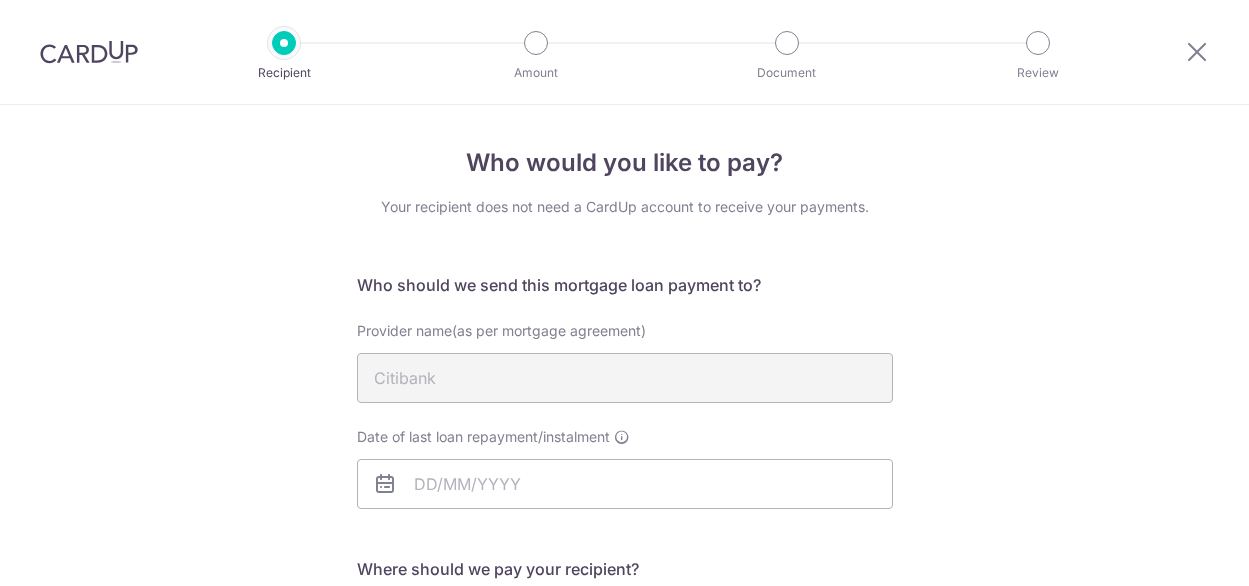 scroll, scrollTop: 0, scrollLeft: 0, axis: both 